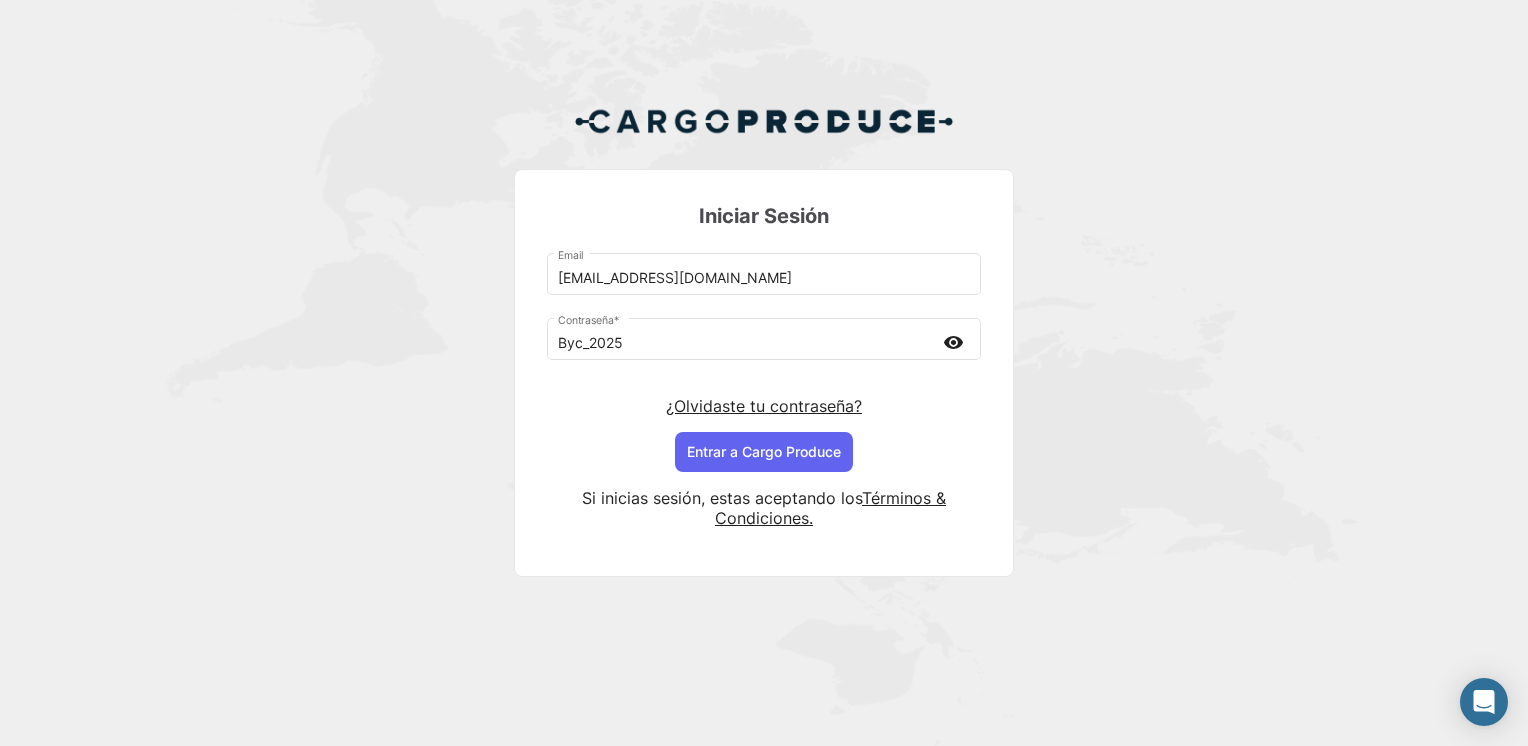 scroll, scrollTop: 0, scrollLeft: 0, axis: both 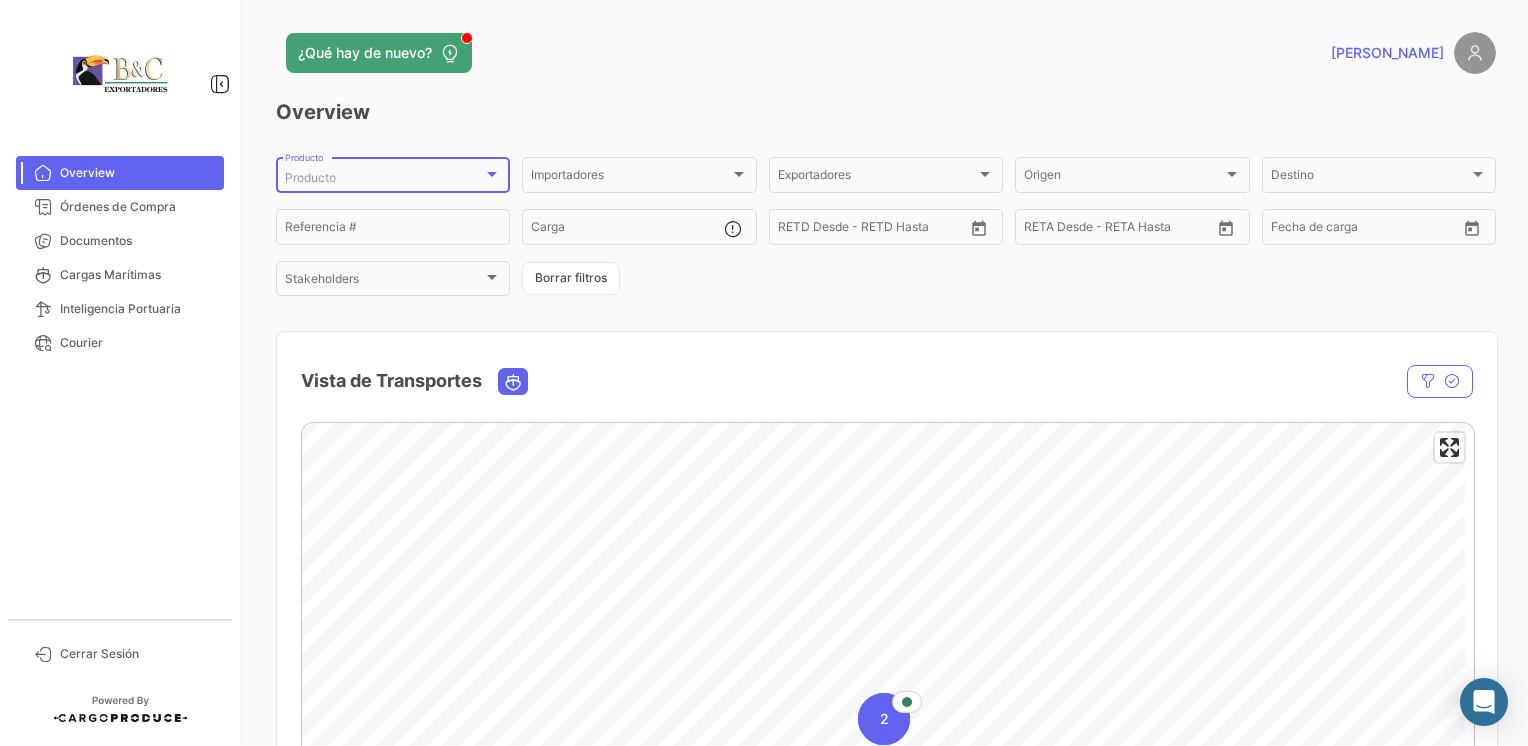 click on "Producto" at bounding box center (384, 178) 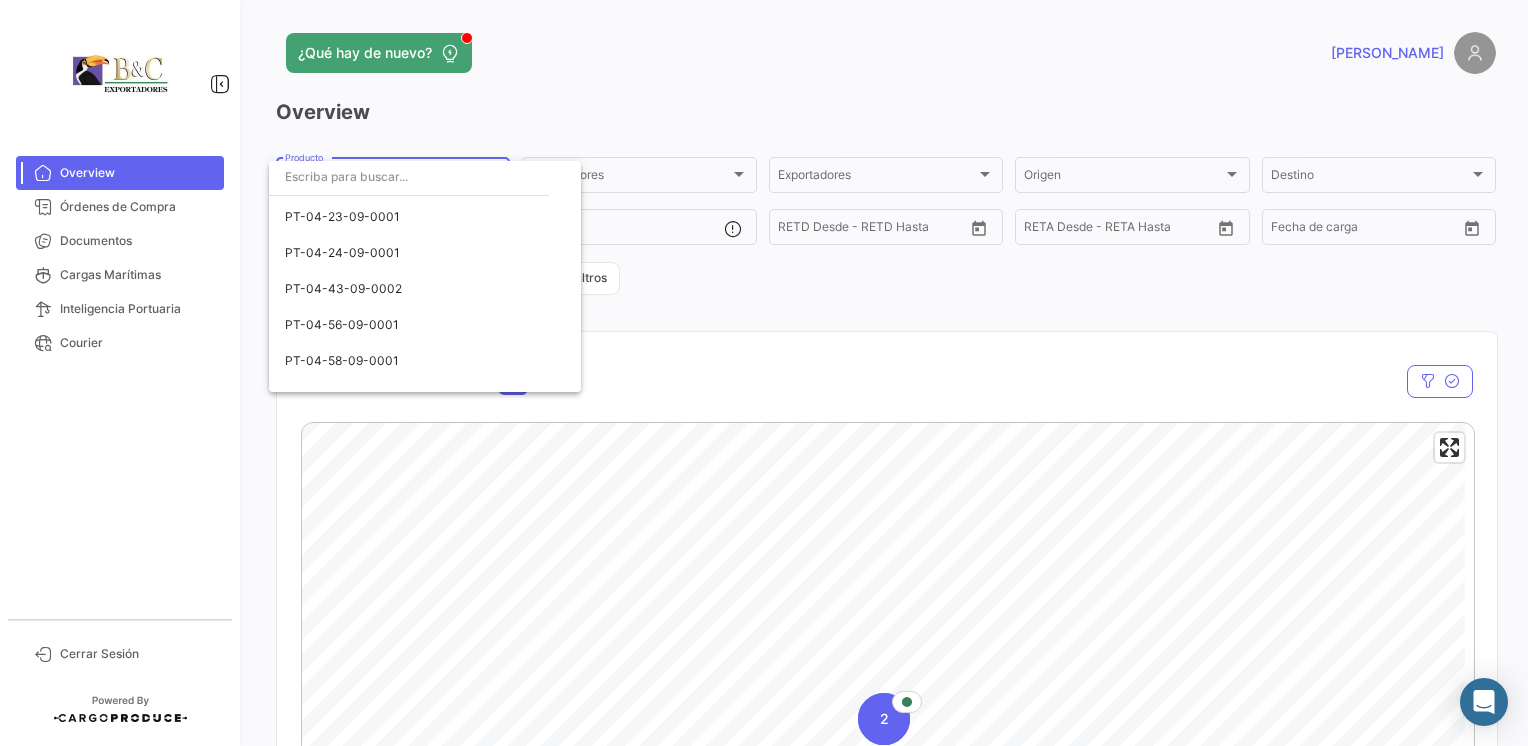 scroll, scrollTop: 0, scrollLeft: 0, axis: both 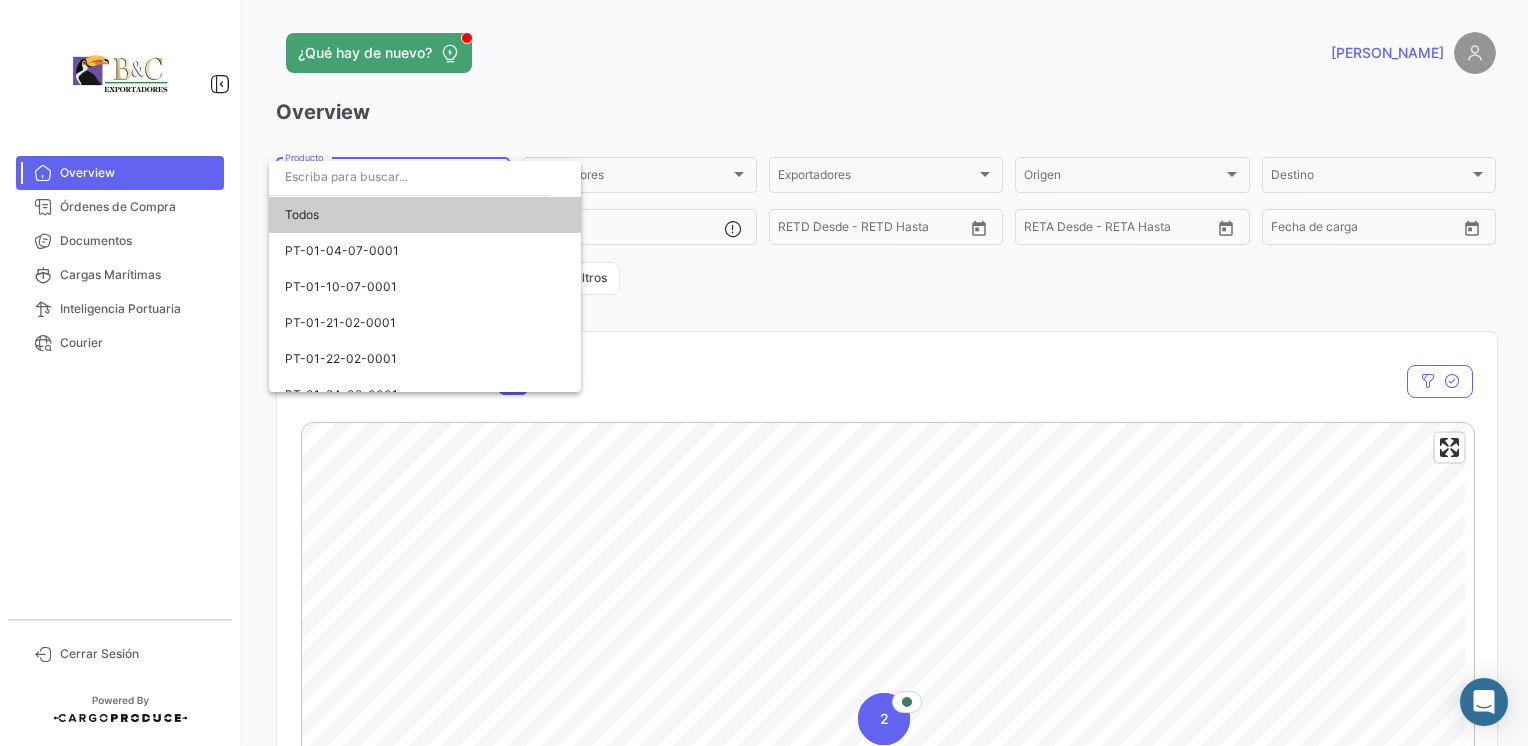 click at bounding box center (764, 373) 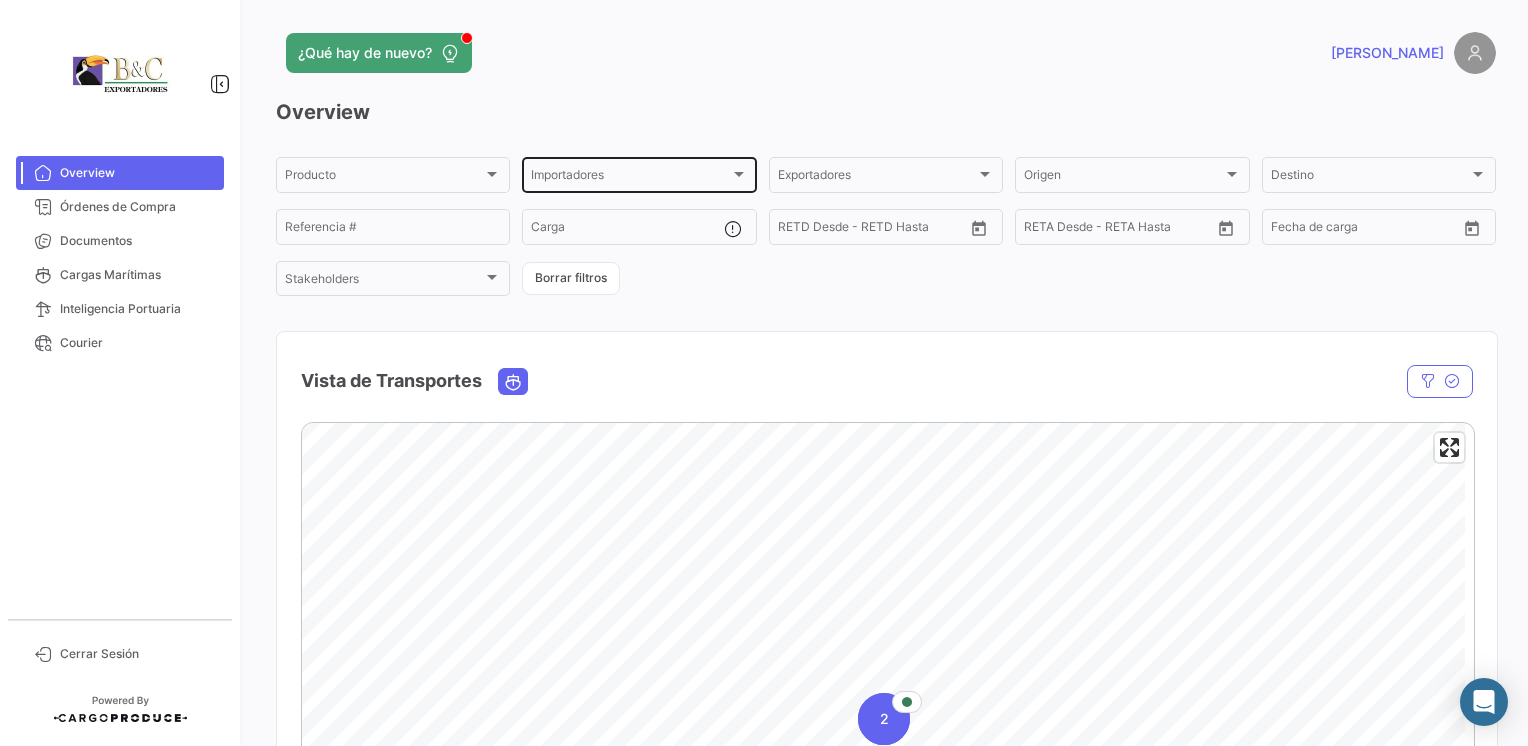 click on "Importadores" at bounding box center (630, 178) 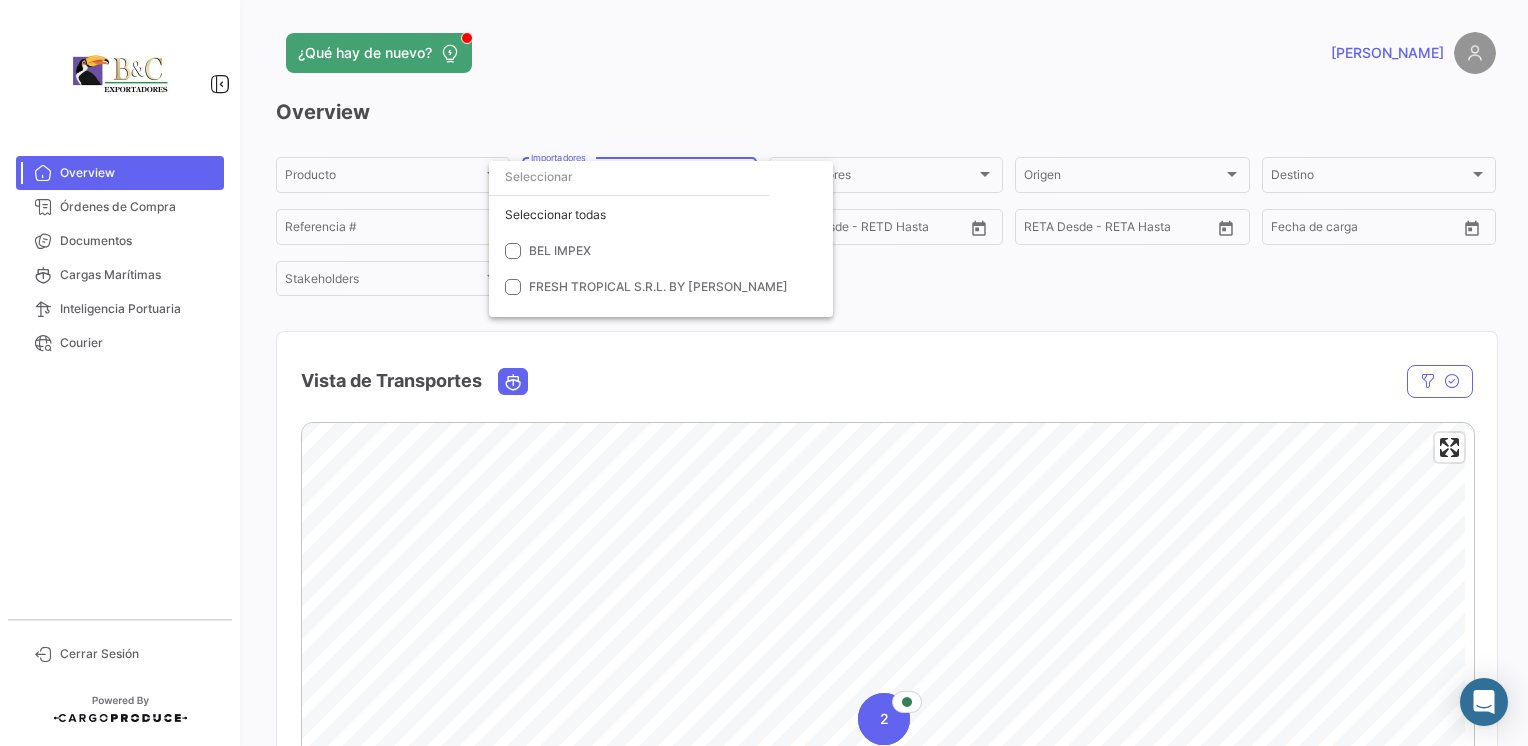 click at bounding box center (764, 373) 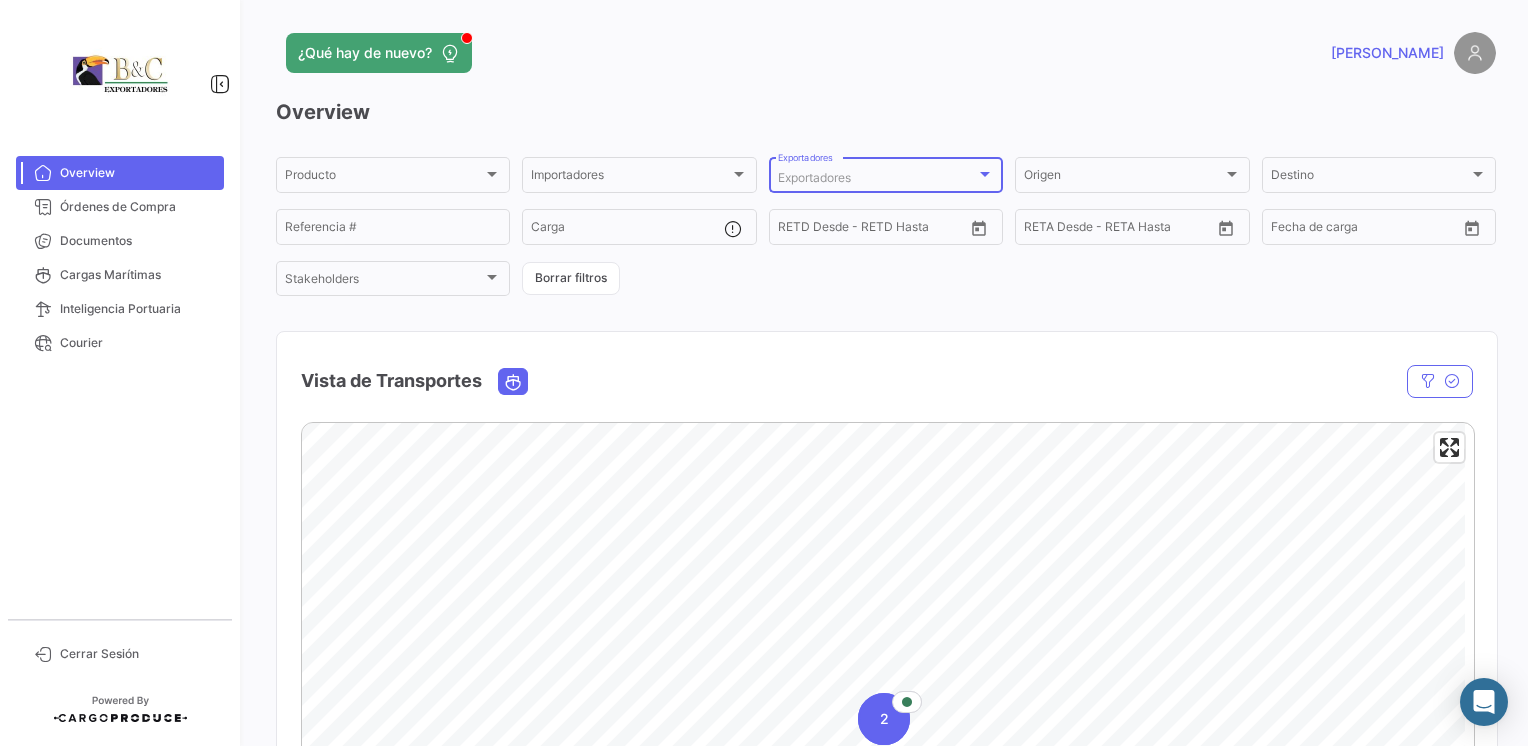click on "Exportadores" at bounding box center [877, 178] 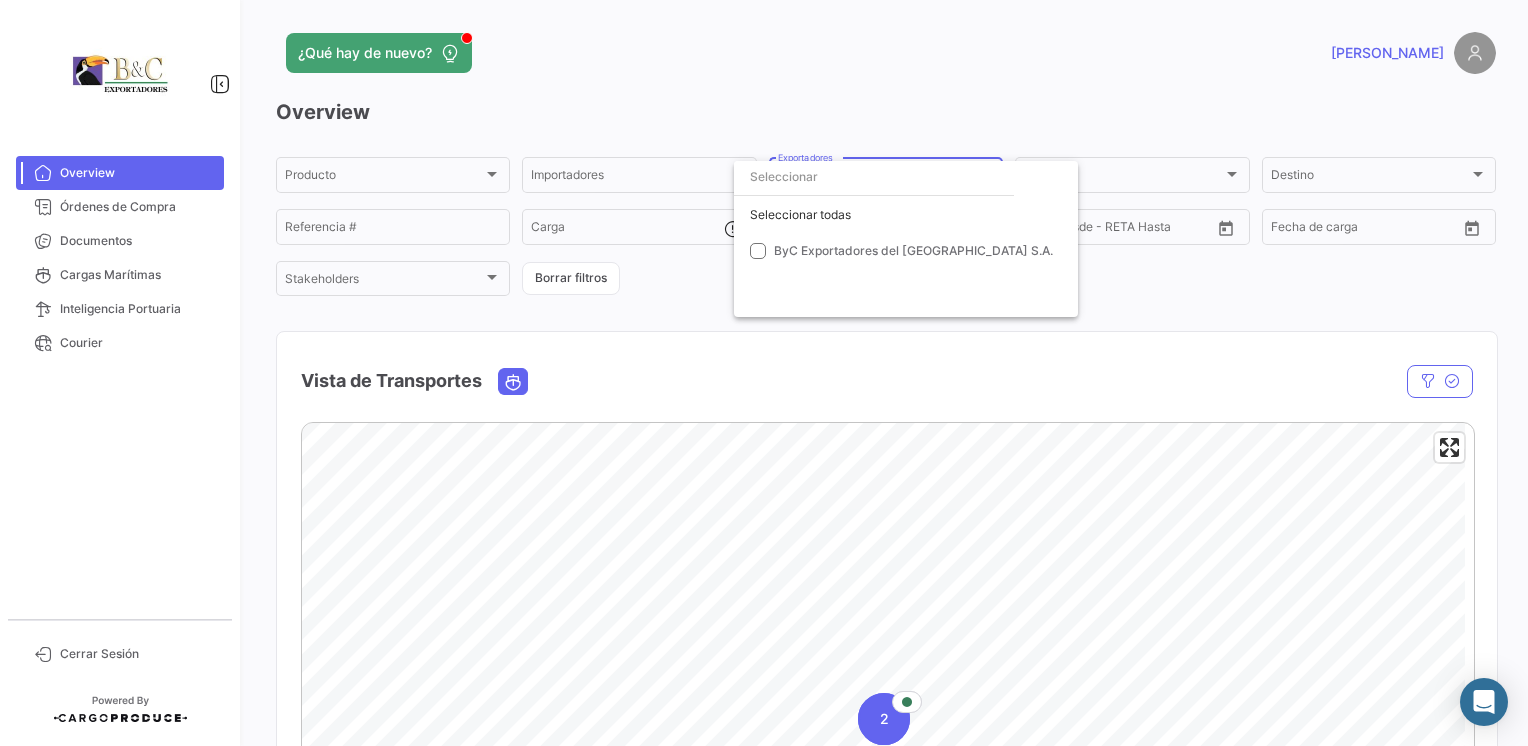 click at bounding box center (764, 373) 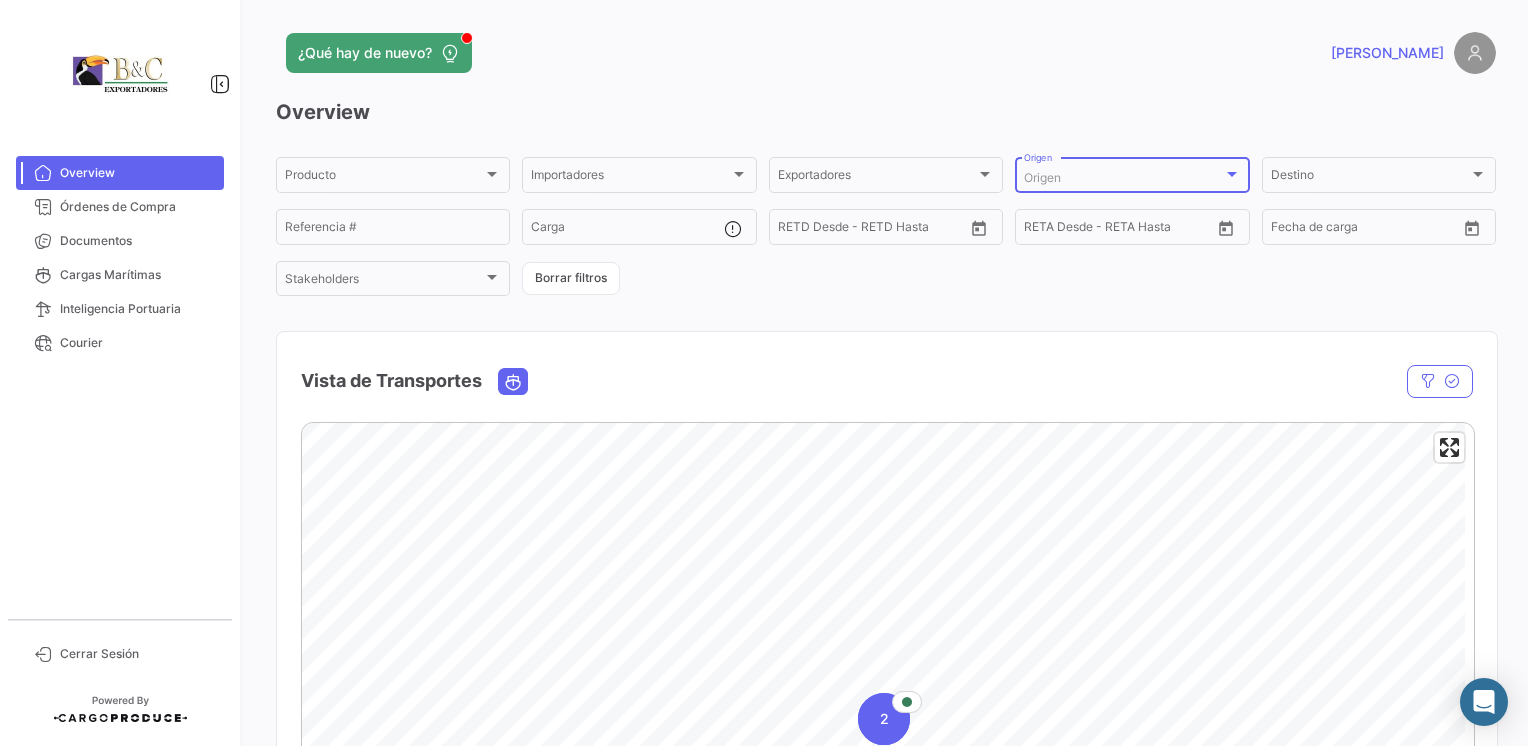 click at bounding box center [1232, 174] 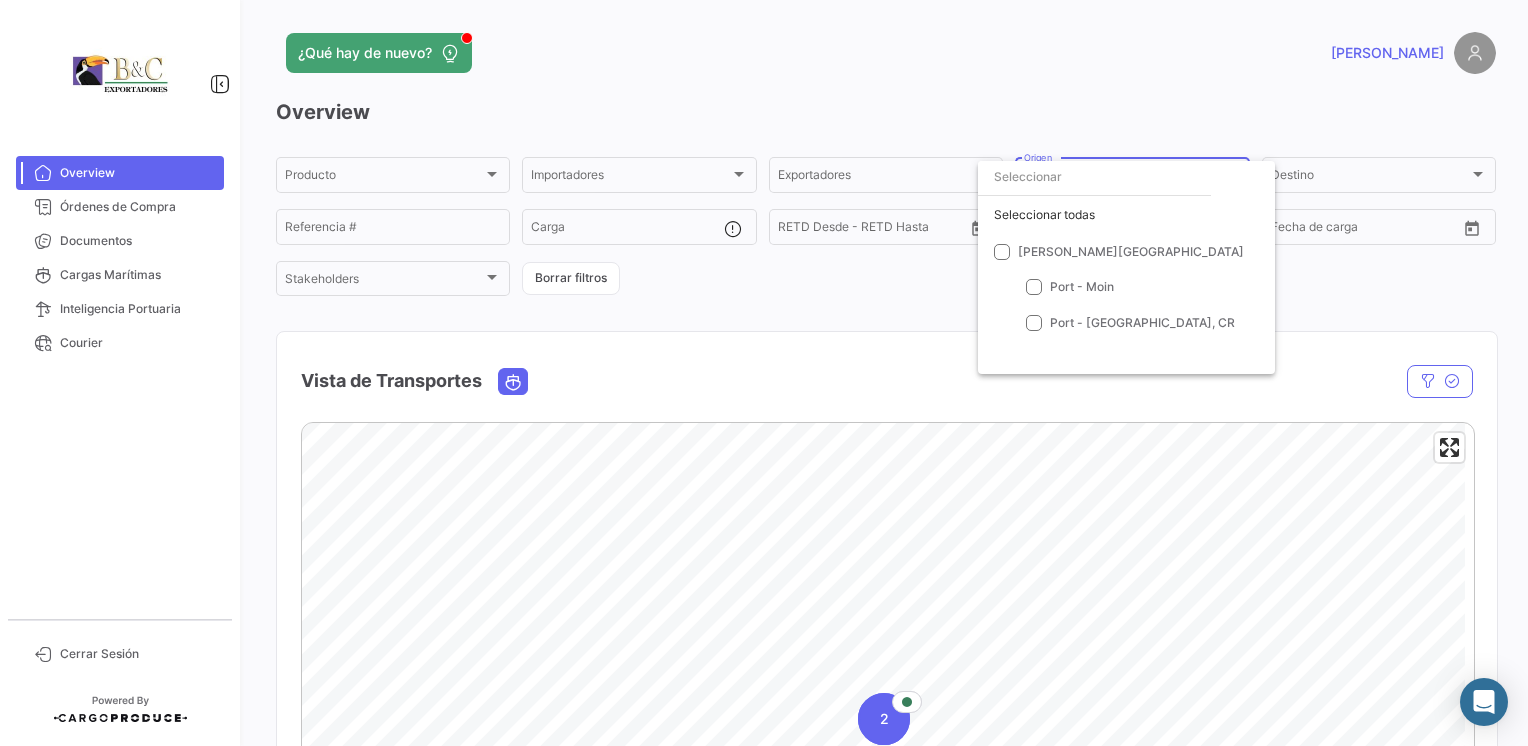 click at bounding box center (764, 373) 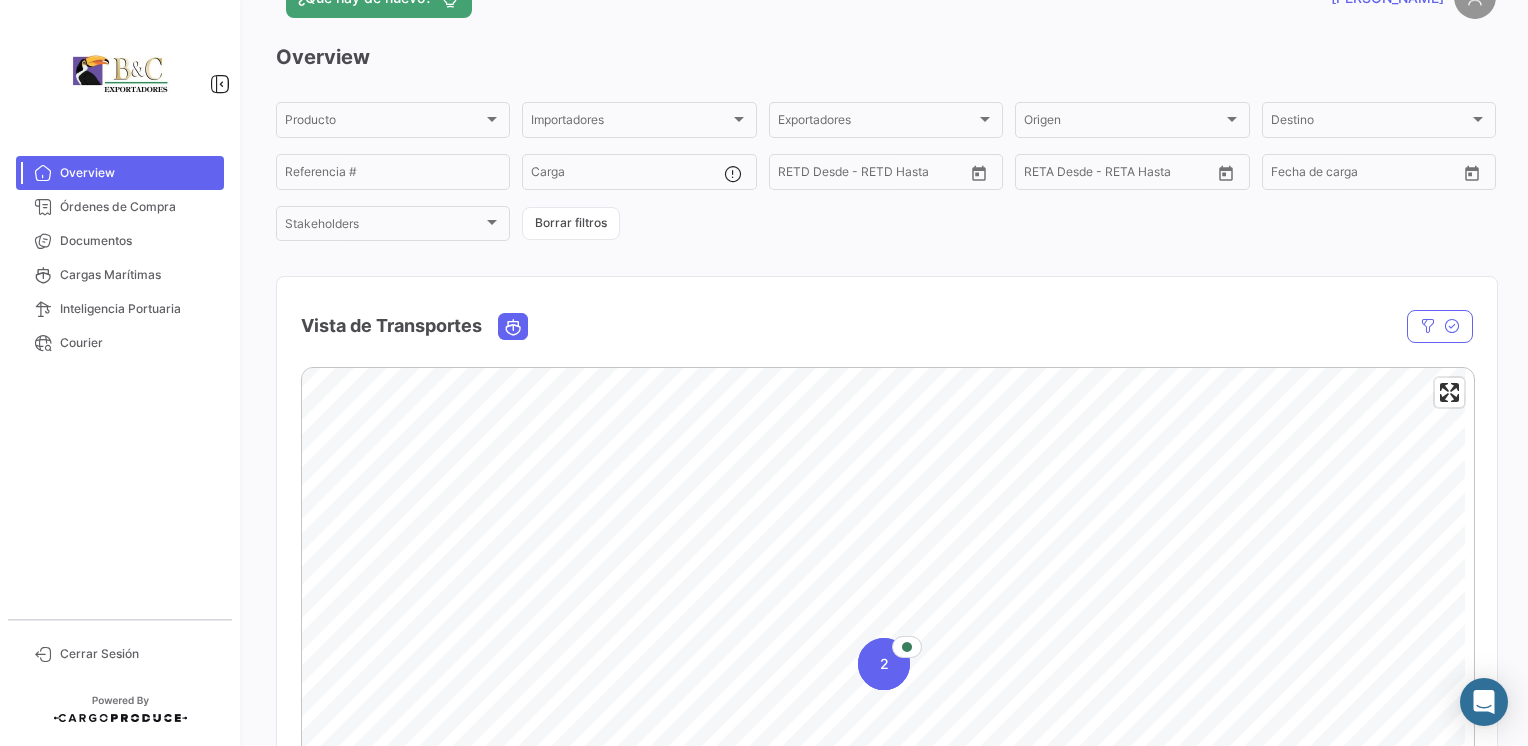 scroll, scrollTop: 71, scrollLeft: 0, axis: vertical 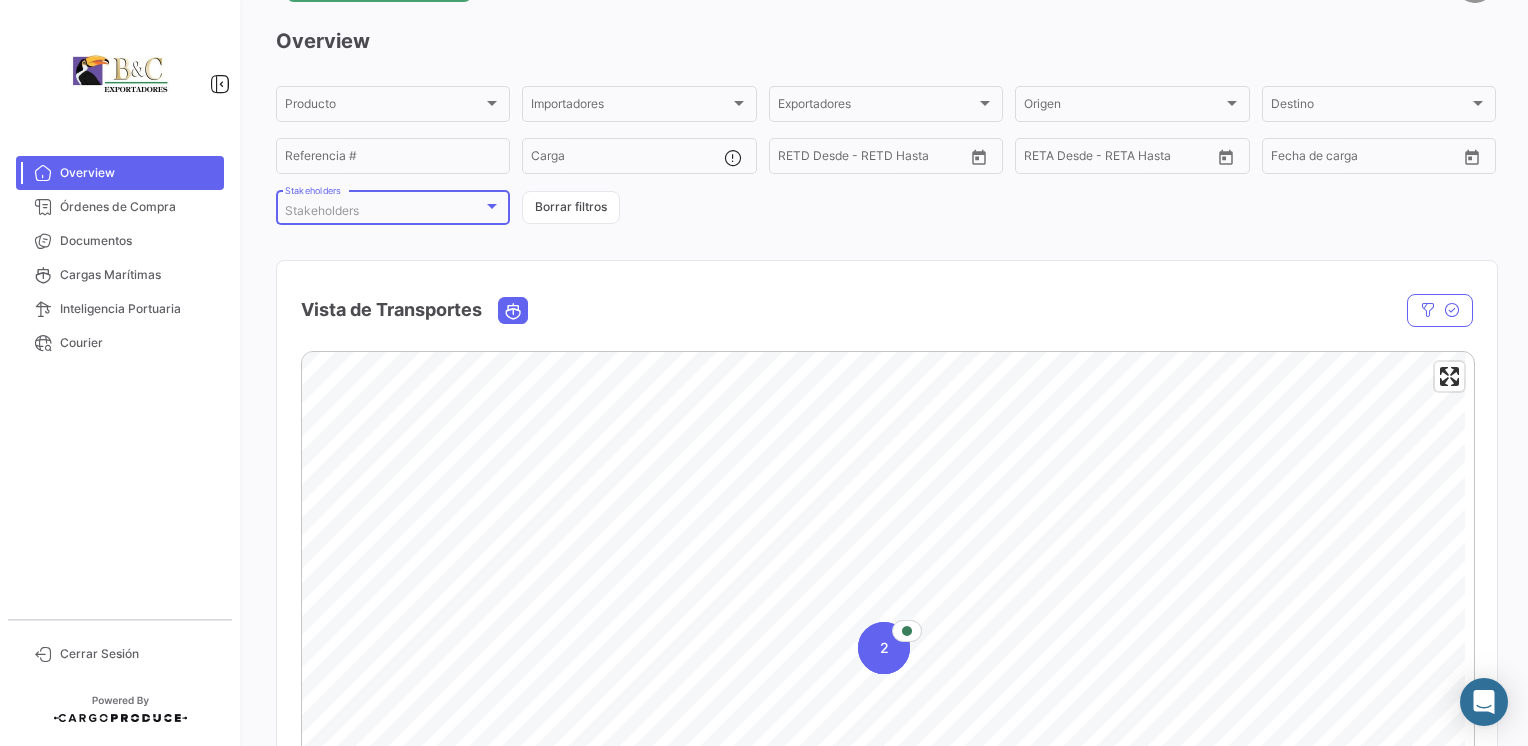click on "Stakeholders" at bounding box center [384, 211] 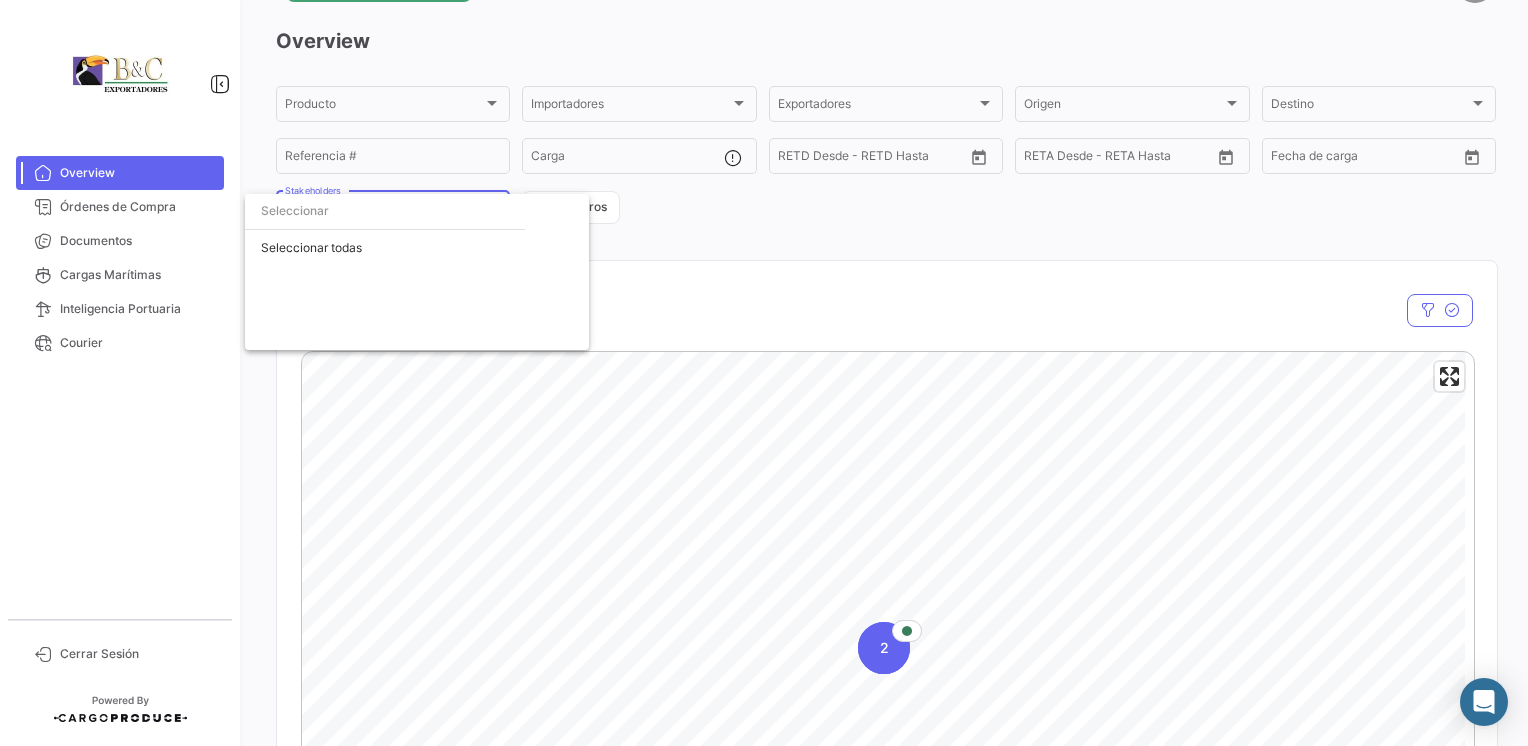 click at bounding box center (764, 373) 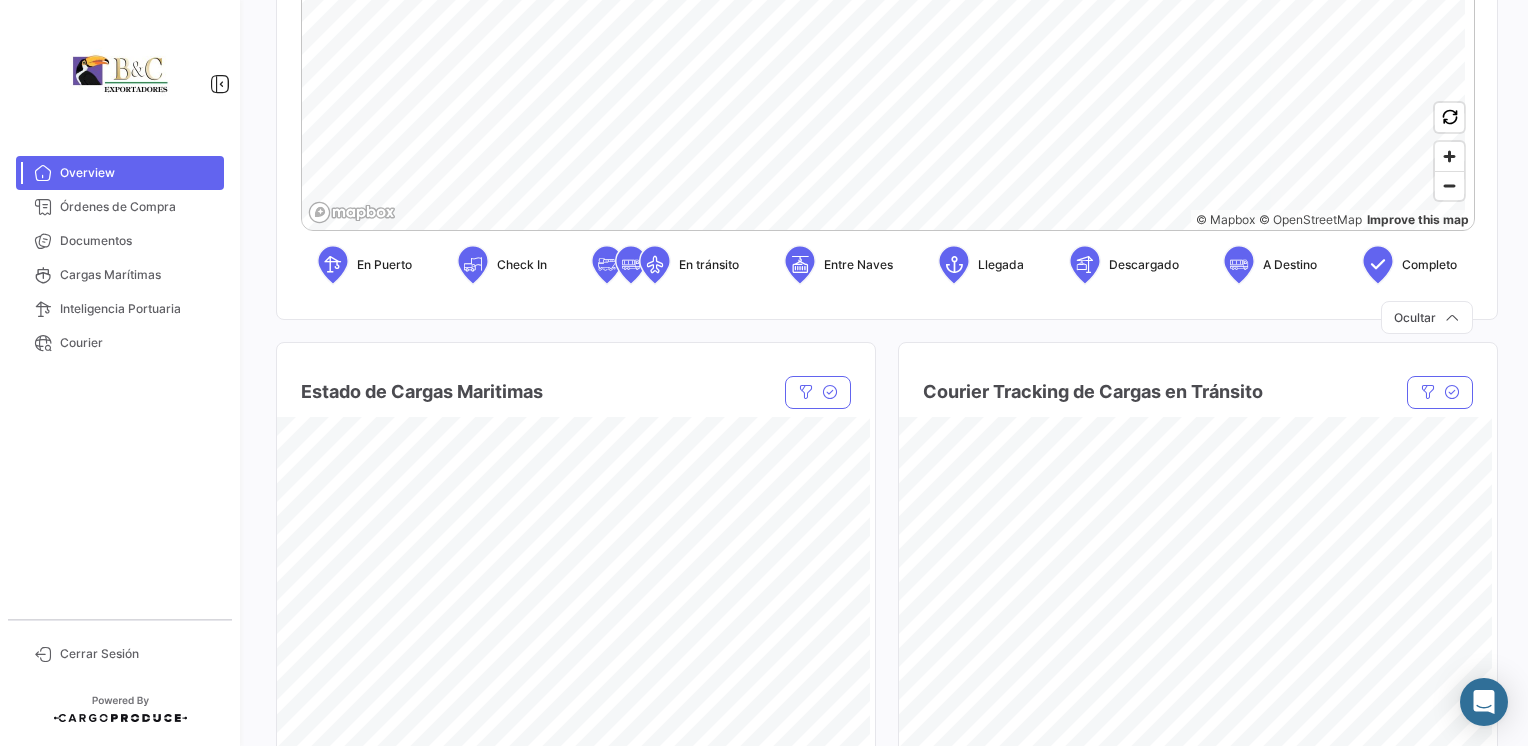scroll, scrollTop: 819, scrollLeft: 0, axis: vertical 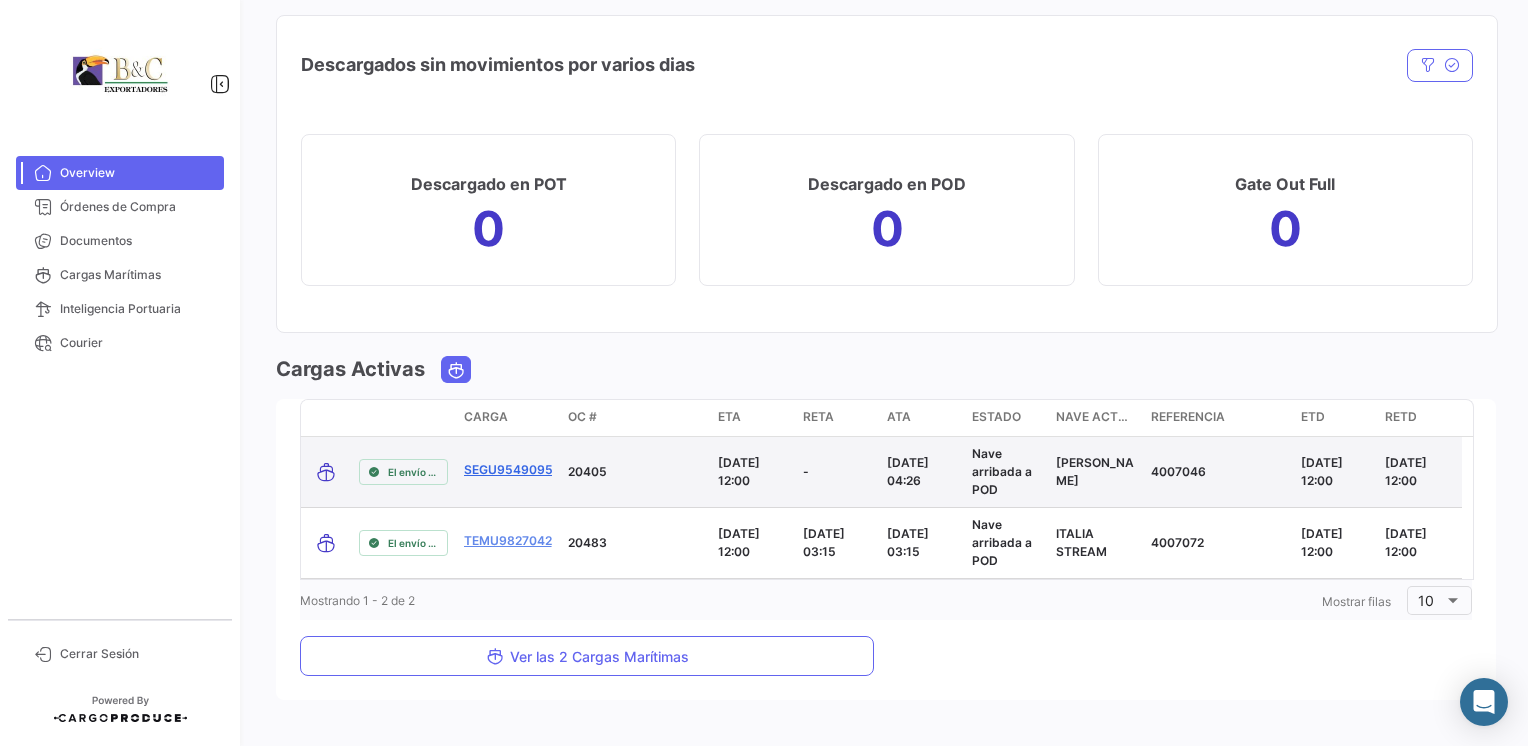 click on "SEGU9549095" 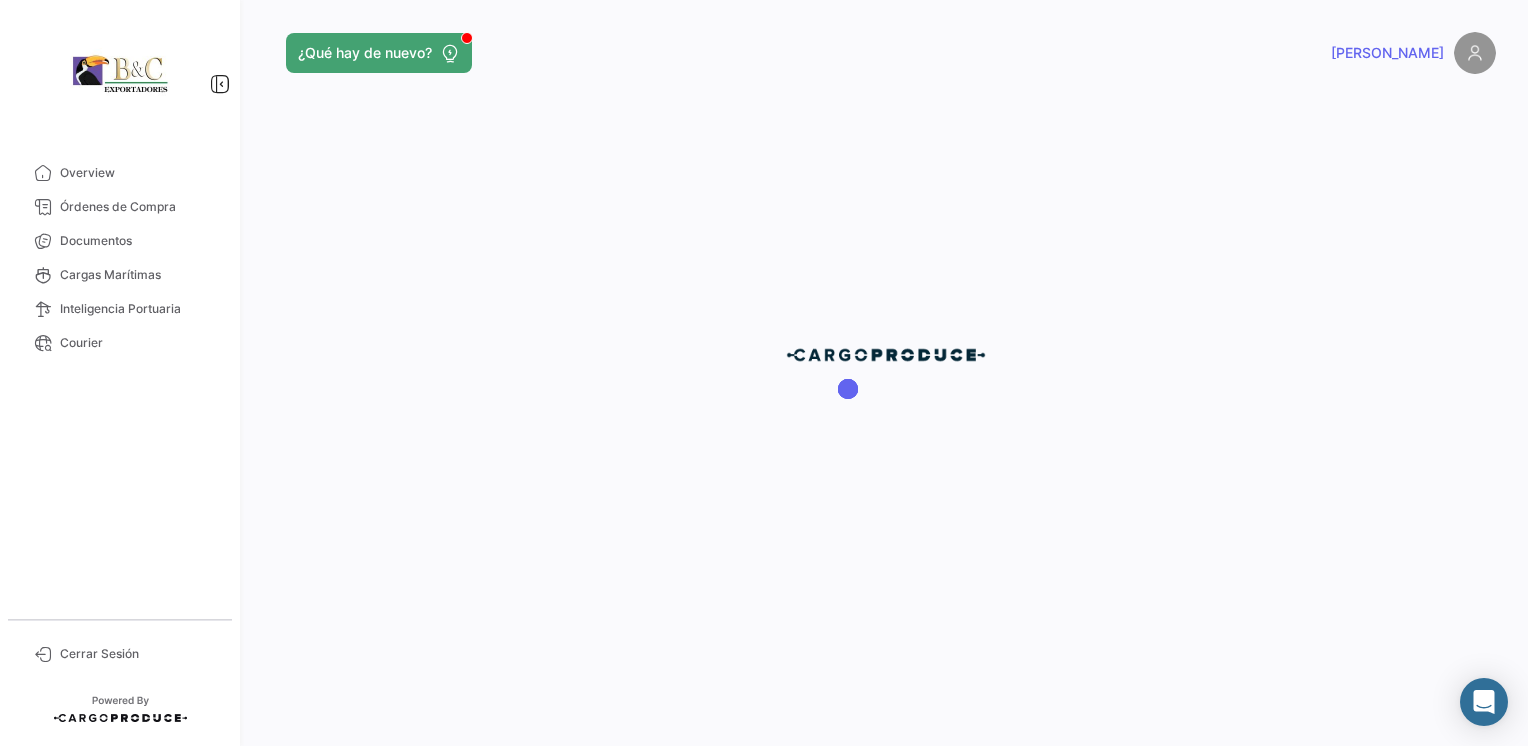 scroll, scrollTop: 0, scrollLeft: 0, axis: both 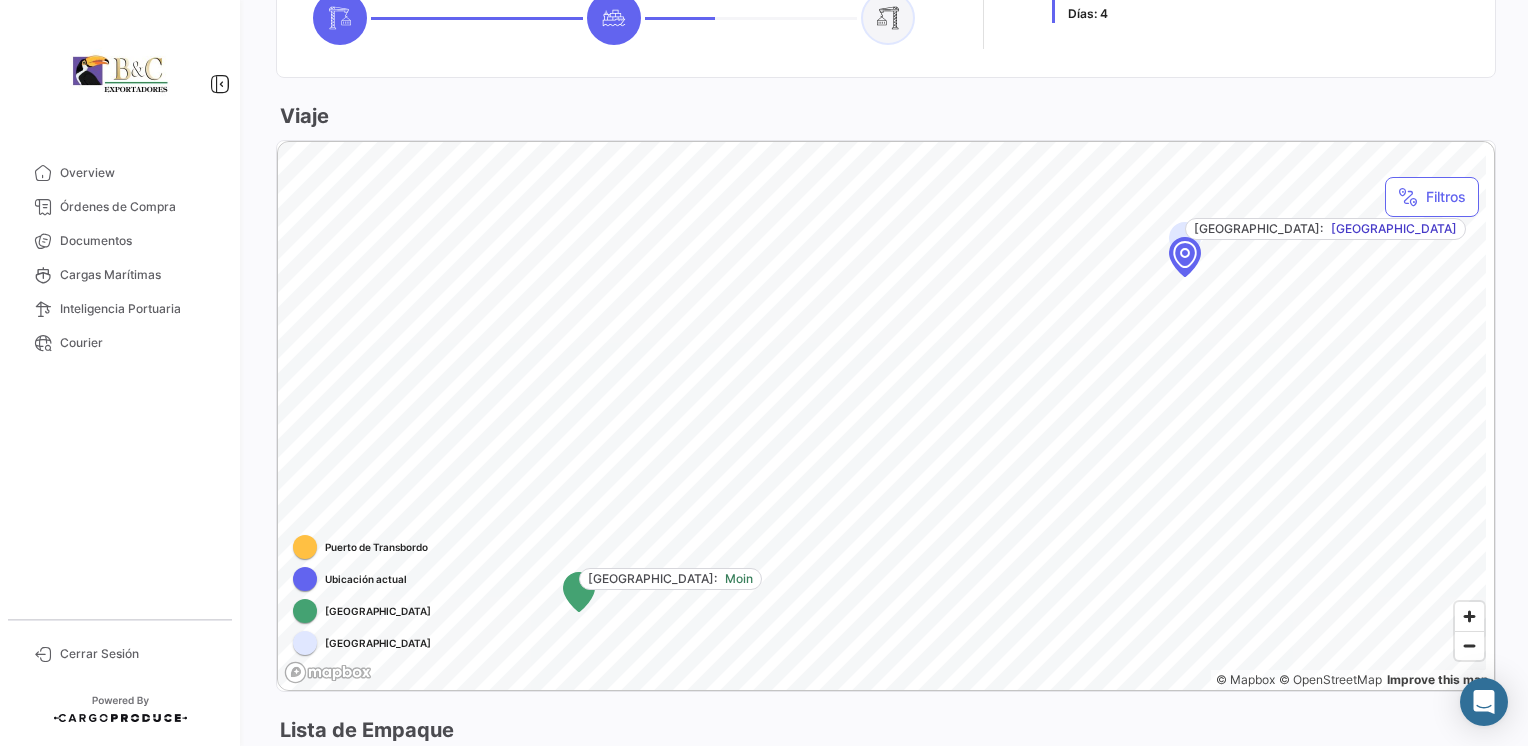 click at bounding box center [305, 547] 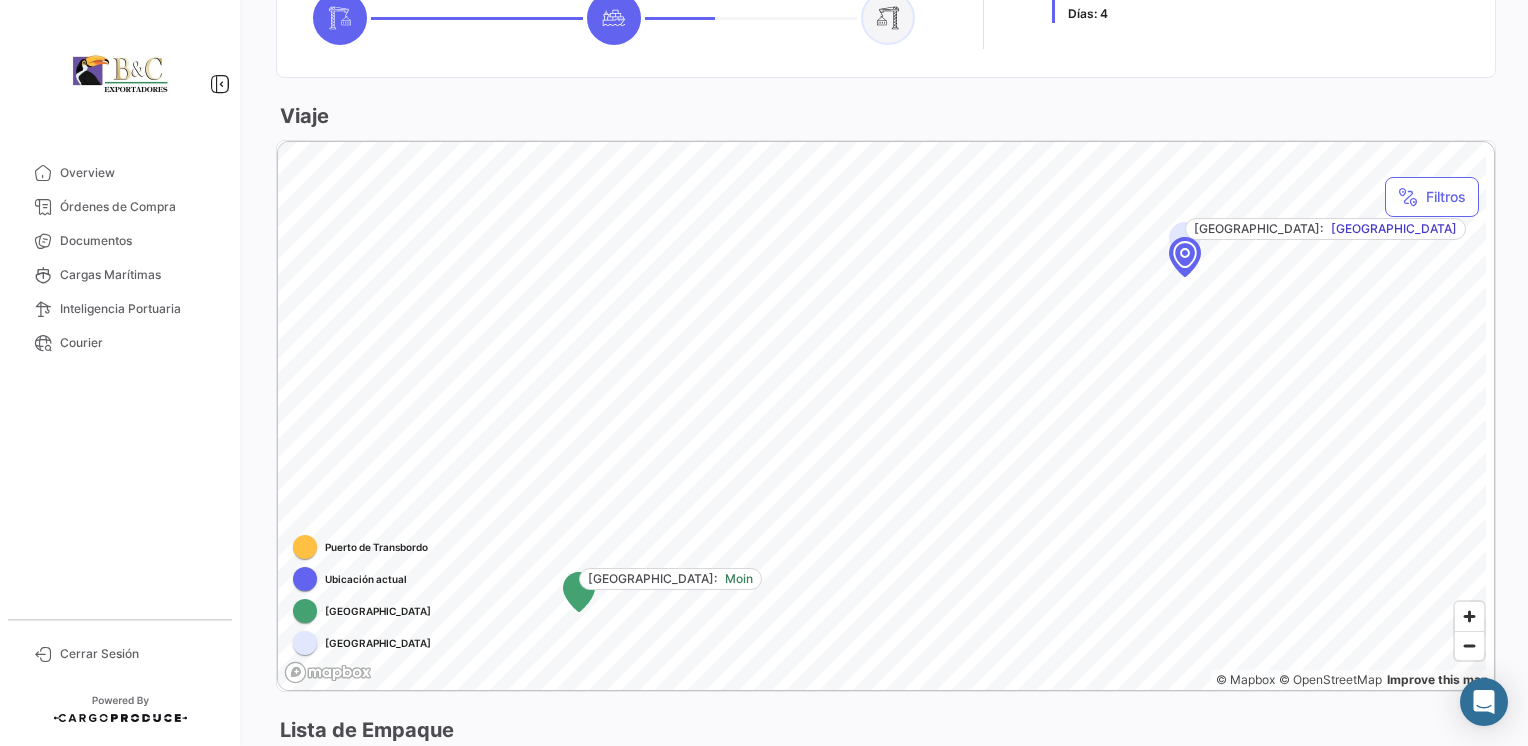 click at bounding box center (305, 547) 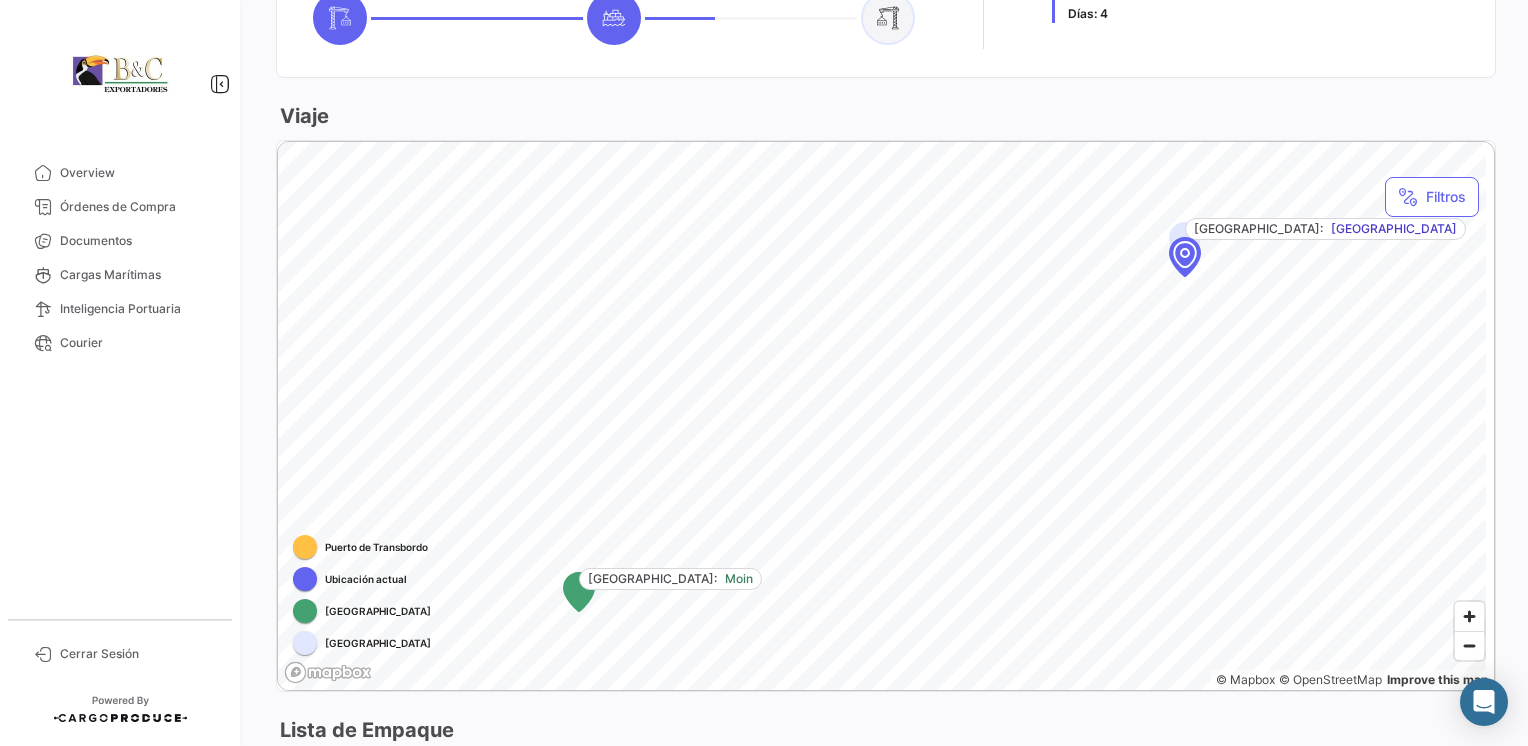 click on "[GEOGRAPHIC_DATA]" at bounding box center [362, 643] 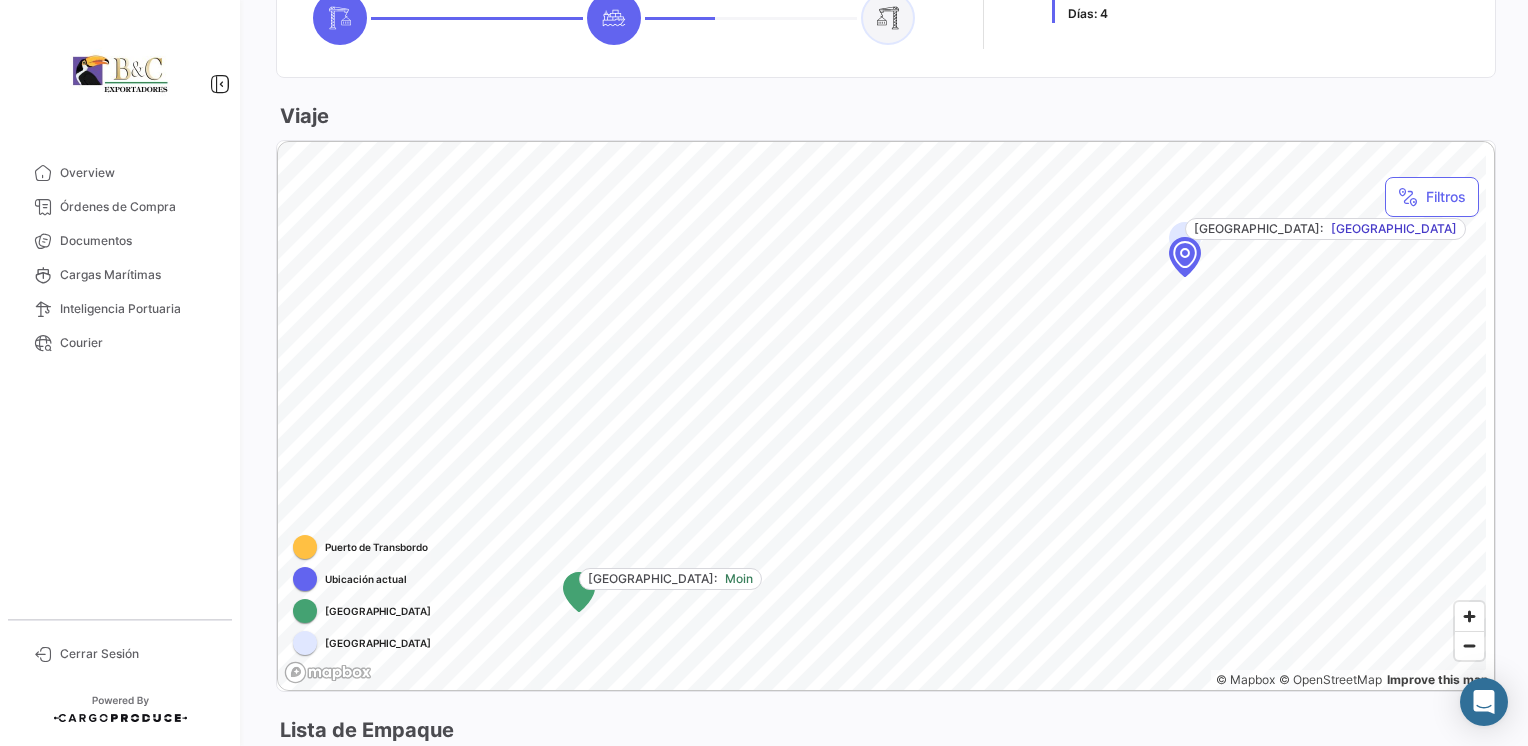 click at bounding box center (328, 672) 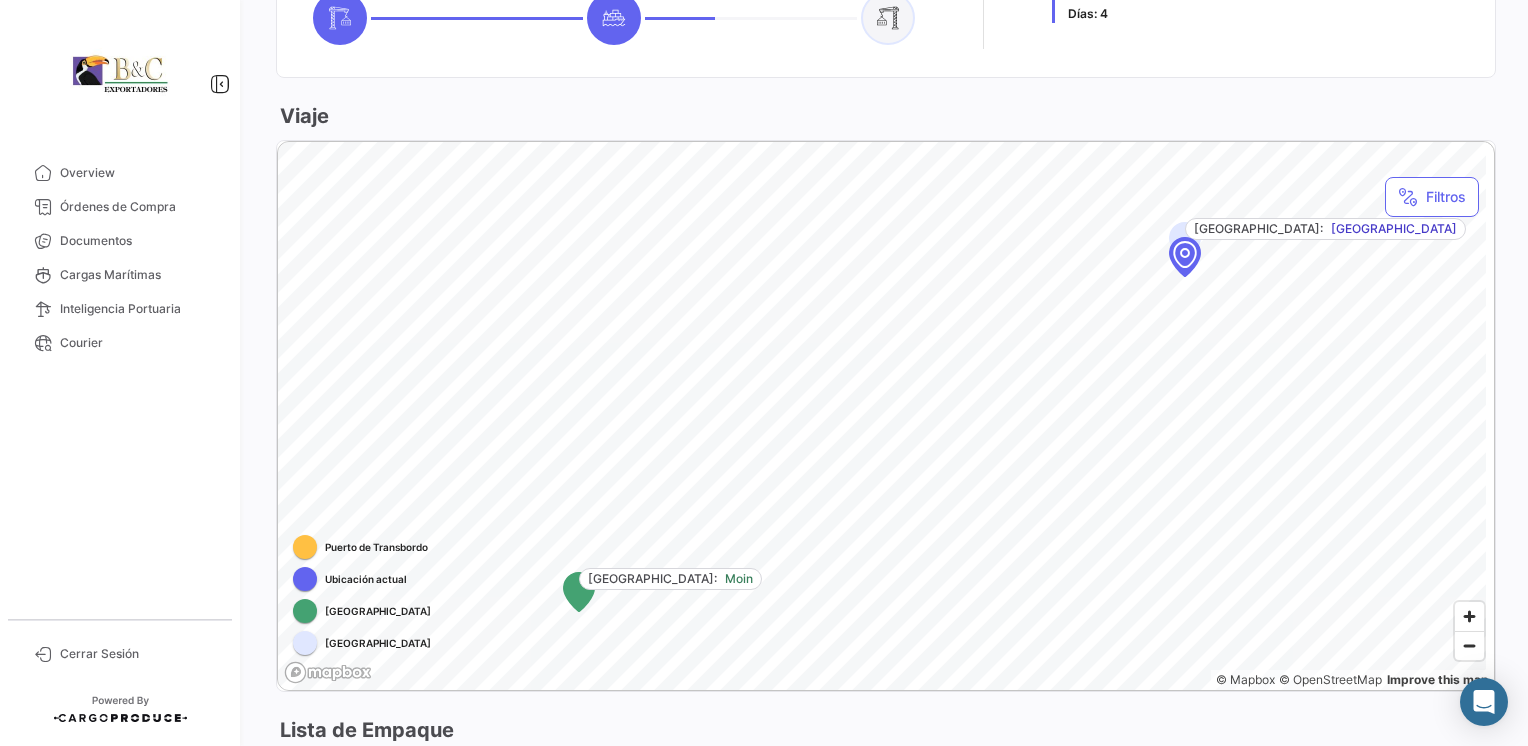 scroll, scrollTop: 1304, scrollLeft: 0, axis: vertical 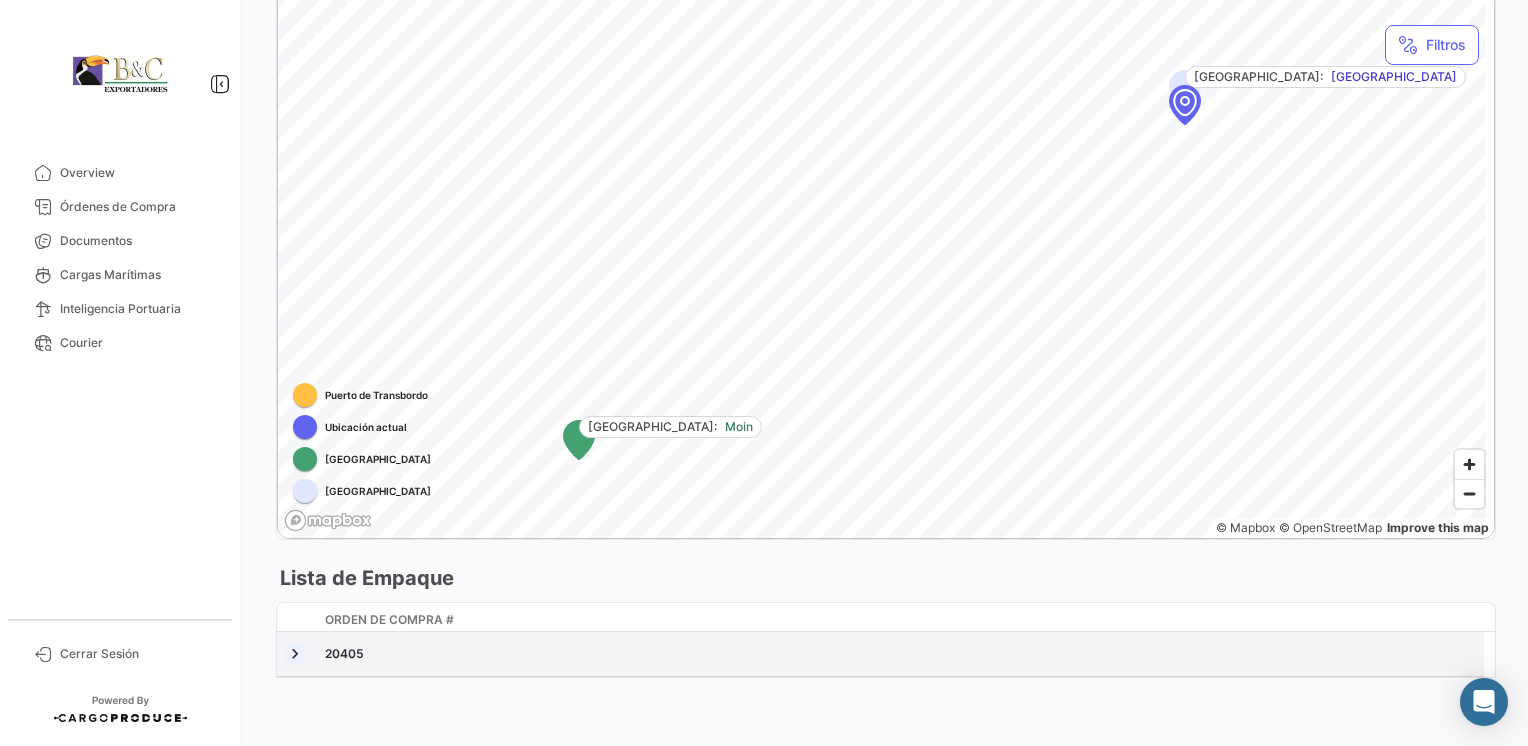 click 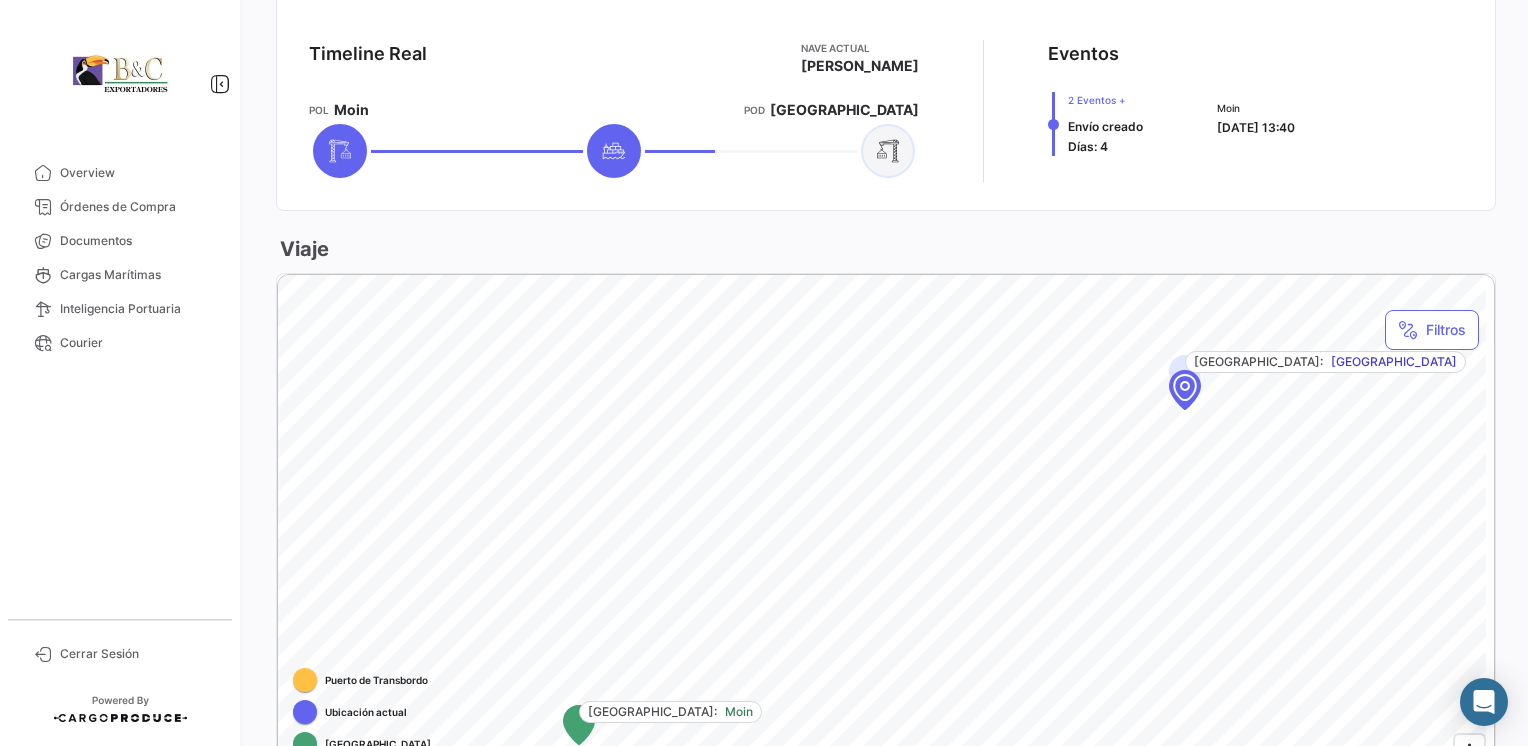scroll, scrollTop: 1028, scrollLeft: 0, axis: vertical 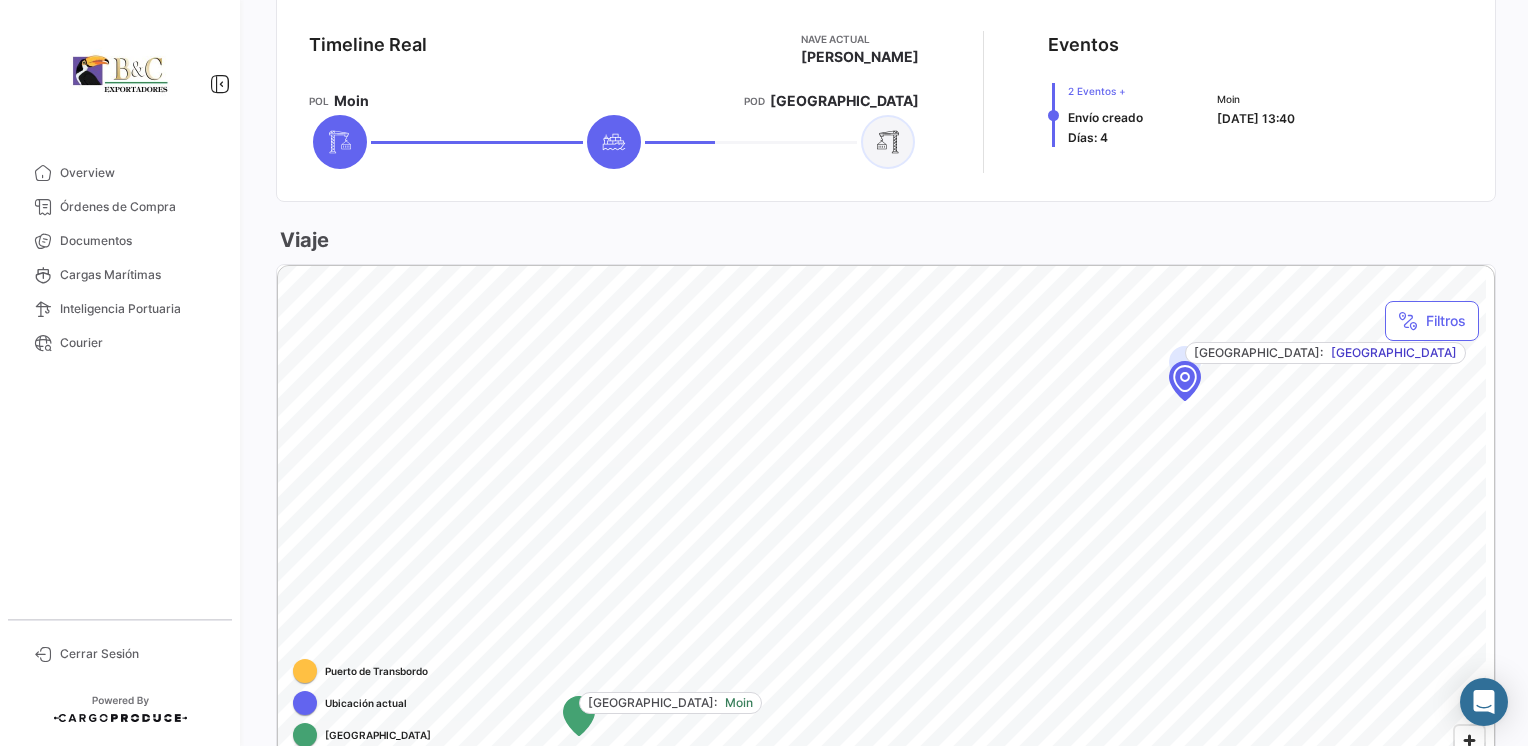 click at bounding box center [1184, 378] 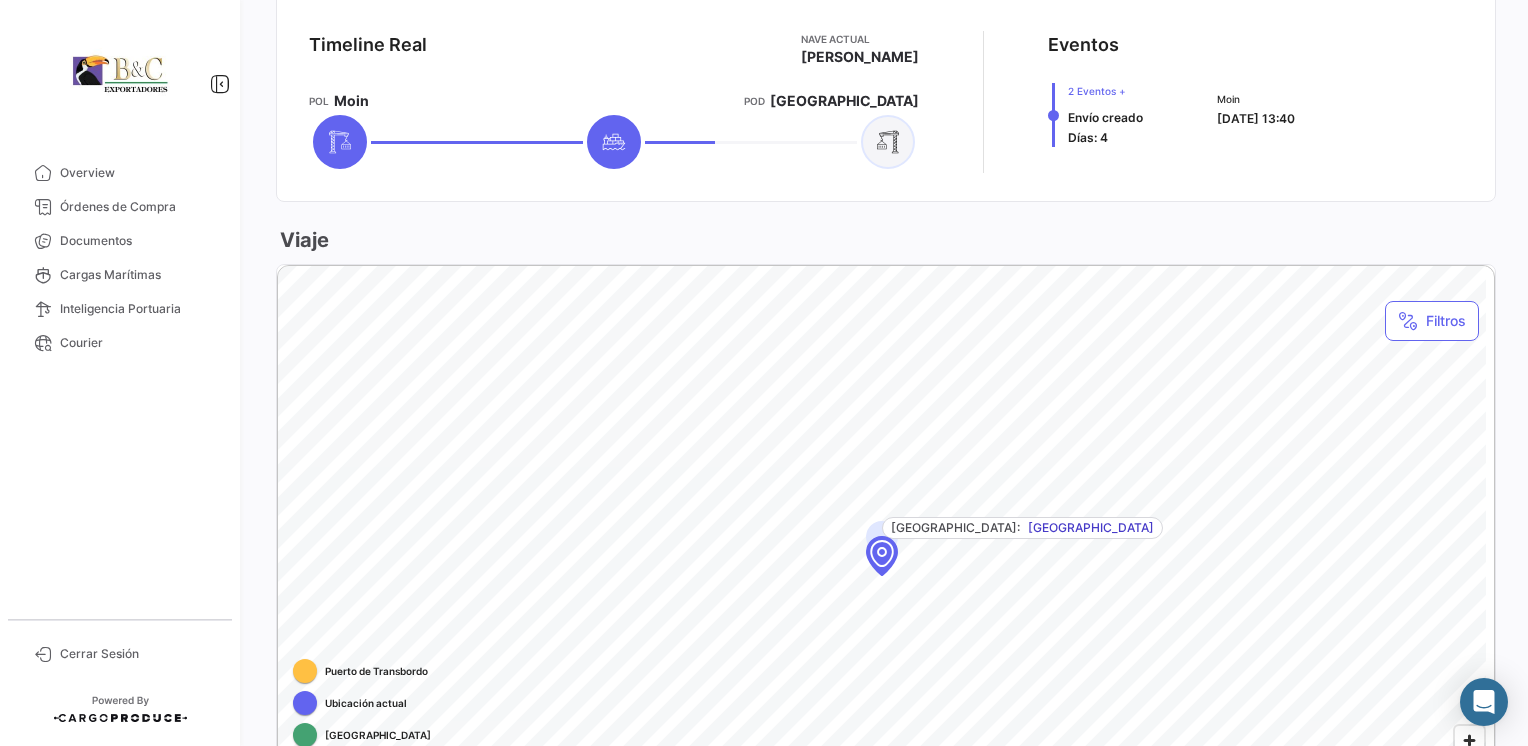click at bounding box center (881, 553) 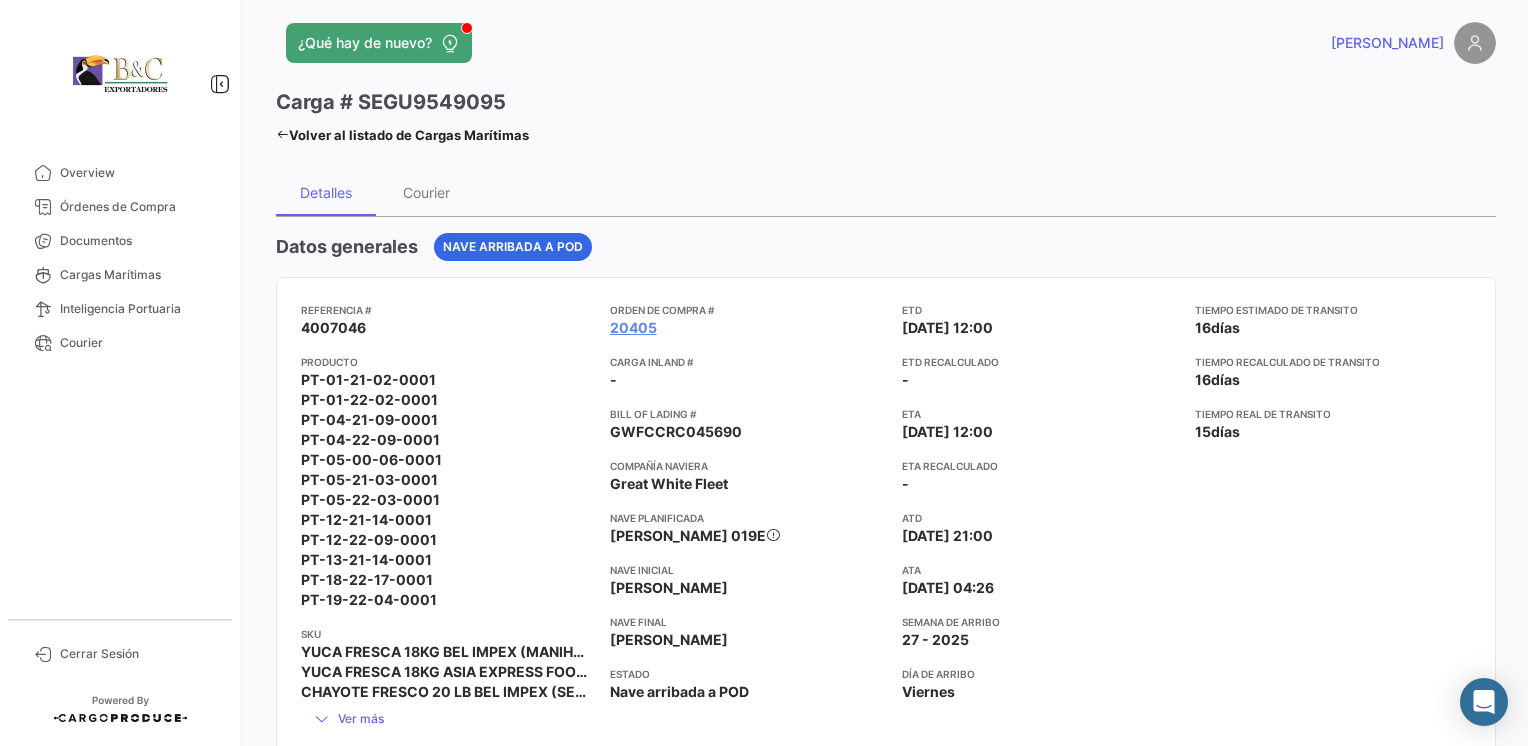 scroll, scrollTop: 5, scrollLeft: 0, axis: vertical 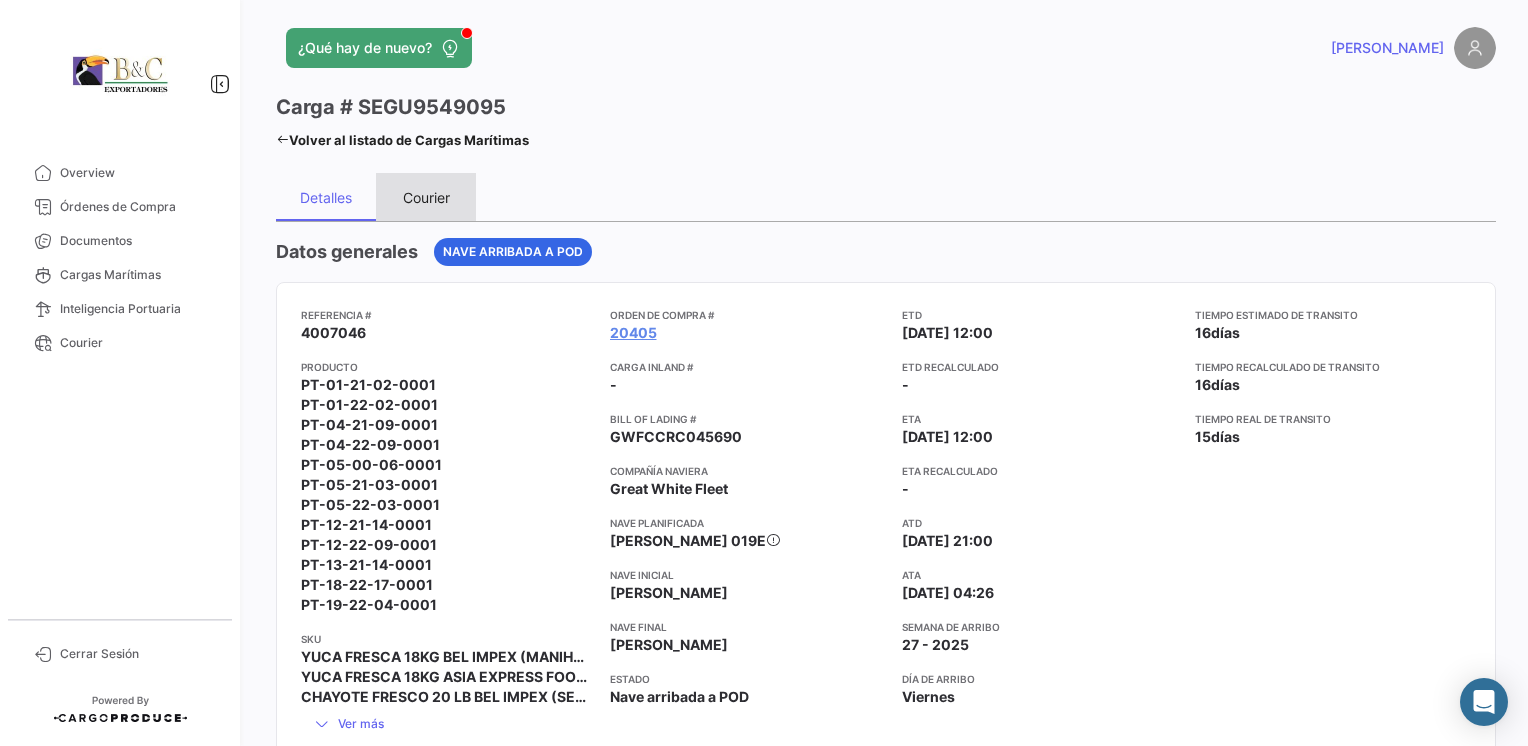 click on "Courier" at bounding box center (426, 197) 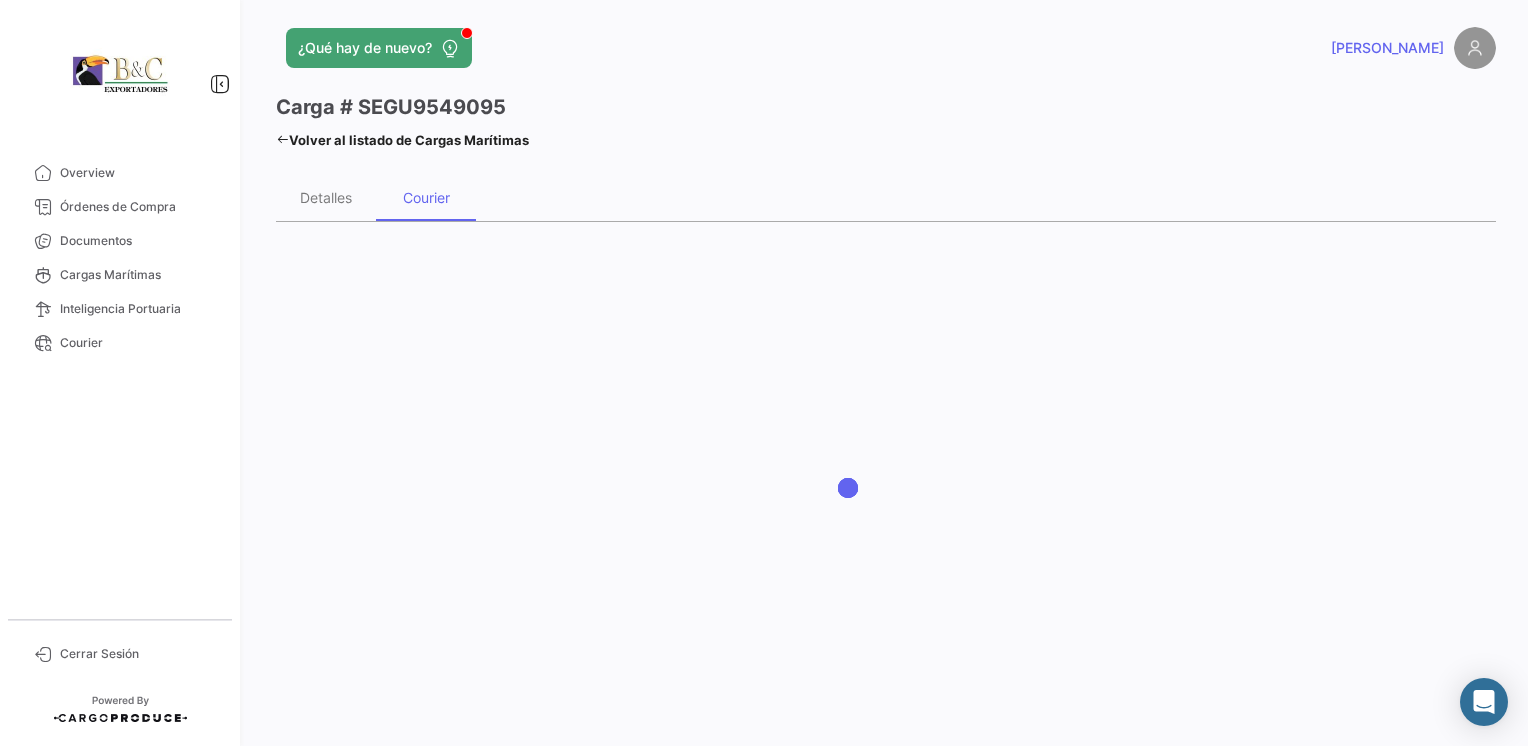 scroll, scrollTop: 0, scrollLeft: 0, axis: both 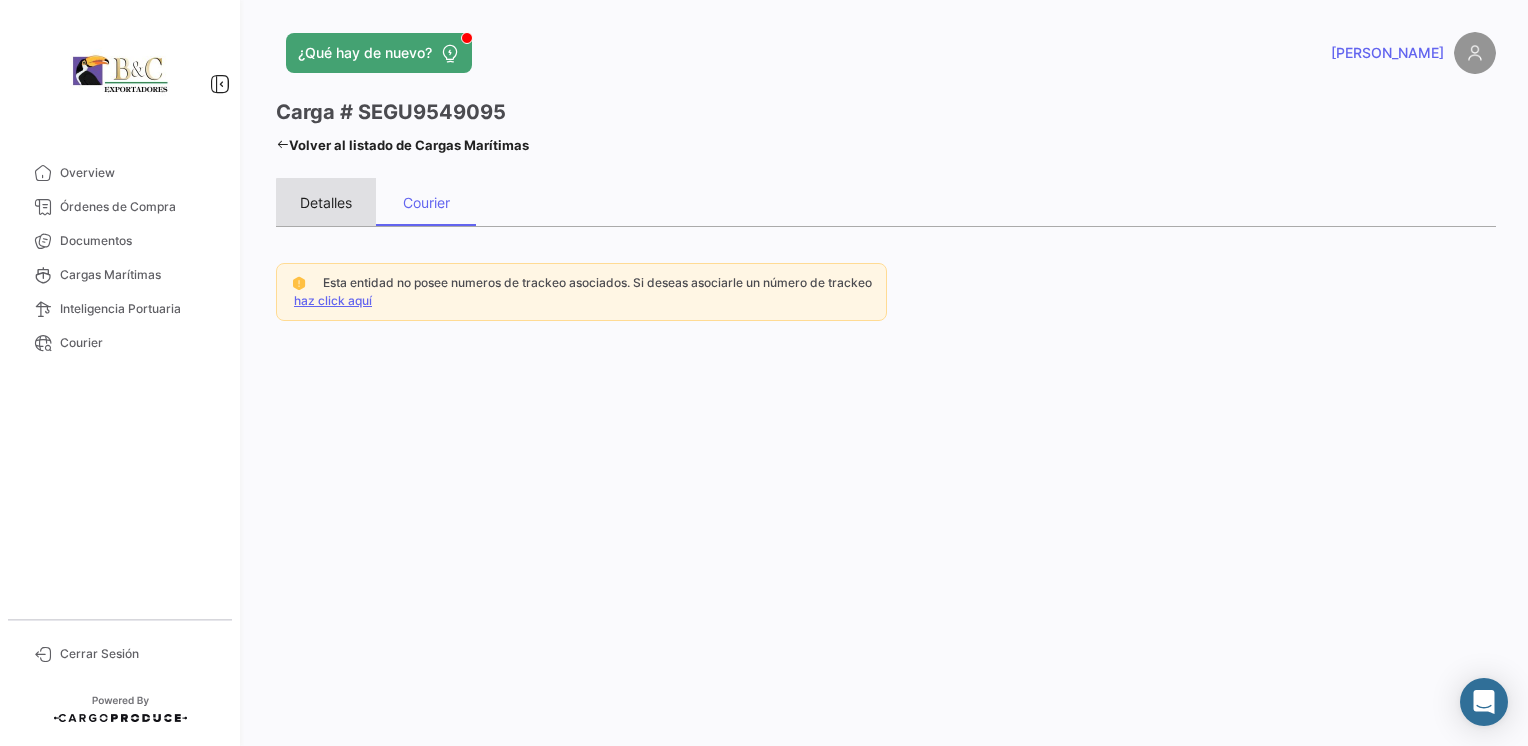 click on "Detalles" at bounding box center (326, 202) 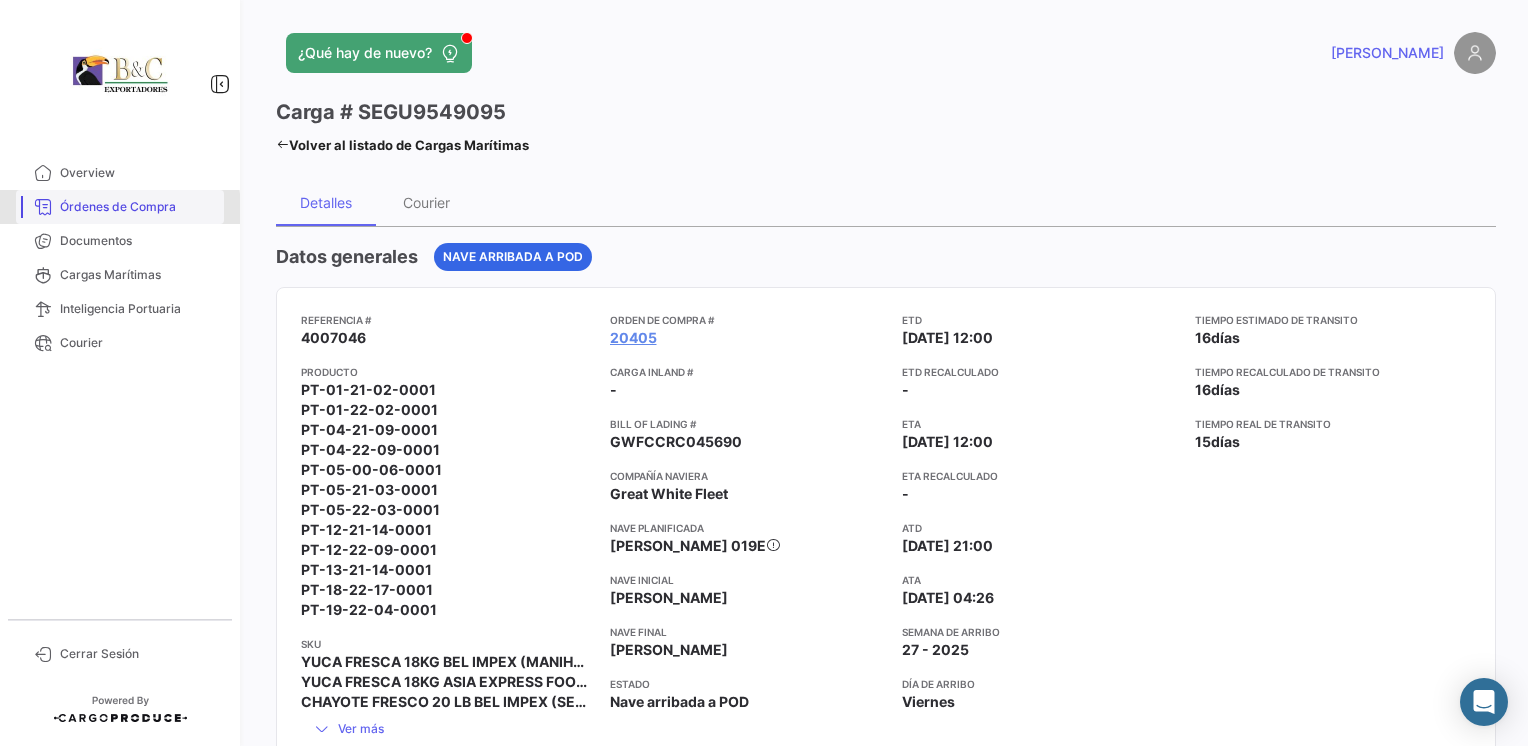 click on "Órdenes de Compra" at bounding box center [138, 207] 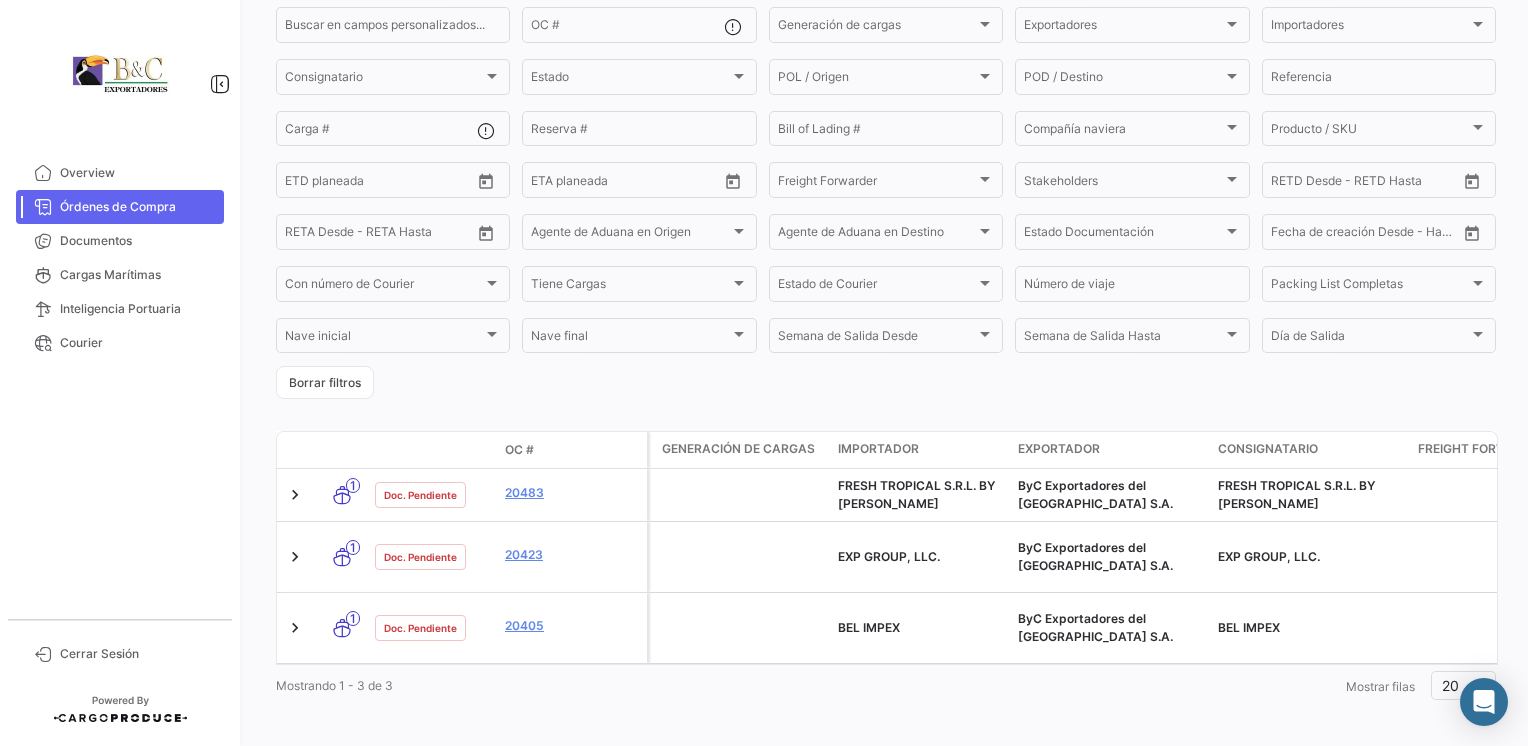 scroll, scrollTop: 198, scrollLeft: 0, axis: vertical 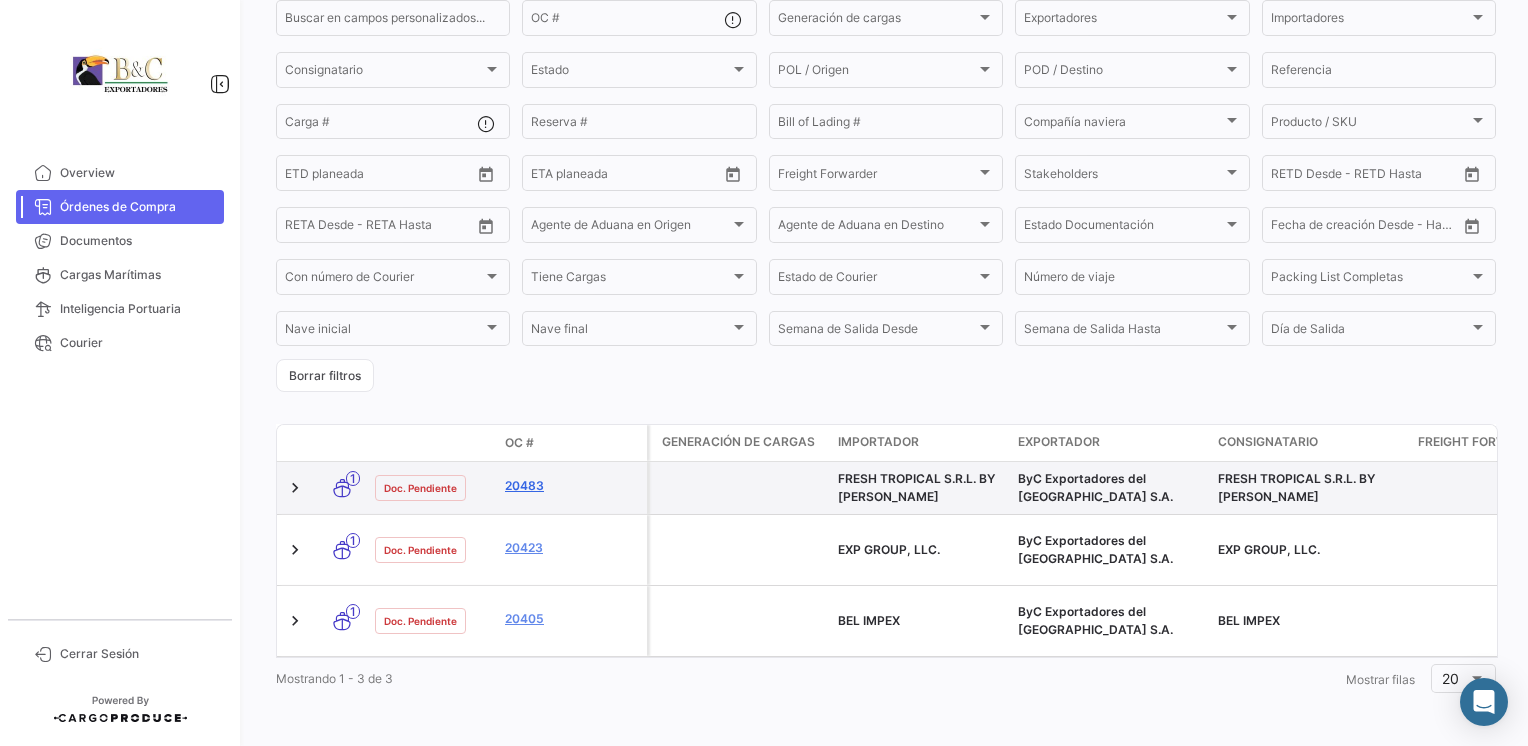 click on "20483" 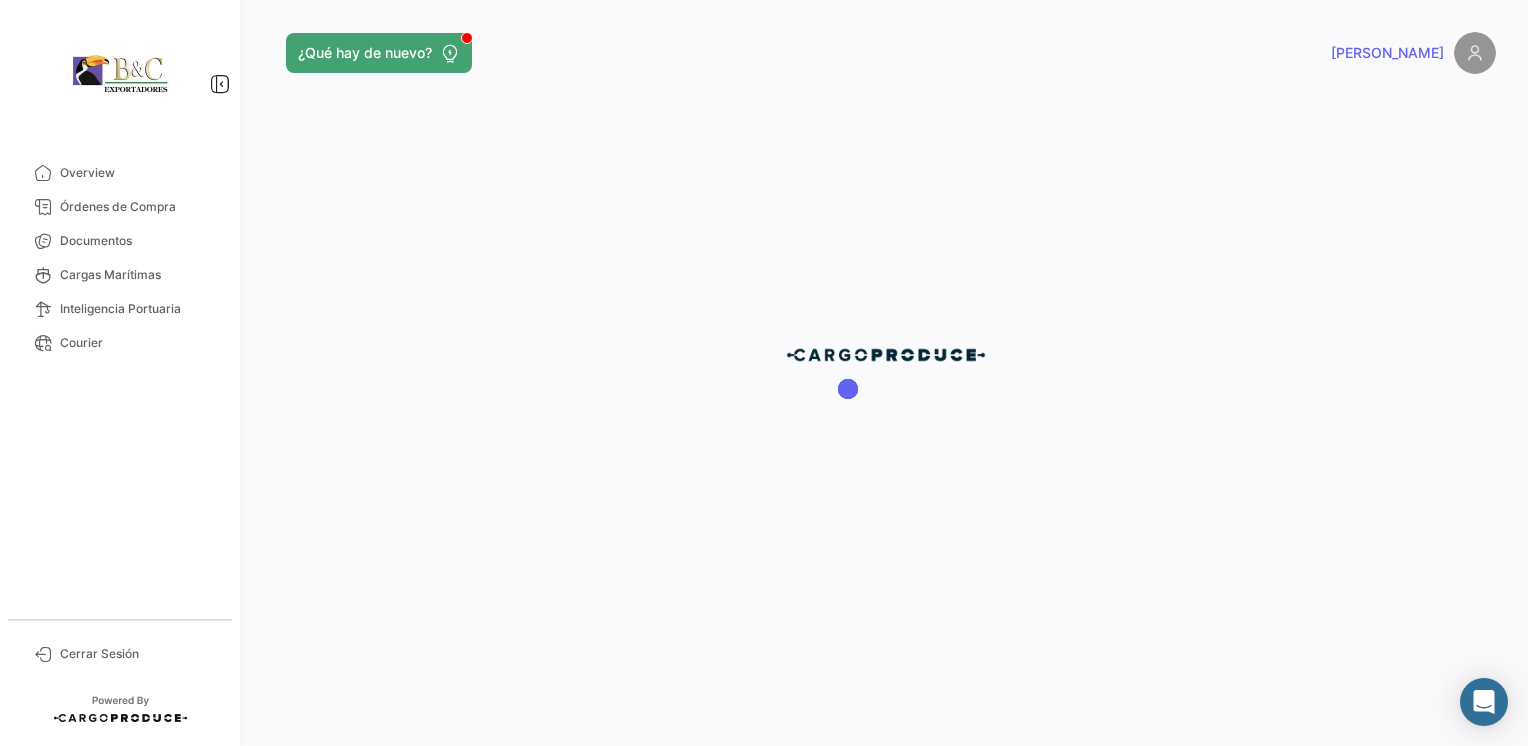 scroll, scrollTop: 0, scrollLeft: 0, axis: both 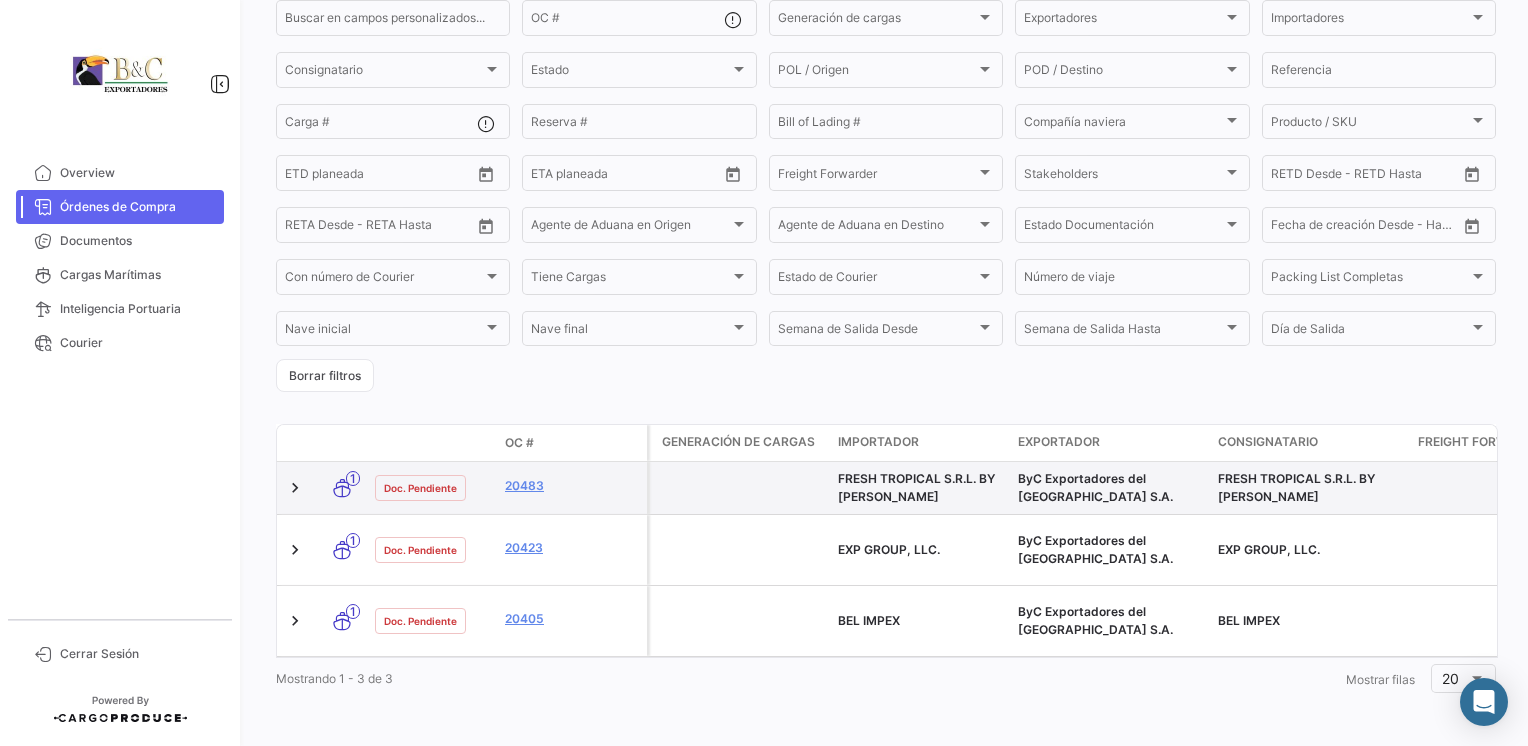 click 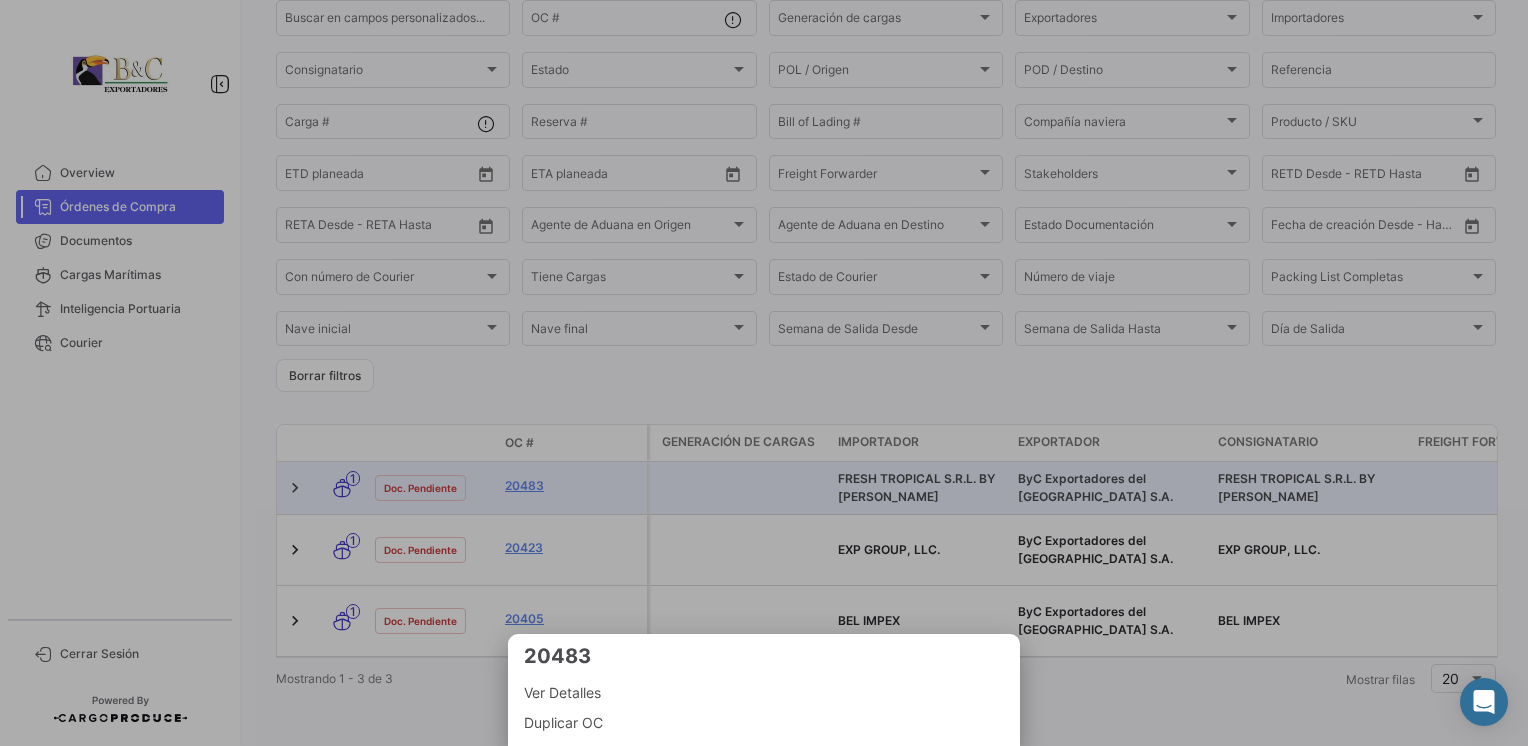 click at bounding box center [764, 373] 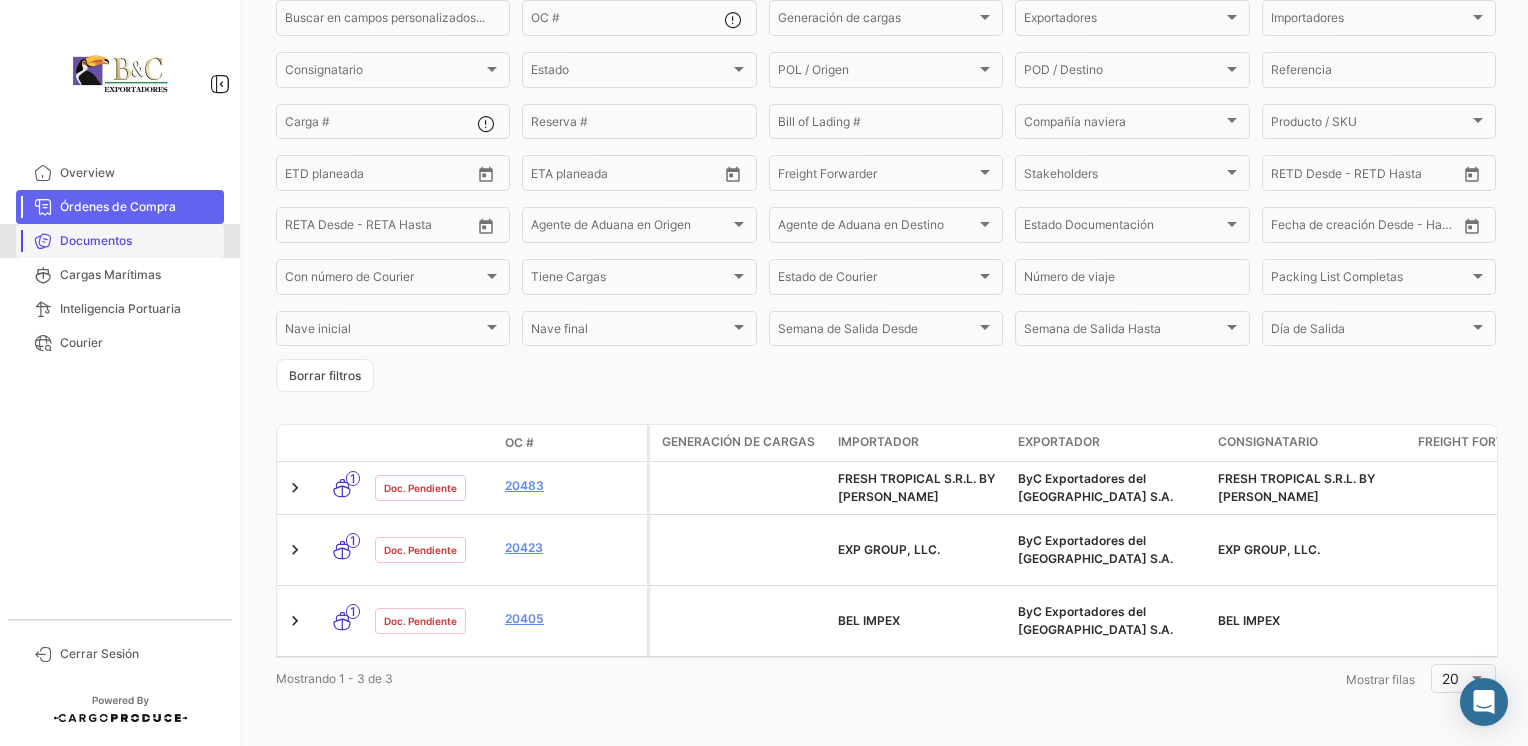click on "Documentos" at bounding box center (138, 241) 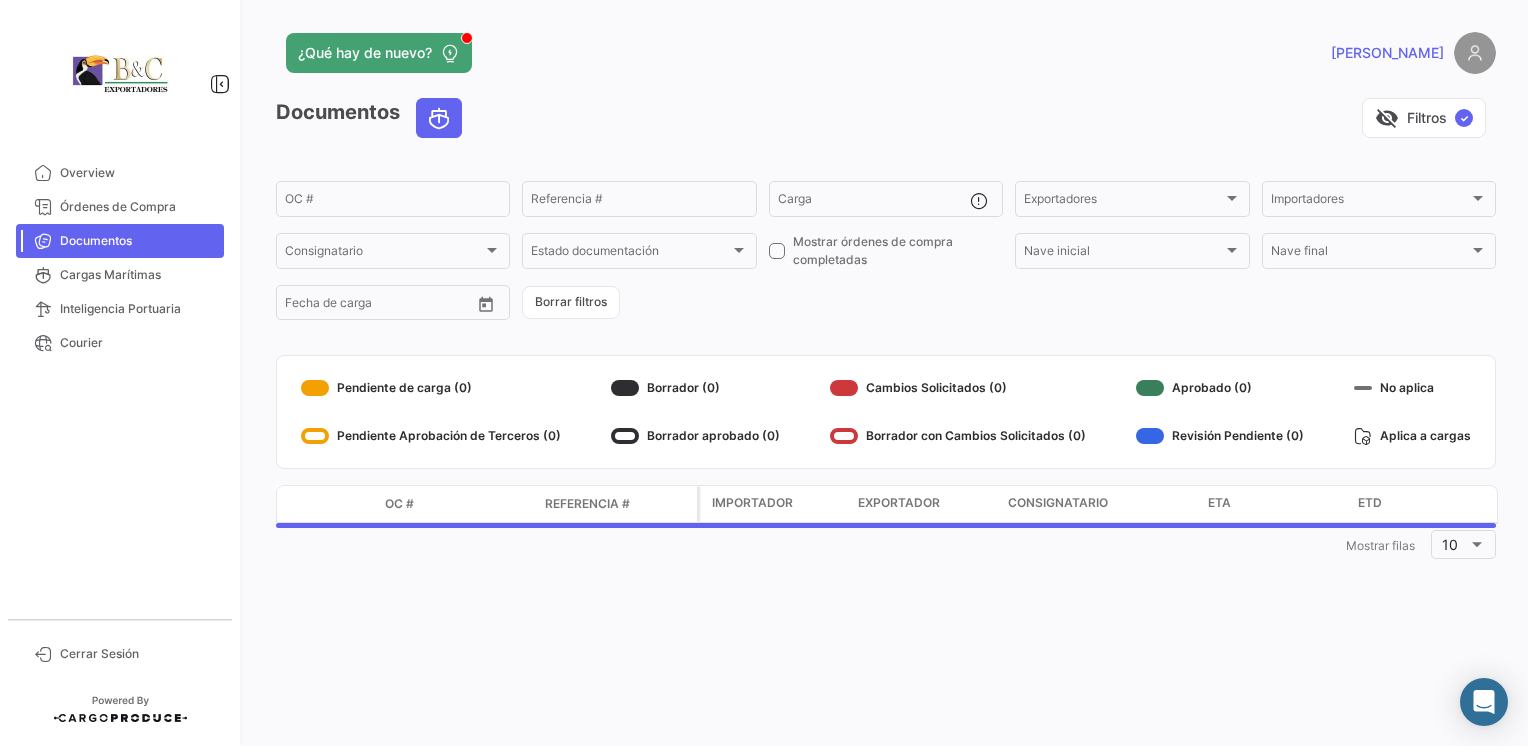 scroll, scrollTop: 0, scrollLeft: 0, axis: both 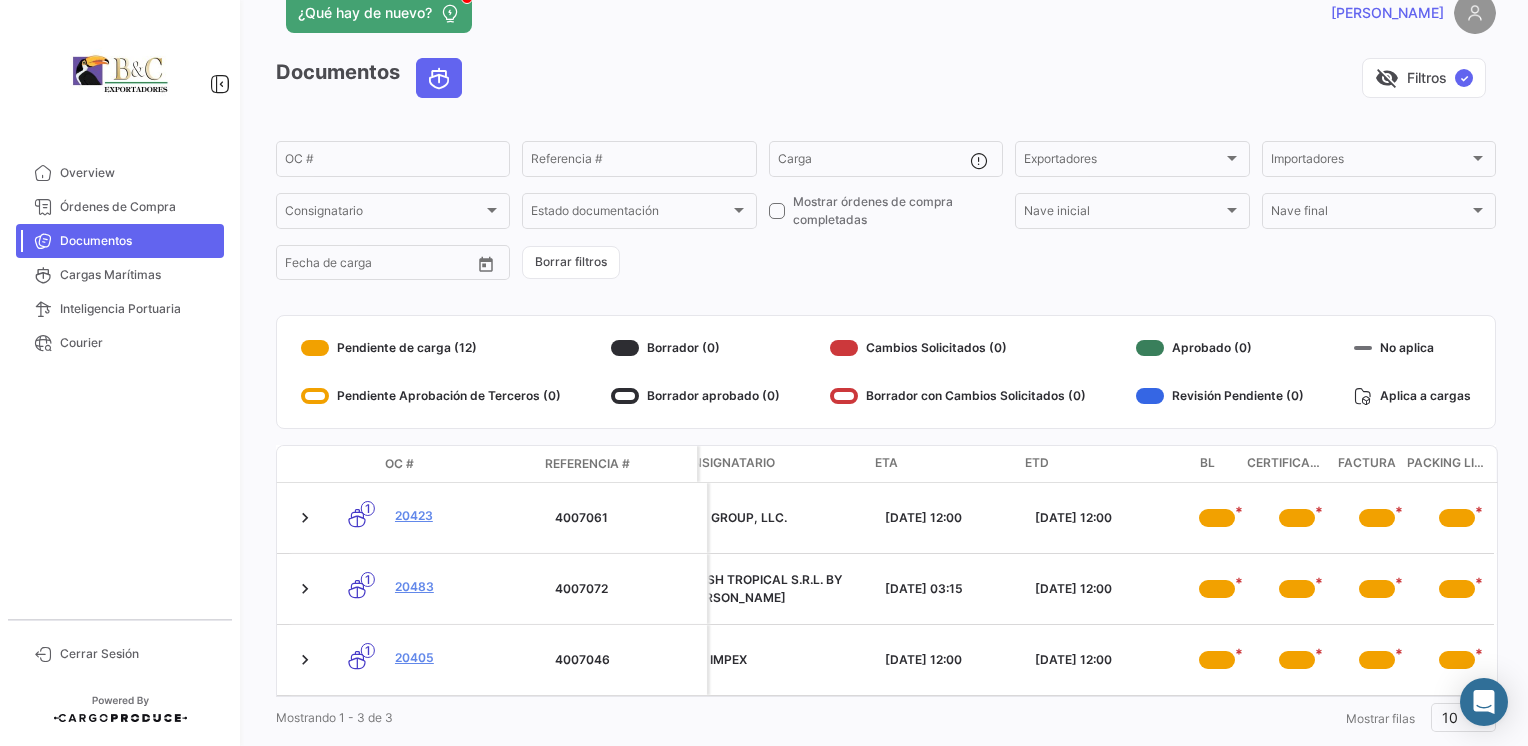 click on "Pendiente de carga (12)" 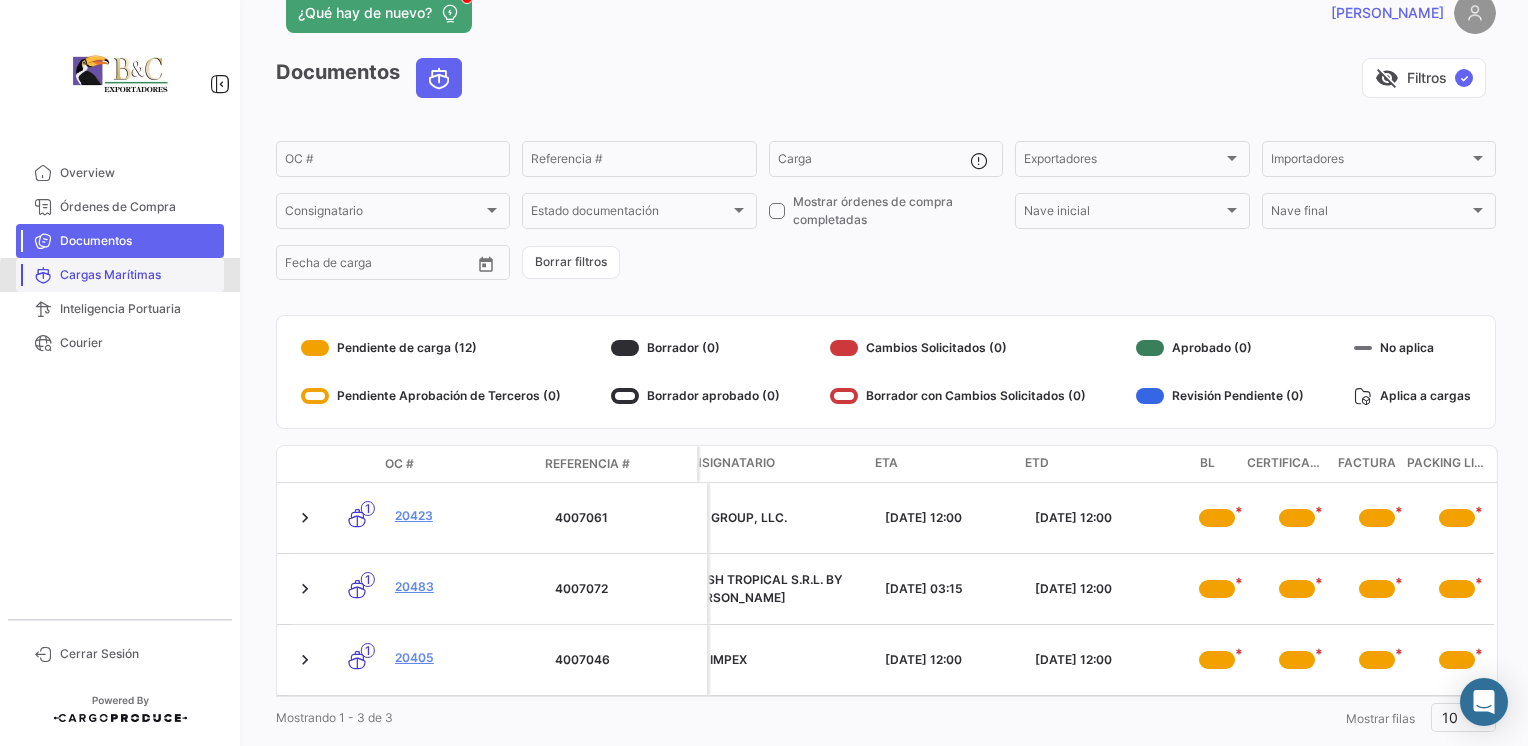 click on "Cargas Marítimas" at bounding box center [138, 275] 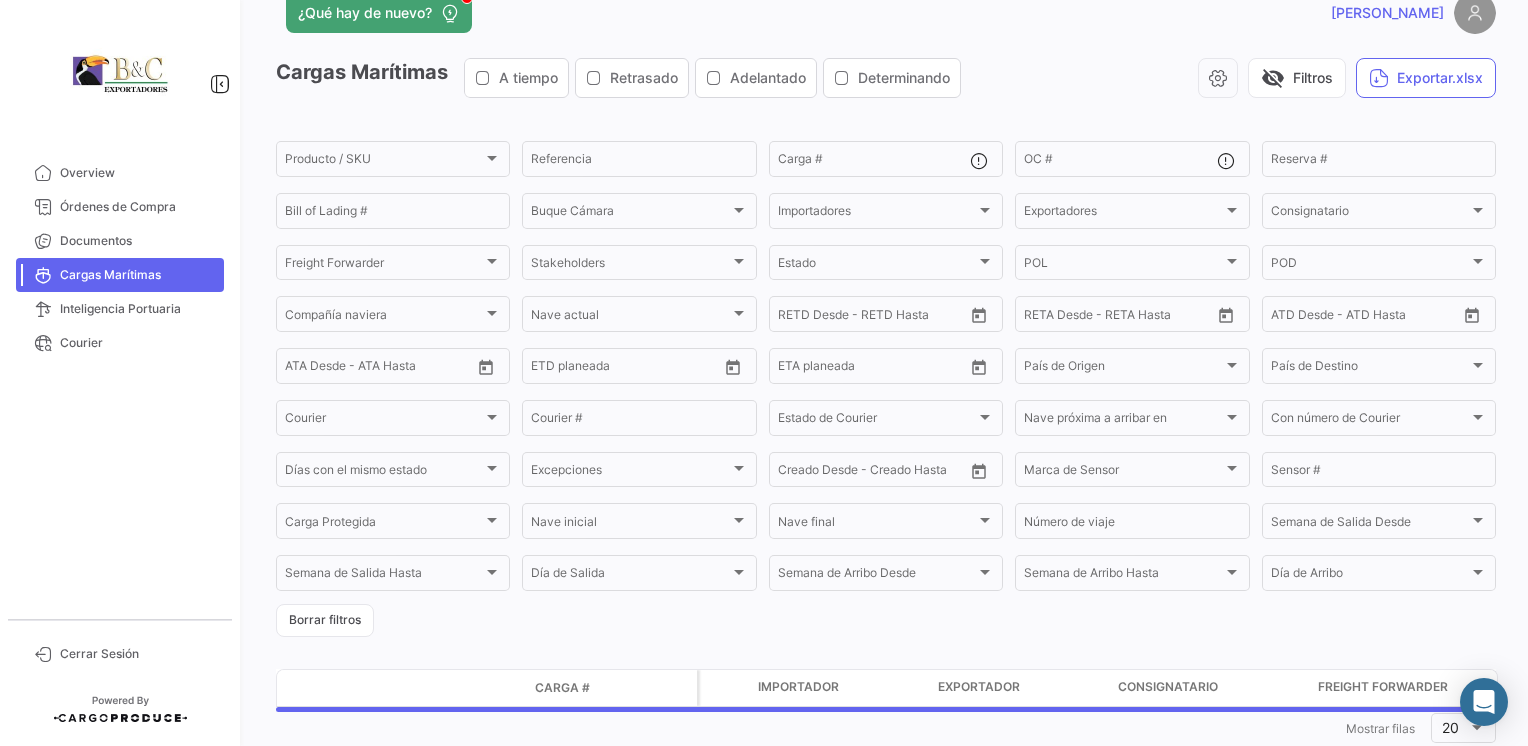 scroll, scrollTop: 0, scrollLeft: 0, axis: both 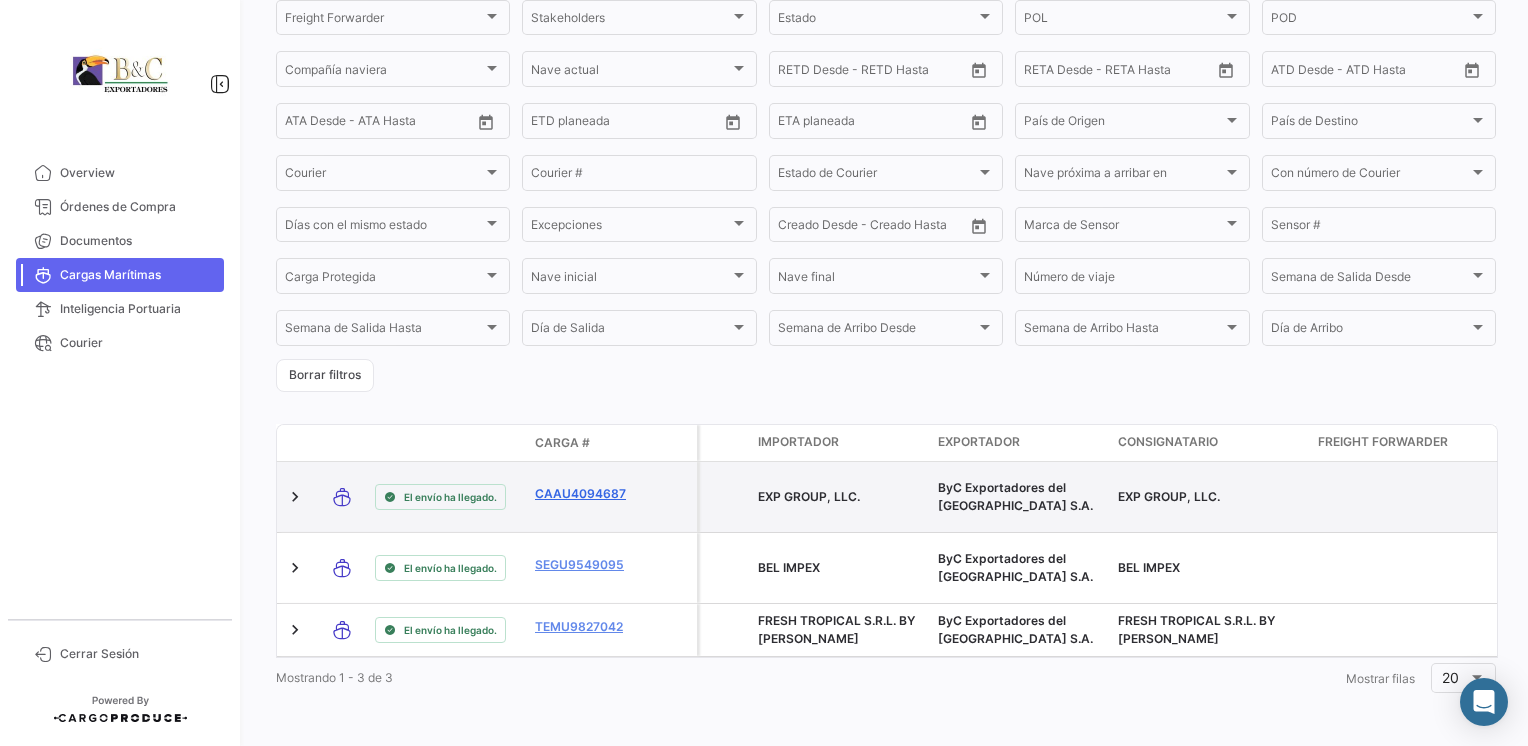 click on "CAAU4094687" 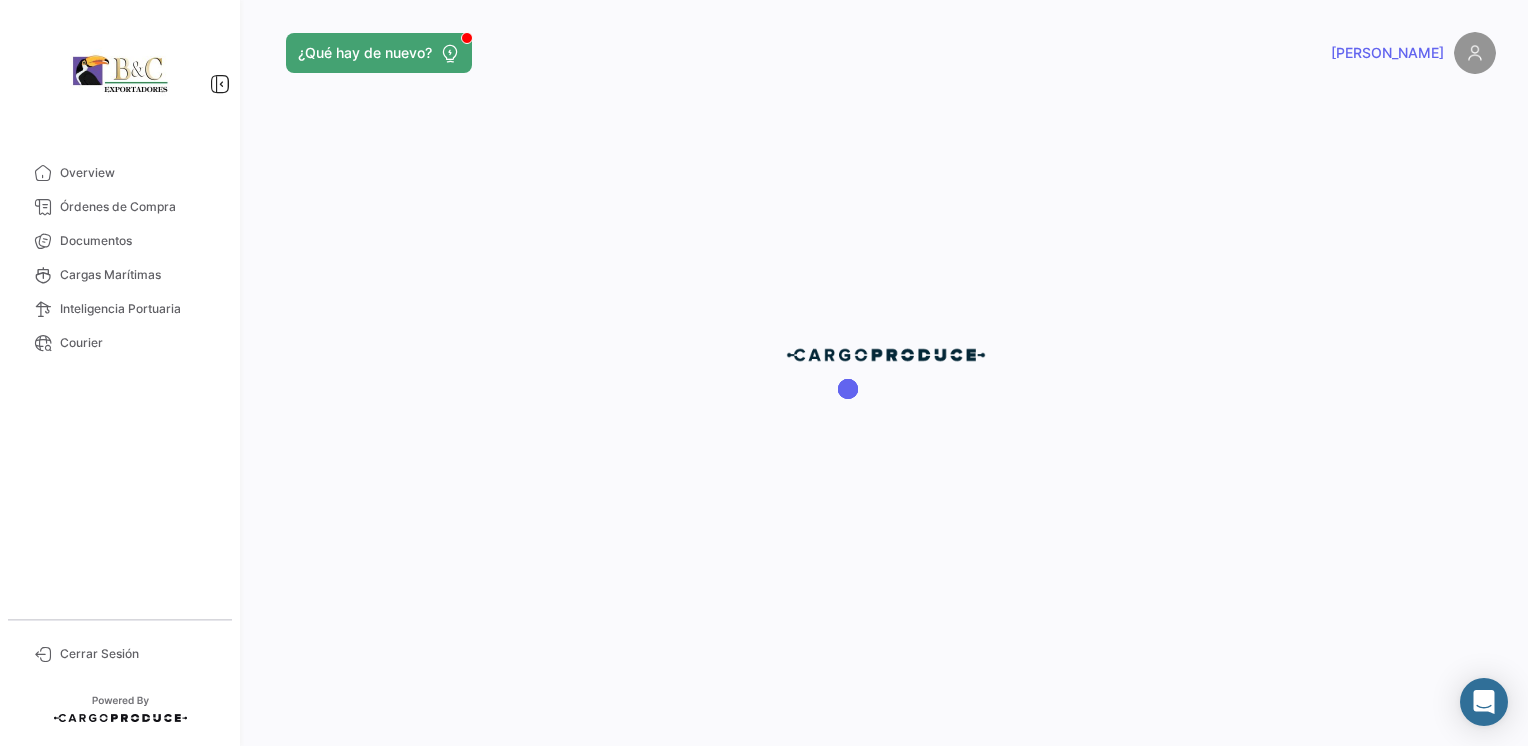 scroll, scrollTop: 0, scrollLeft: 0, axis: both 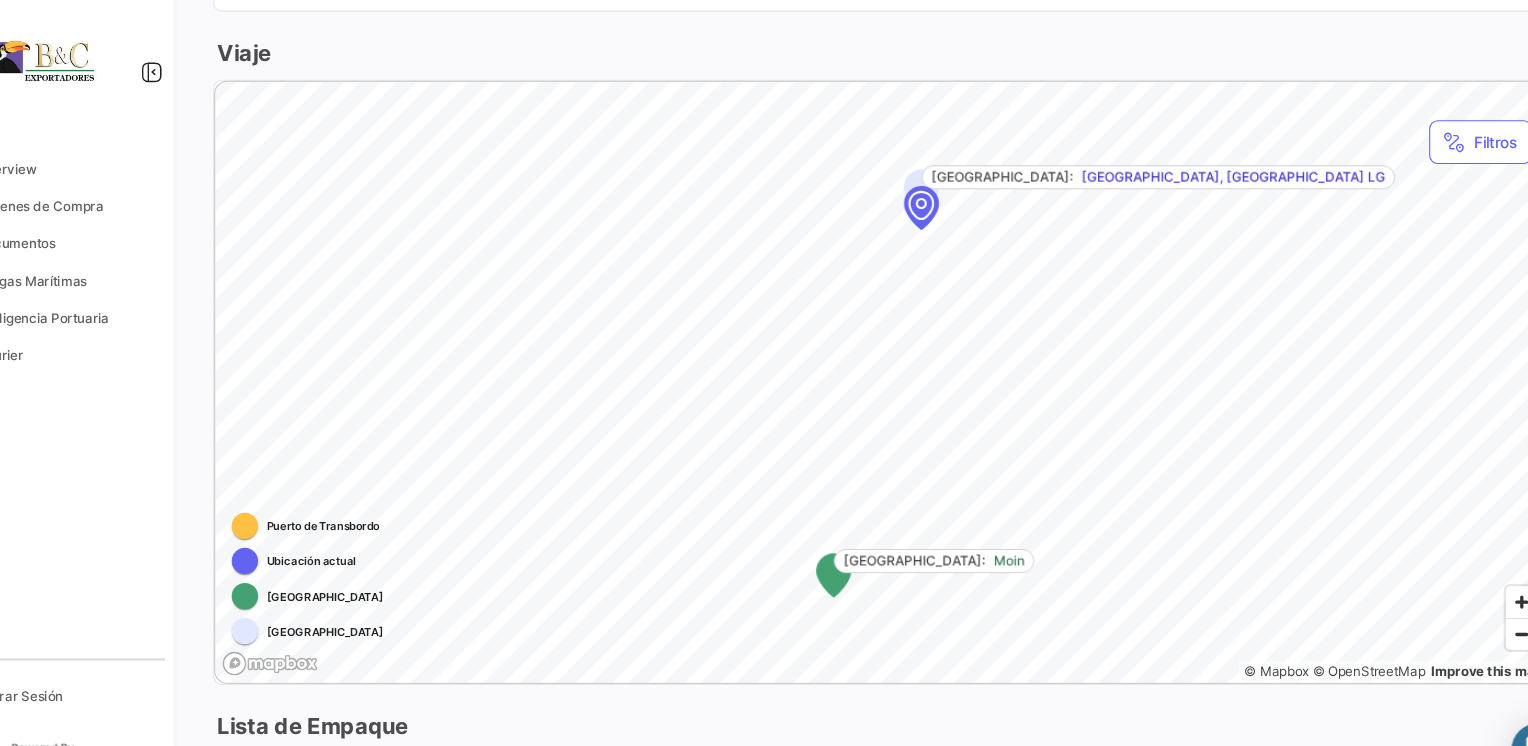 click on "[GEOGRAPHIC_DATA]" at bounding box center [362, 594] 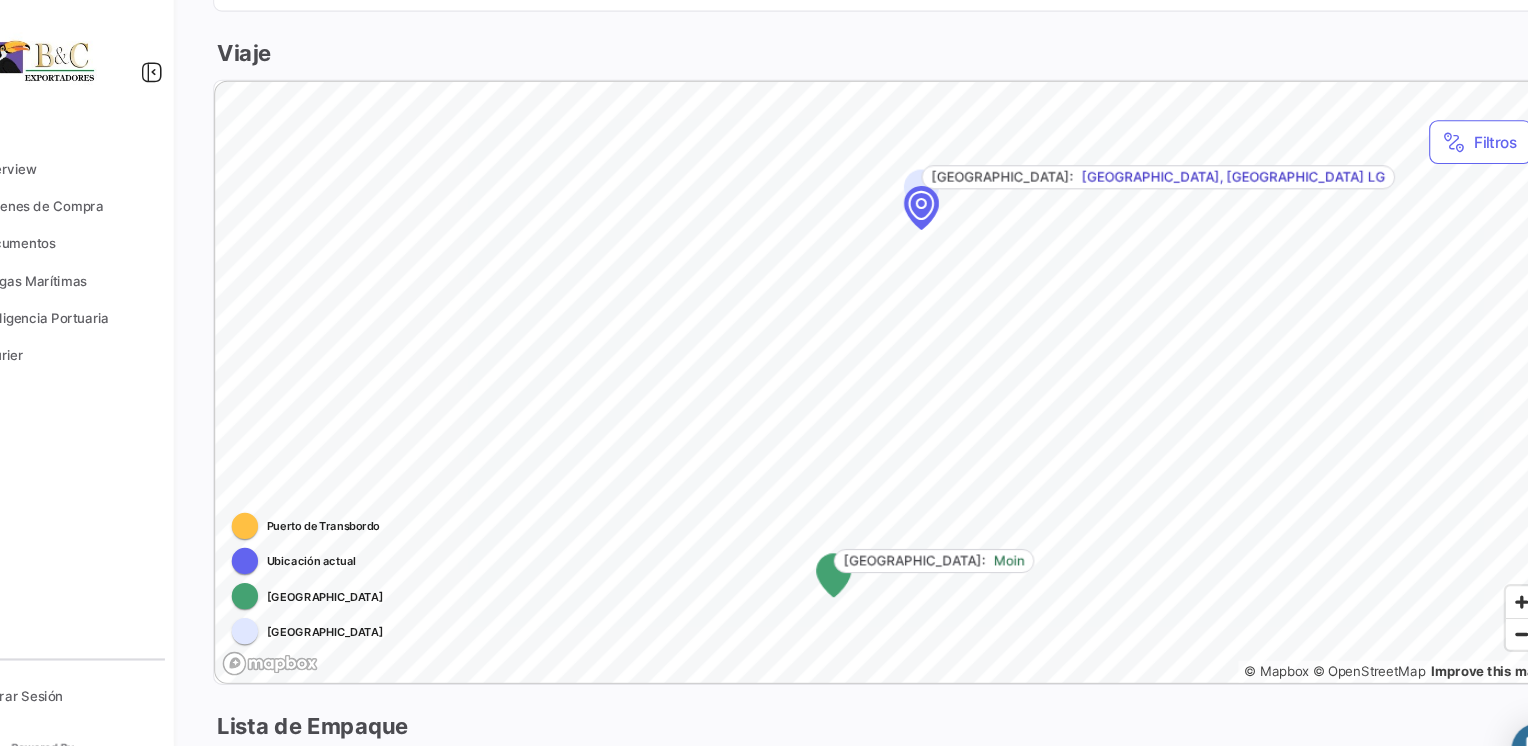 click at bounding box center [305, 594] 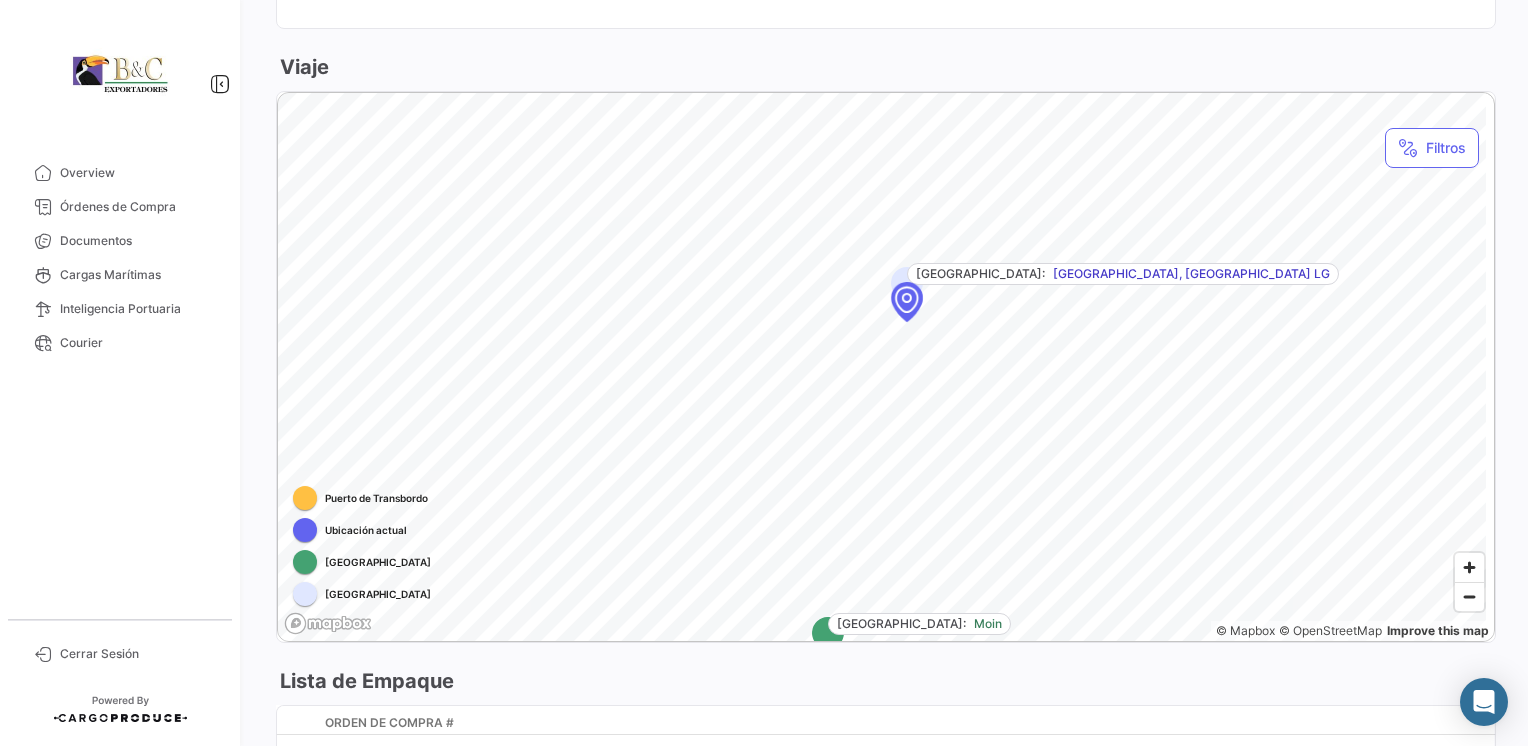 scroll, scrollTop: 1128, scrollLeft: 0, axis: vertical 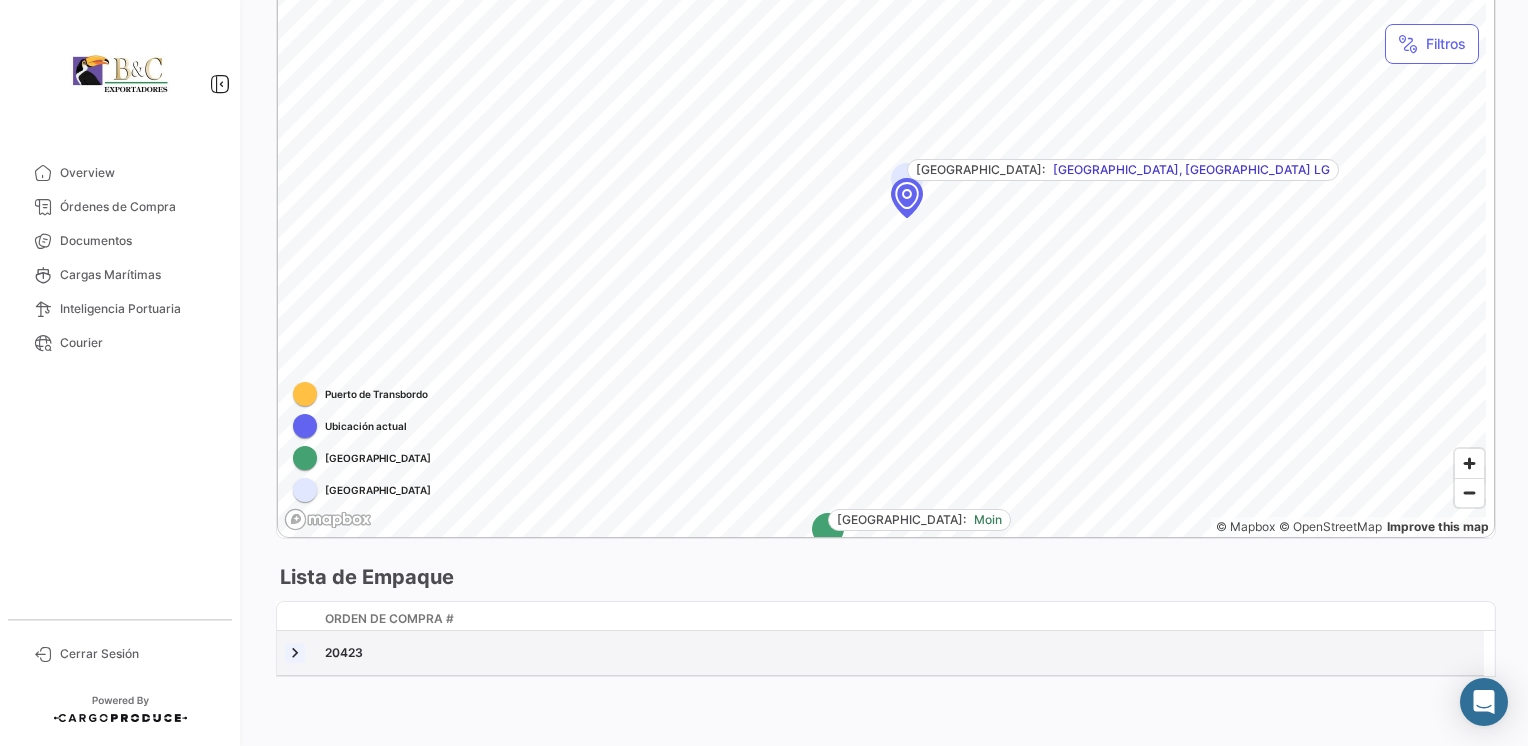 click 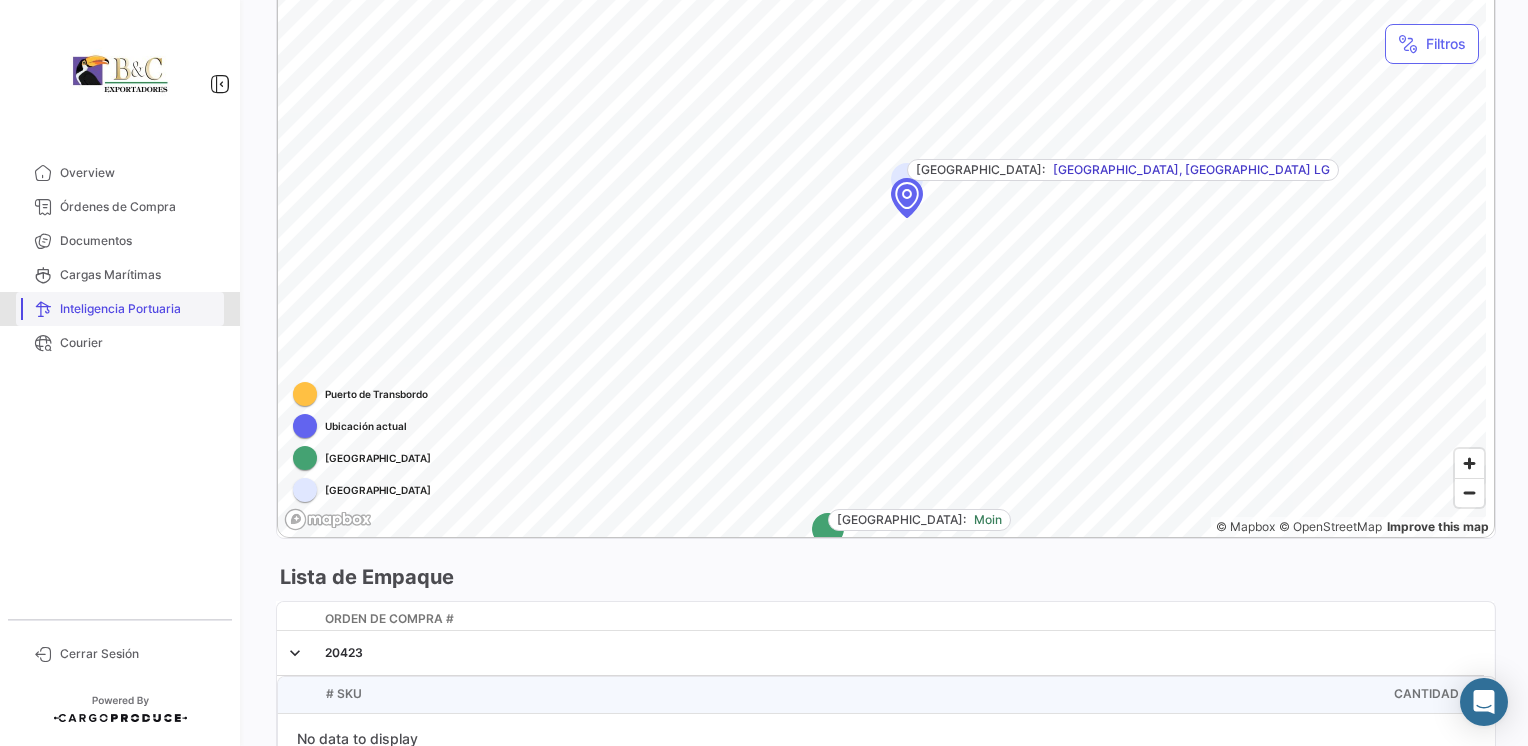 click on "Inteligencia Portuaria" at bounding box center [138, 309] 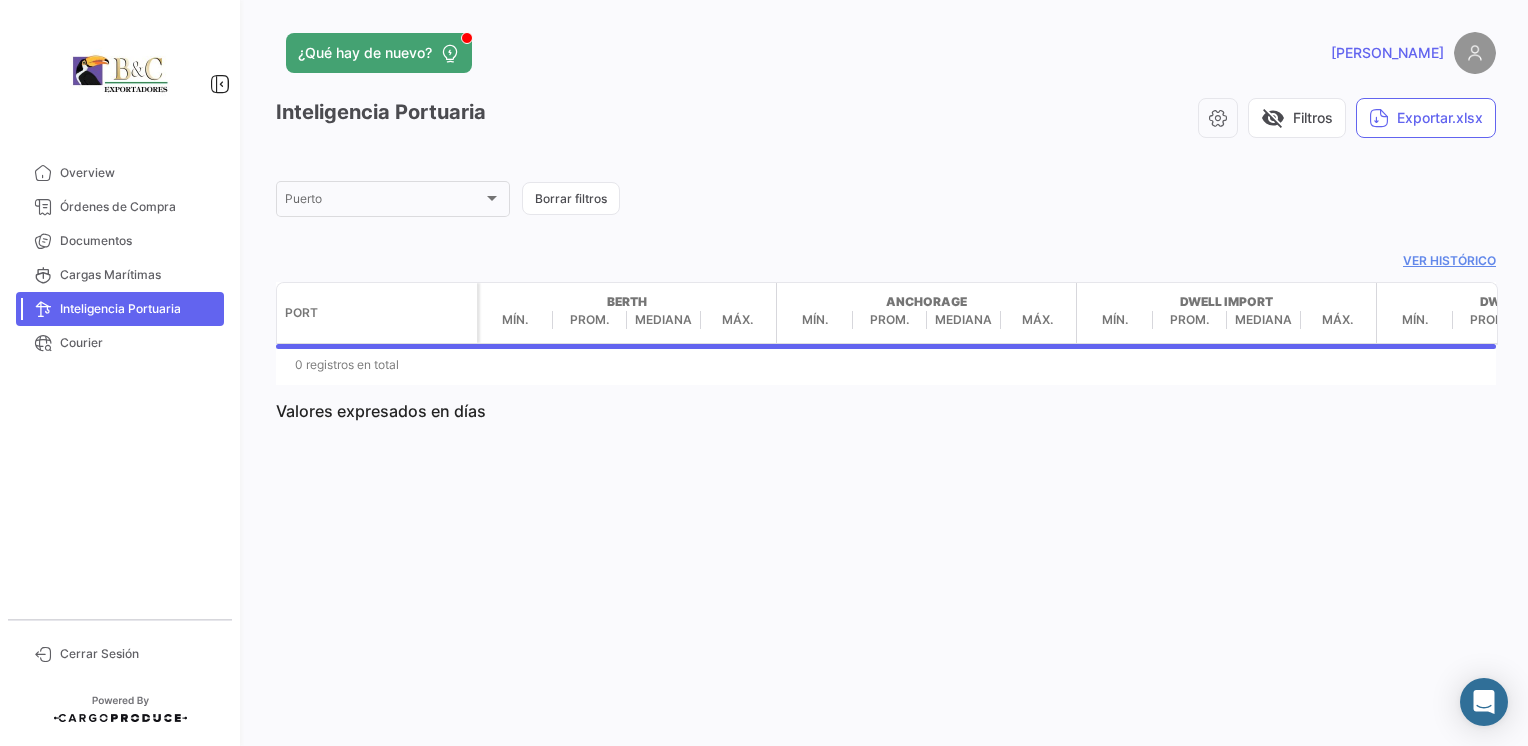 scroll, scrollTop: 0, scrollLeft: 0, axis: both 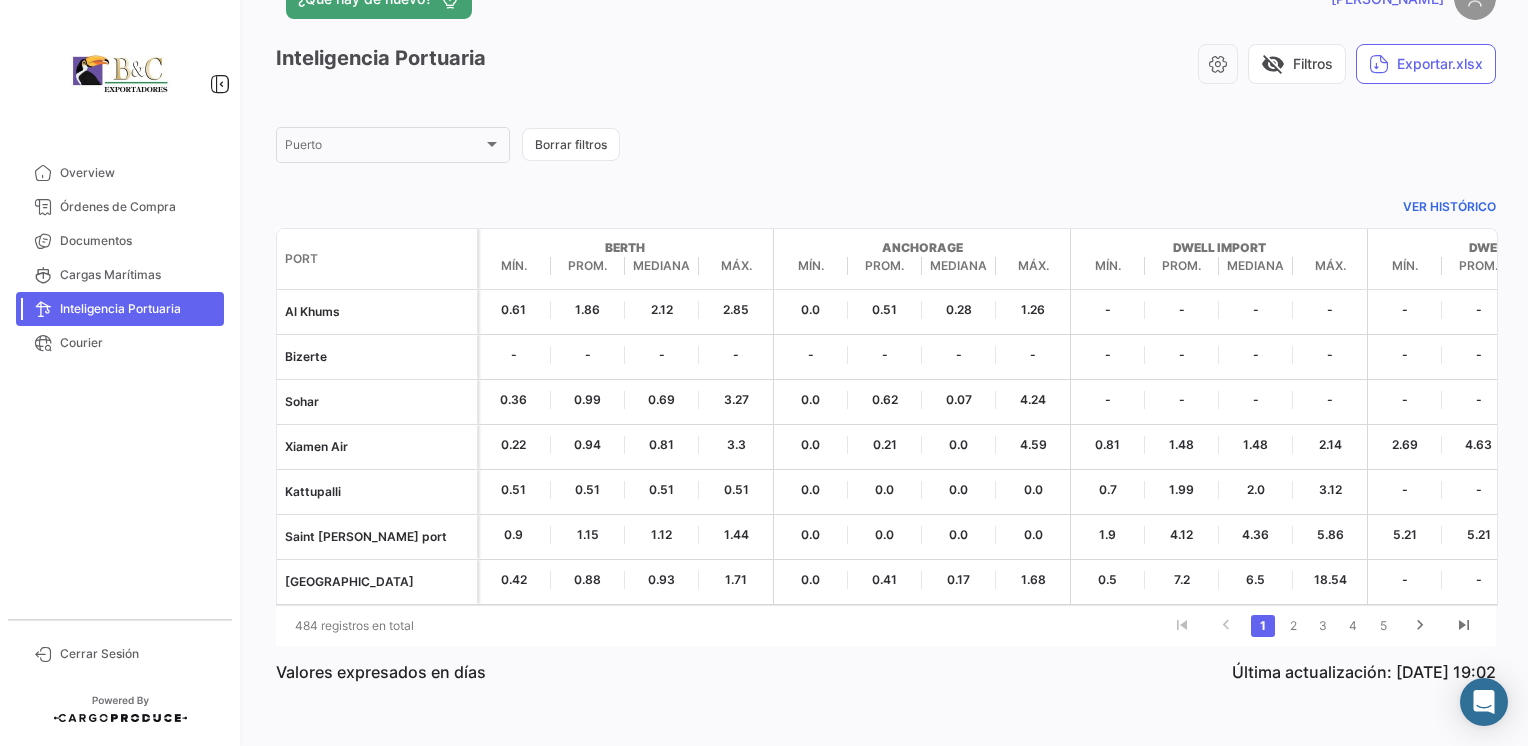 click on "Ver histórico" 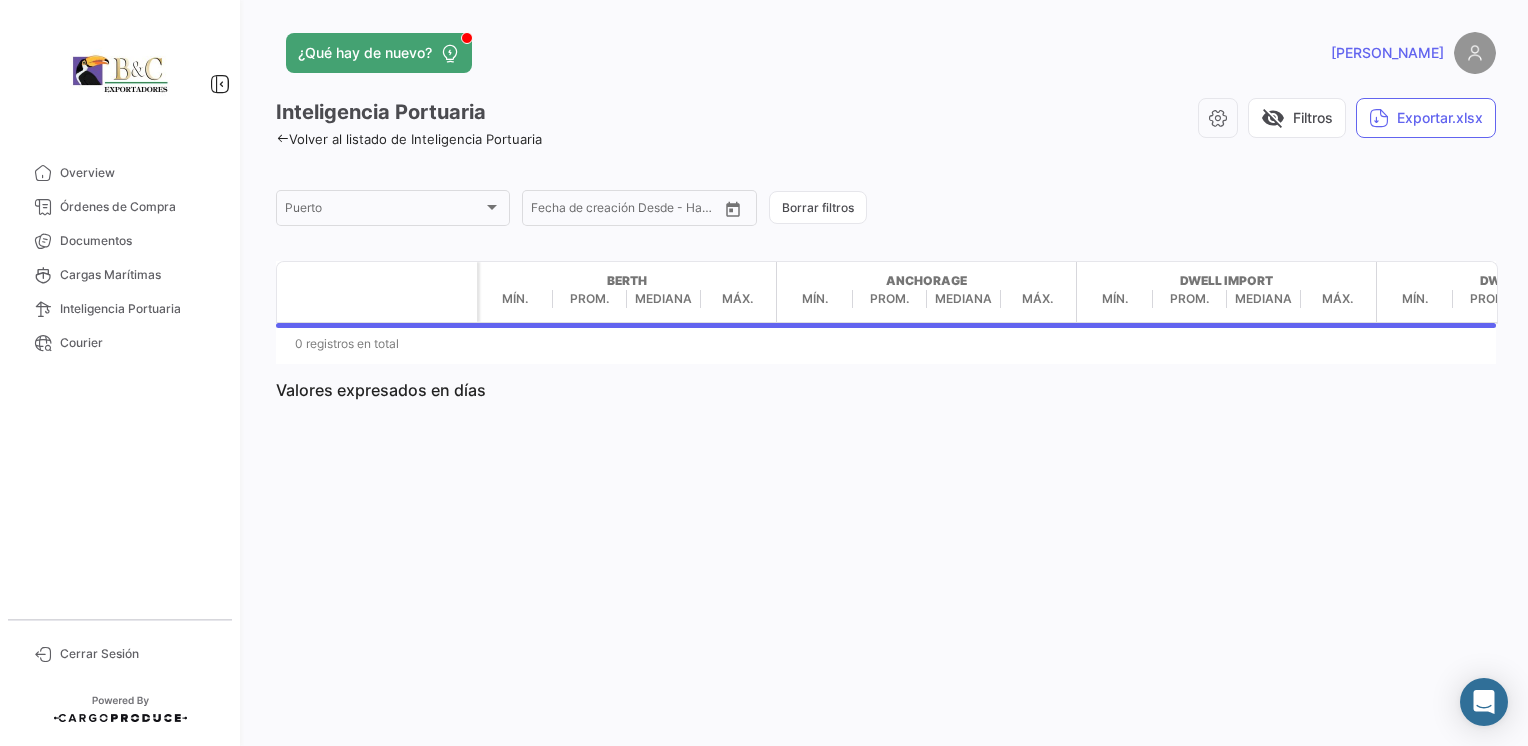 scroll, scrollTop: 0, scrollLeft: 0, axis: both 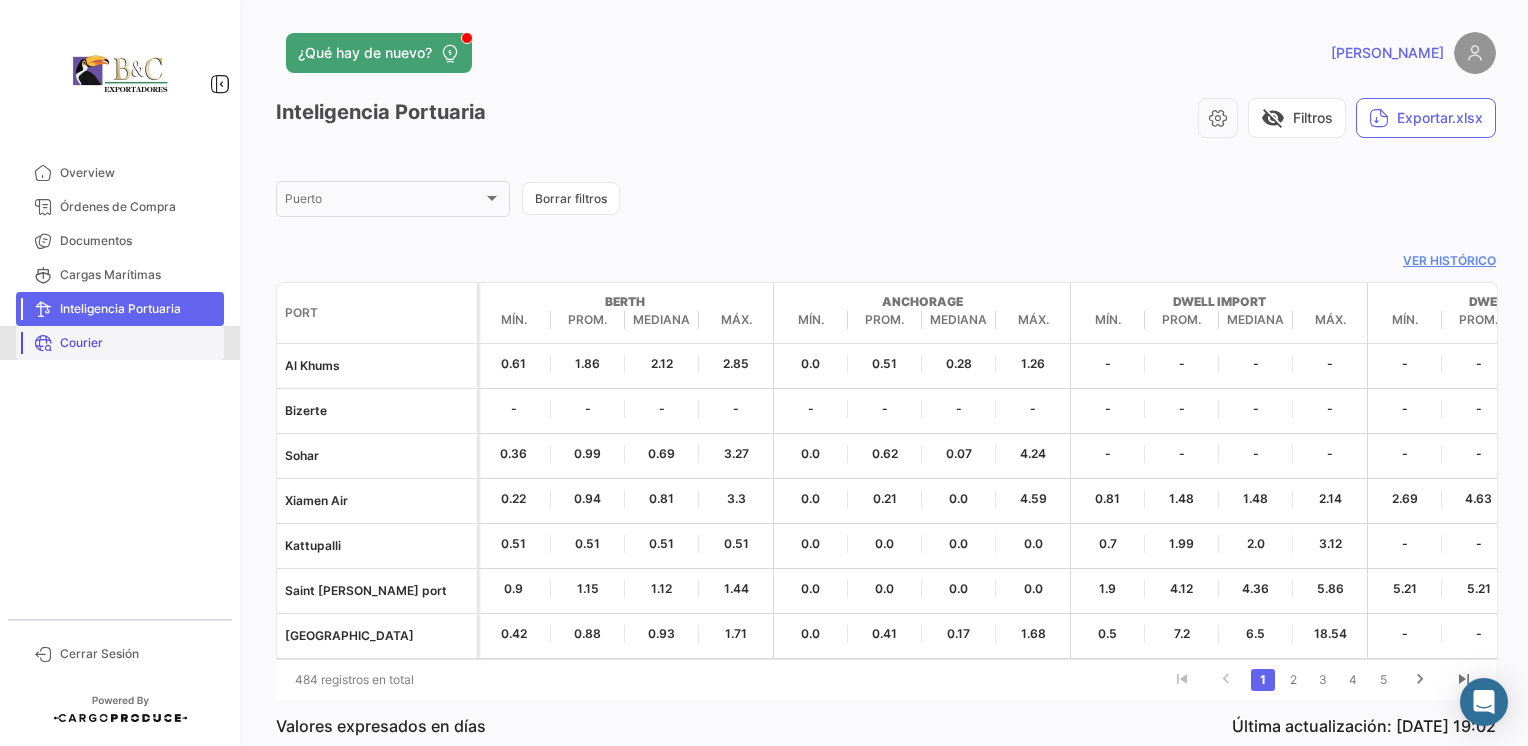 click on "Courier" at bounding box center (120, 343) 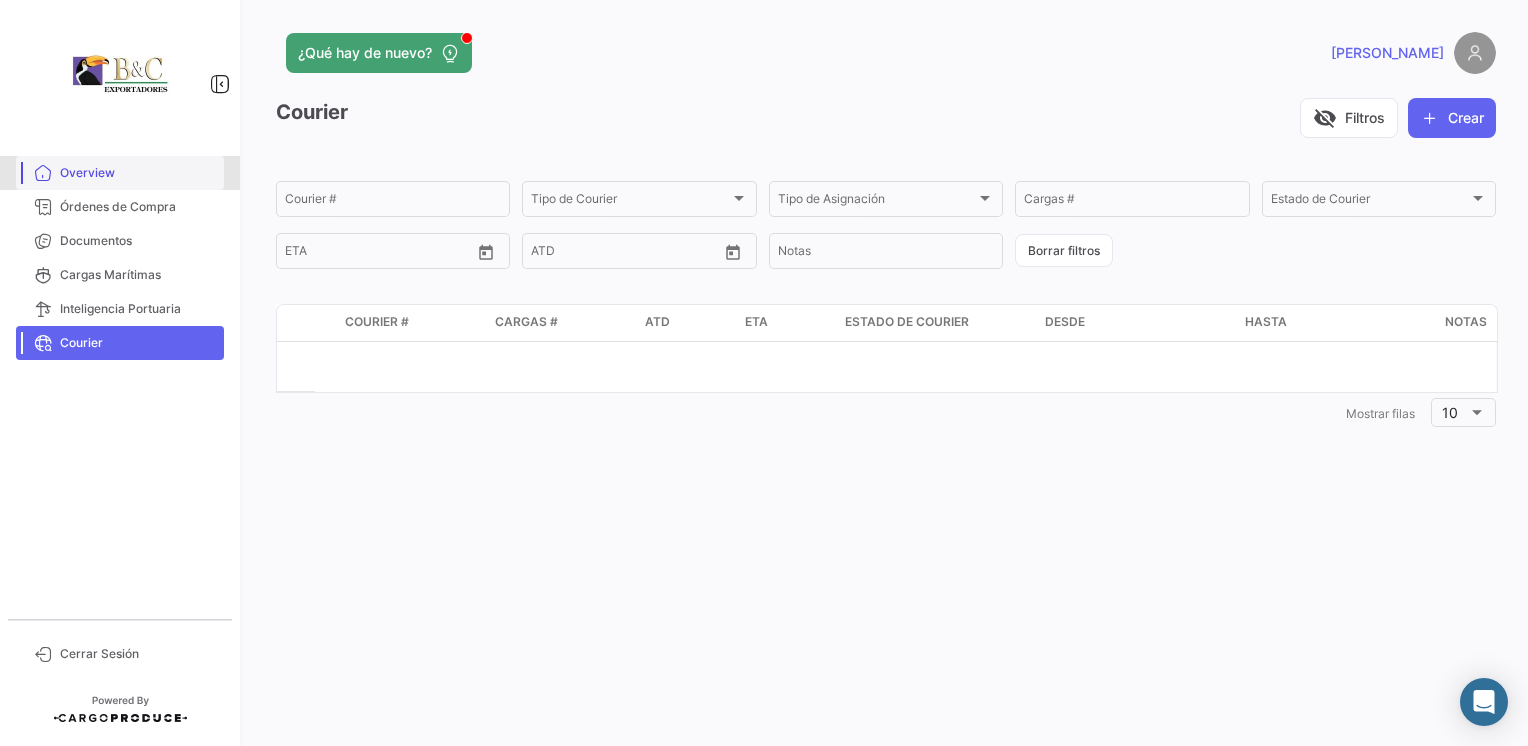 click on "Overview" at bounding box center [138, 173] 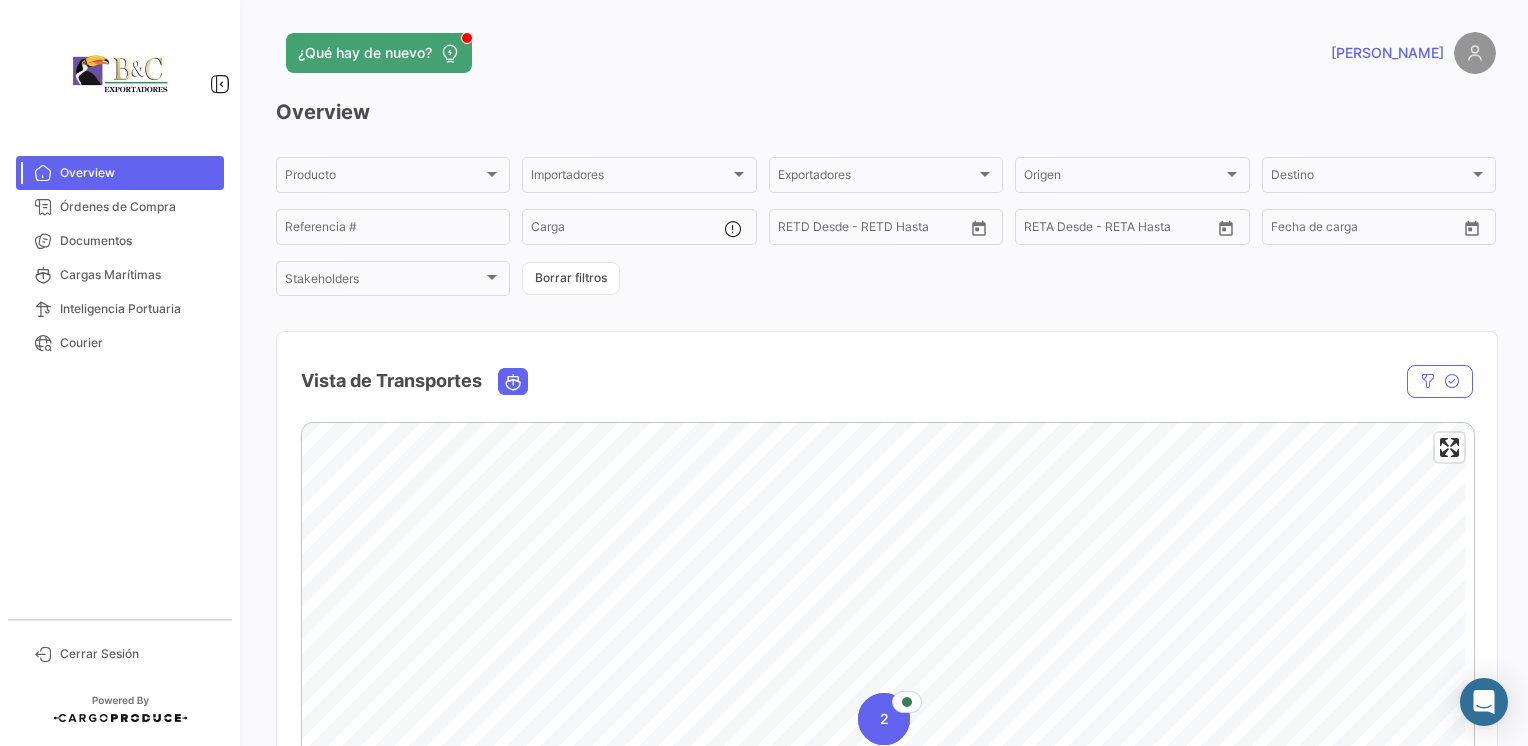 drag, startPoint x: 1514, startPoint y: 140, endPoint x: 1513, endPoint y: 158, distance: 18.027756 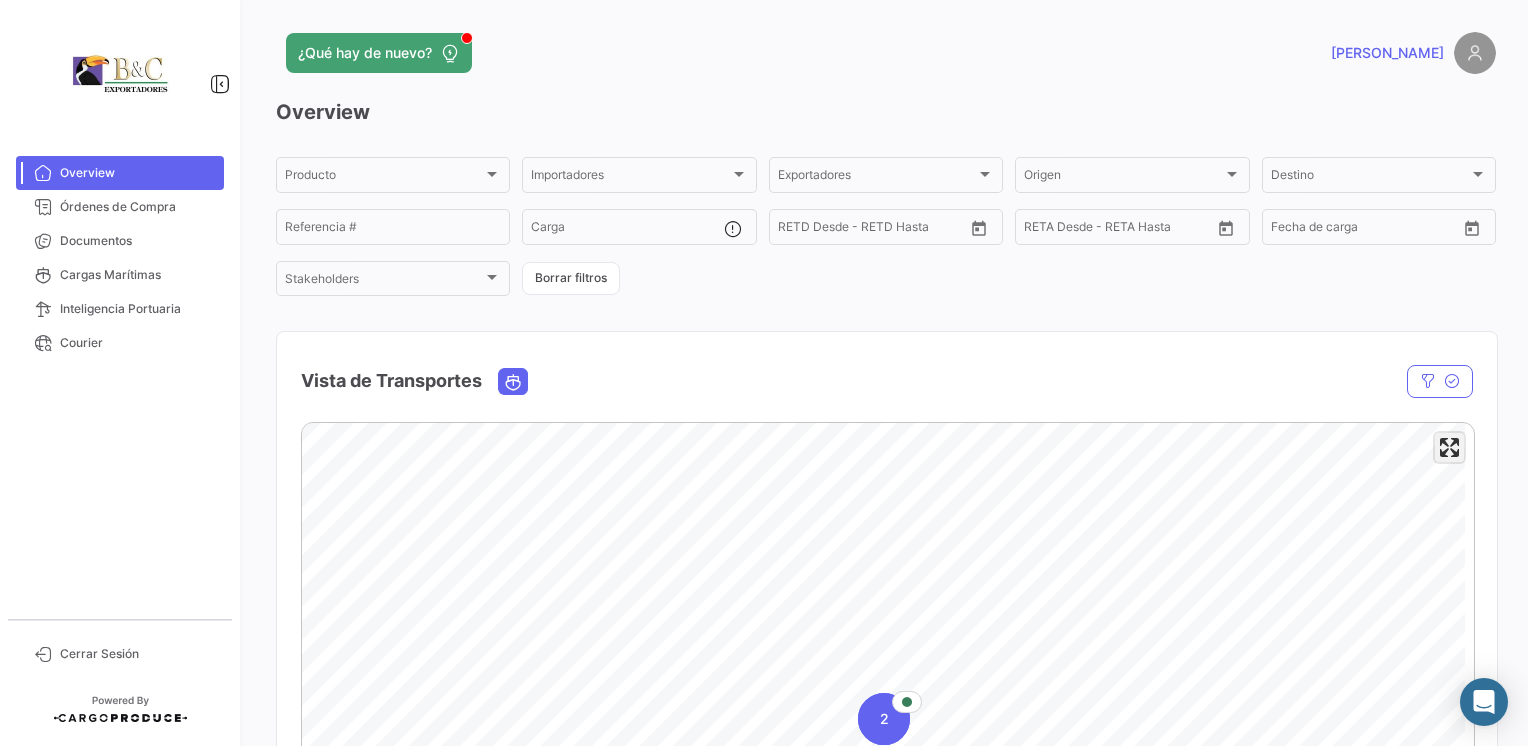 click 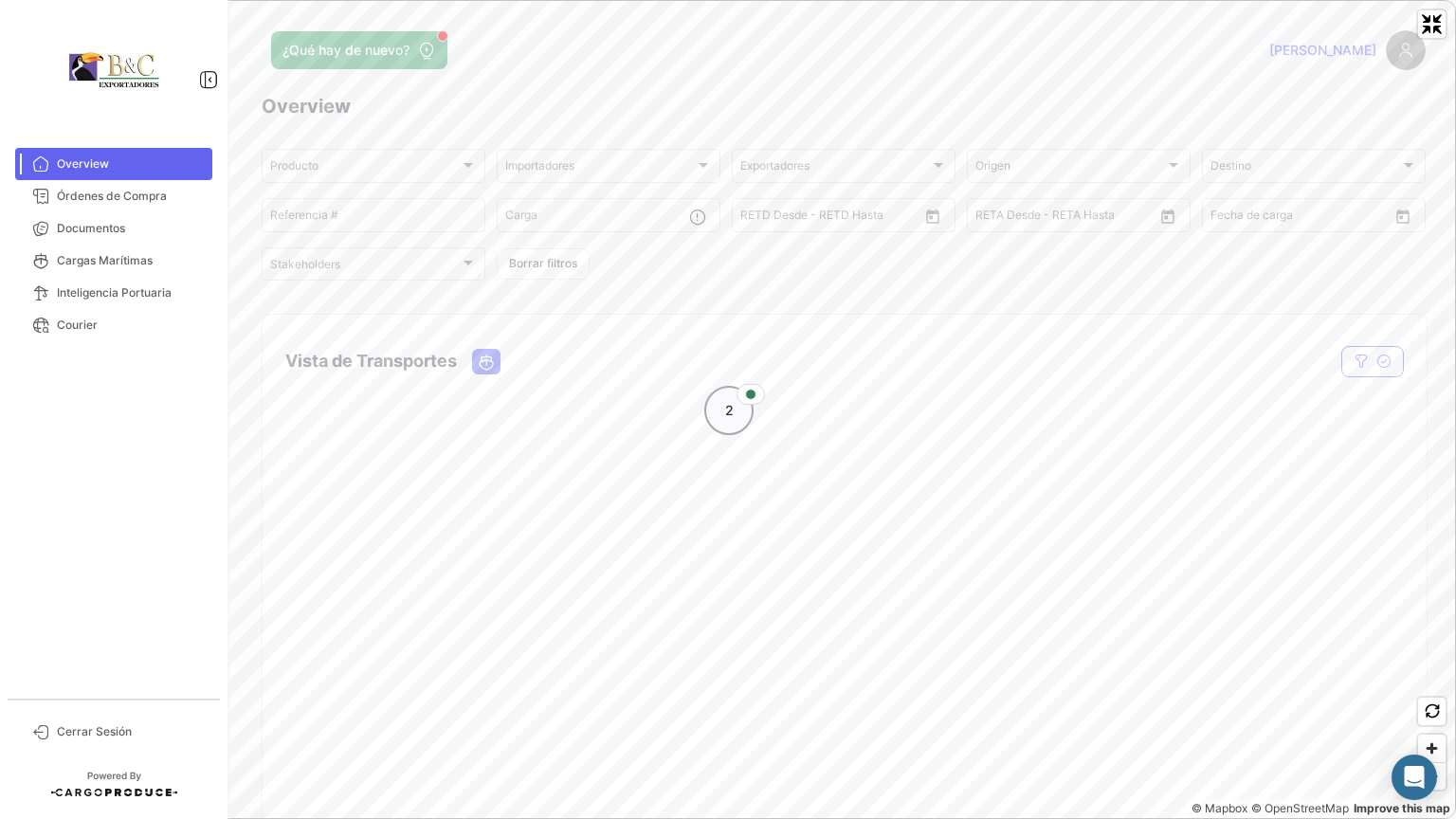 click on "2" 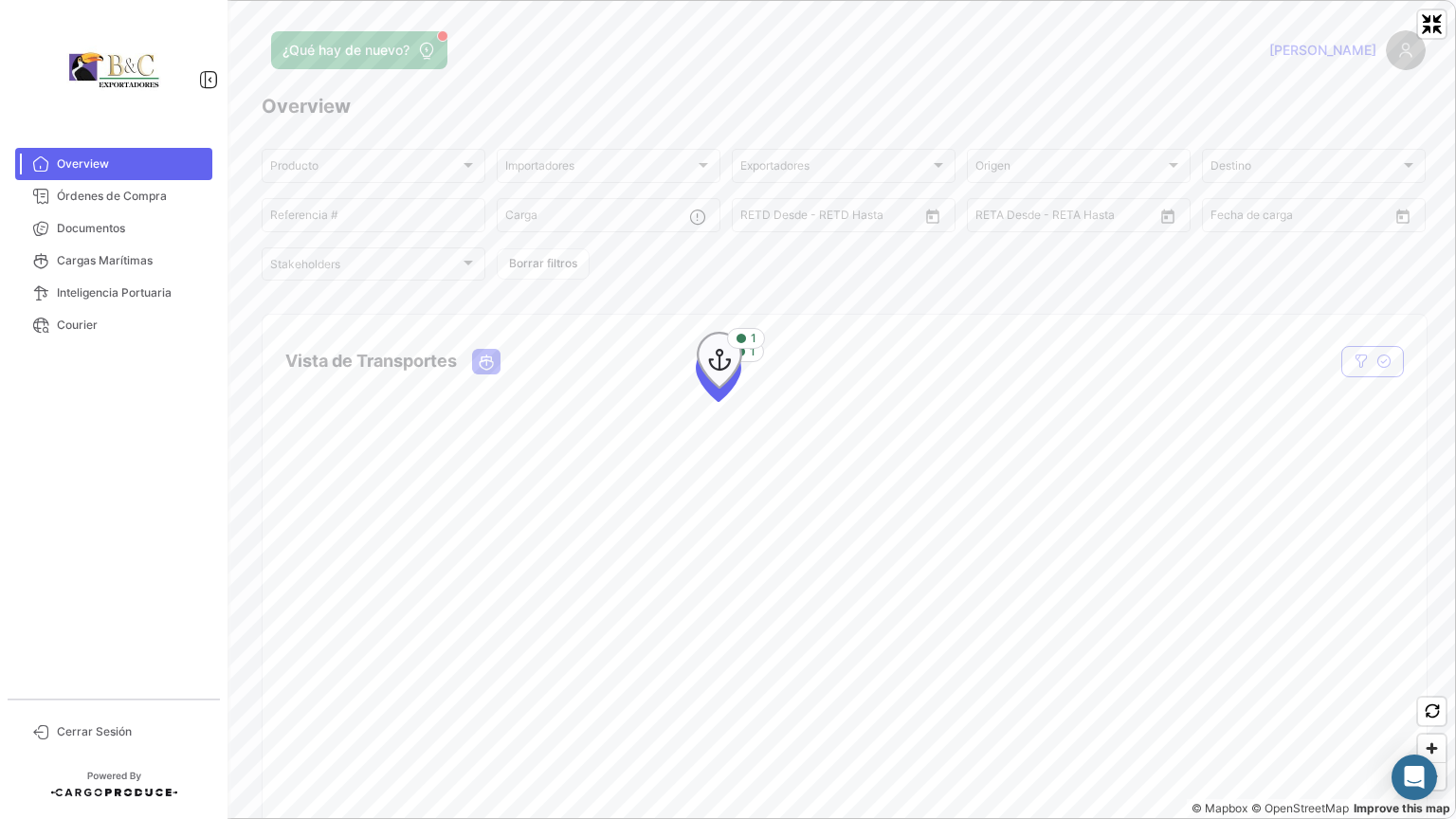 click 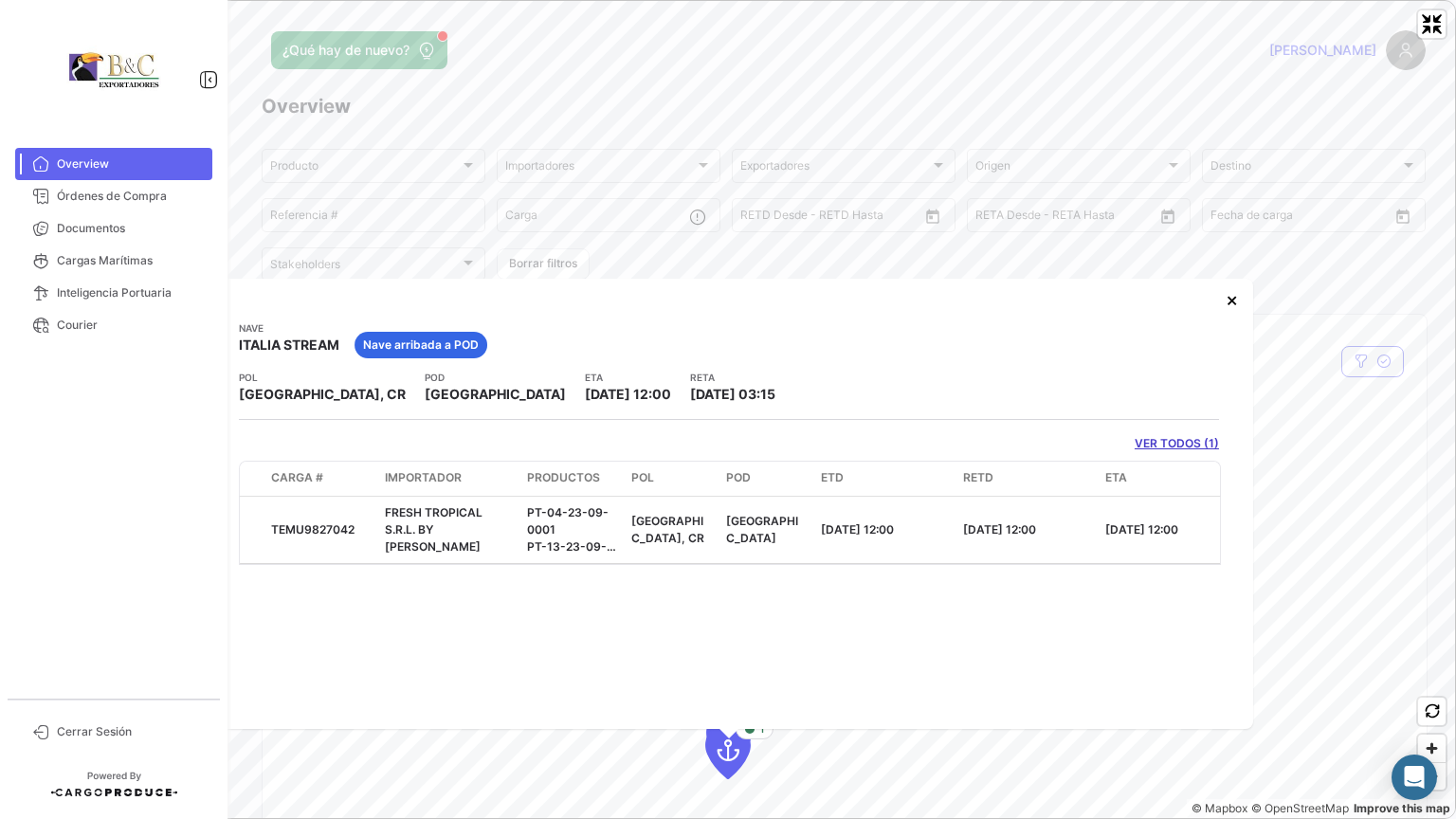 click on "VER TODOS (1)" 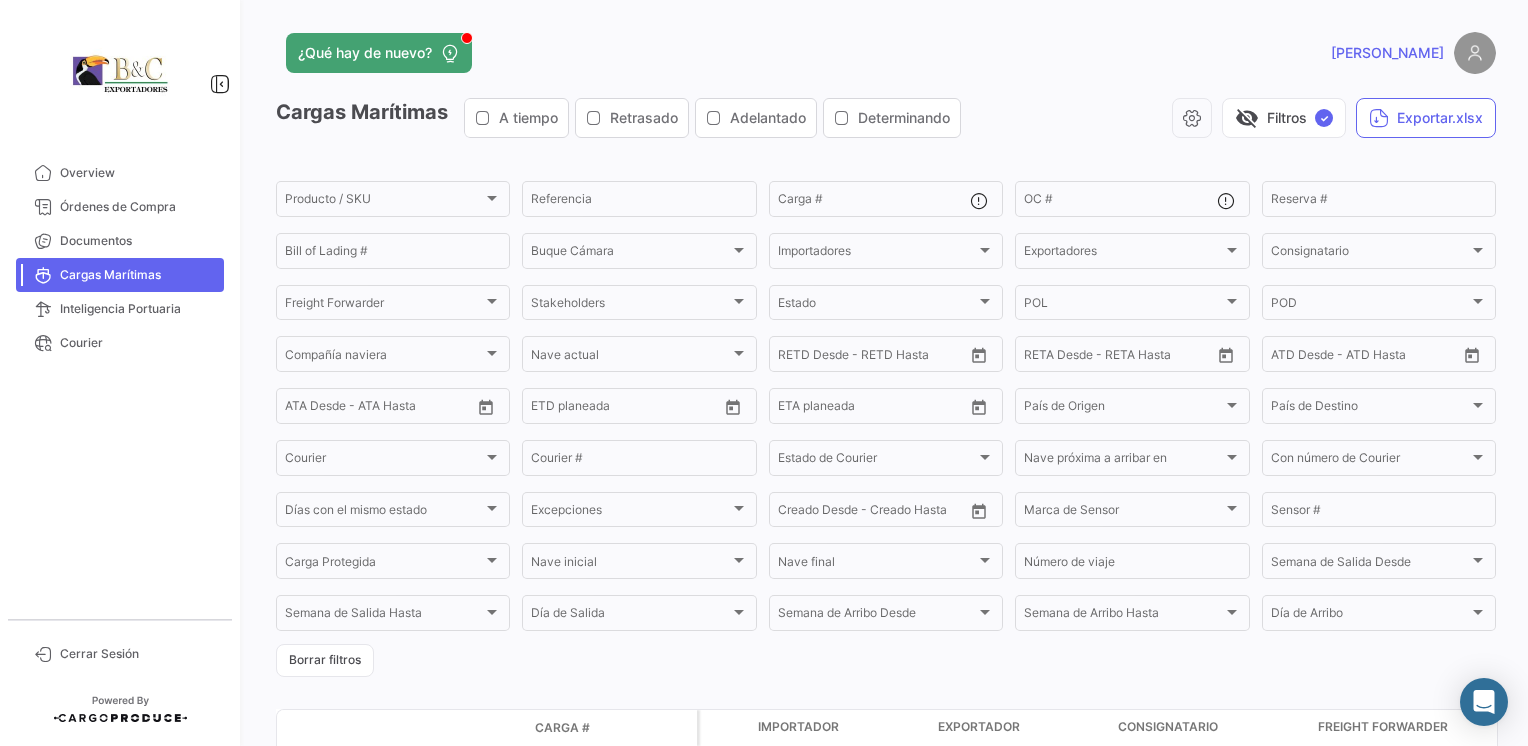 scroll, scrollTop: 160, scrollLeft: 0, axis: vertical 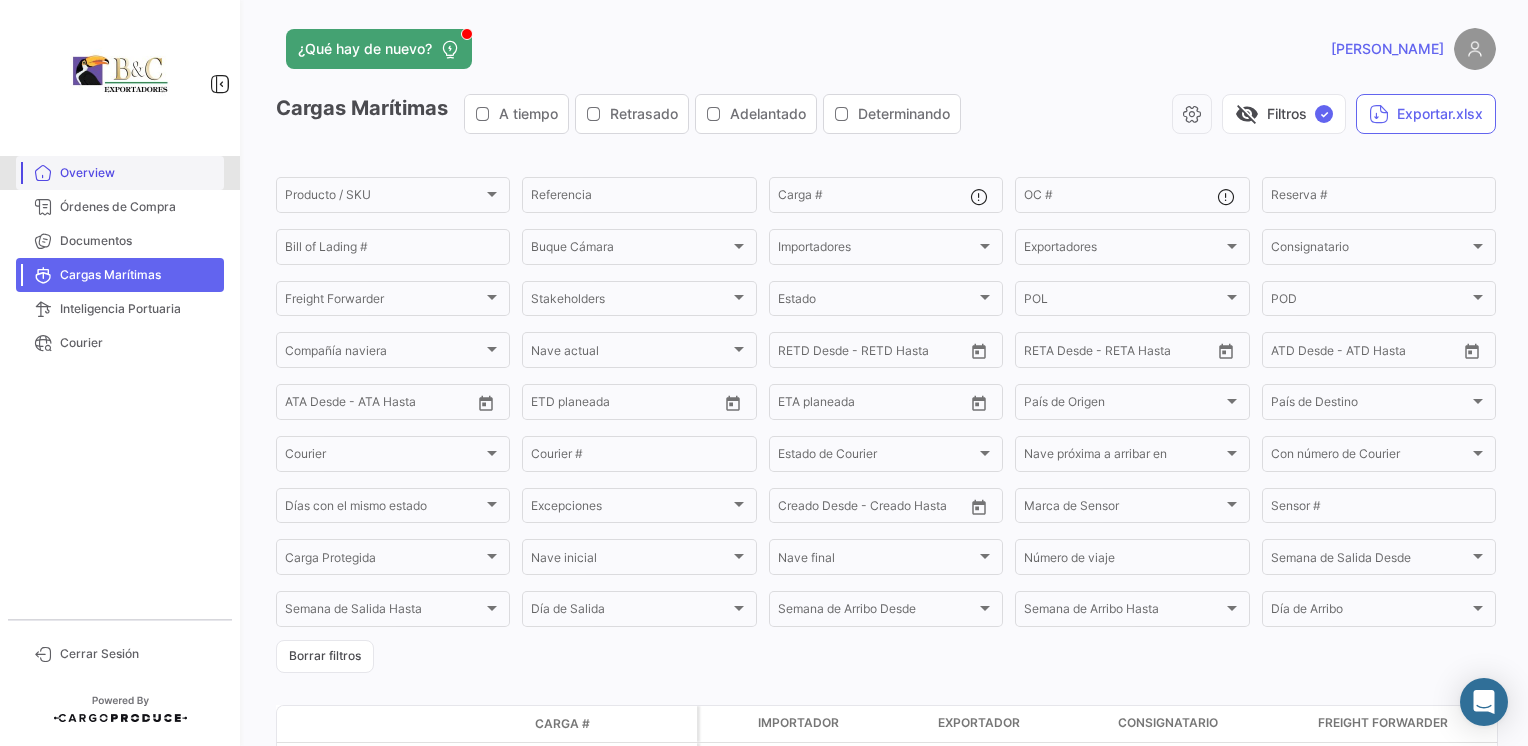 click on "Overview" at bounding box center [138, 173] 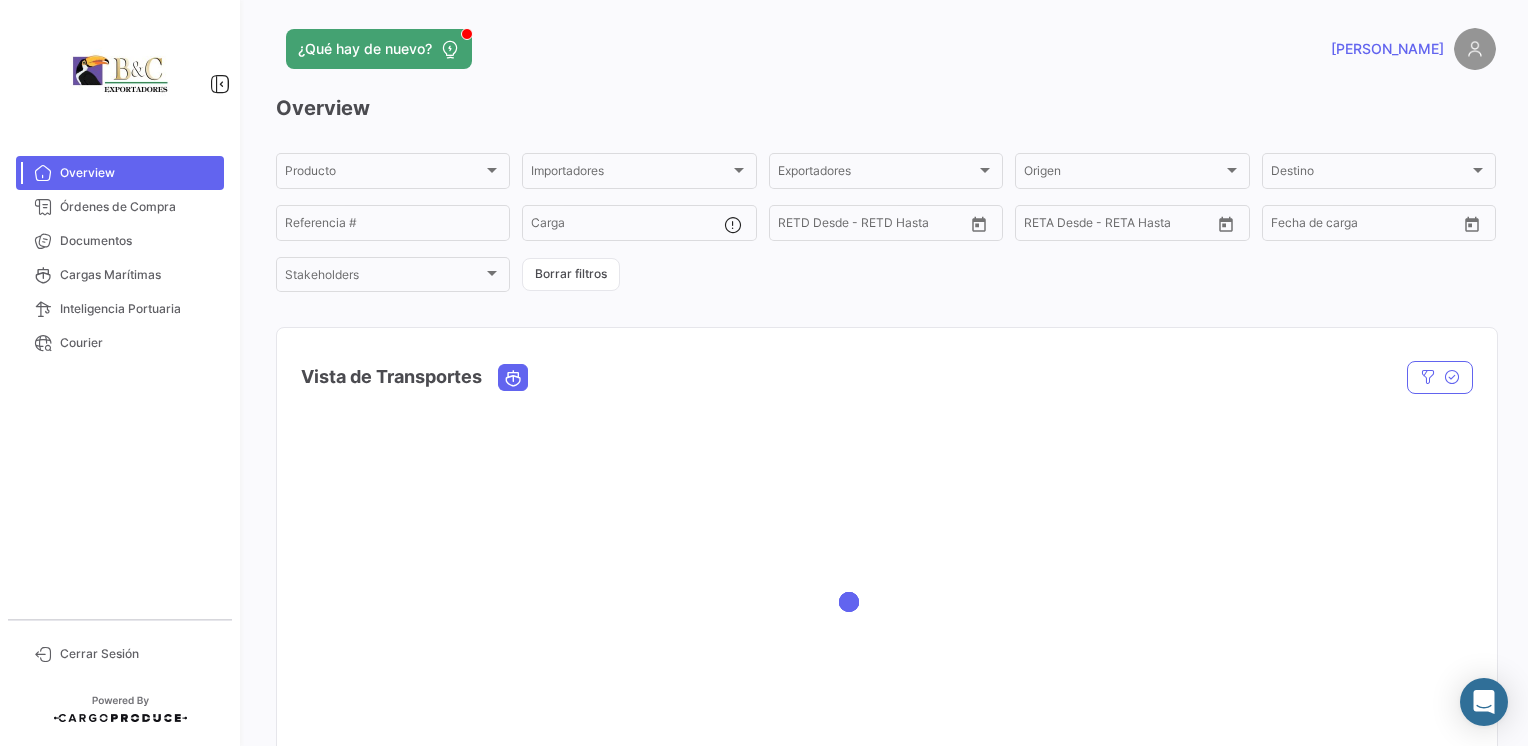 scroll, scrollTop: 0, scrollLeft: 0, axis: both 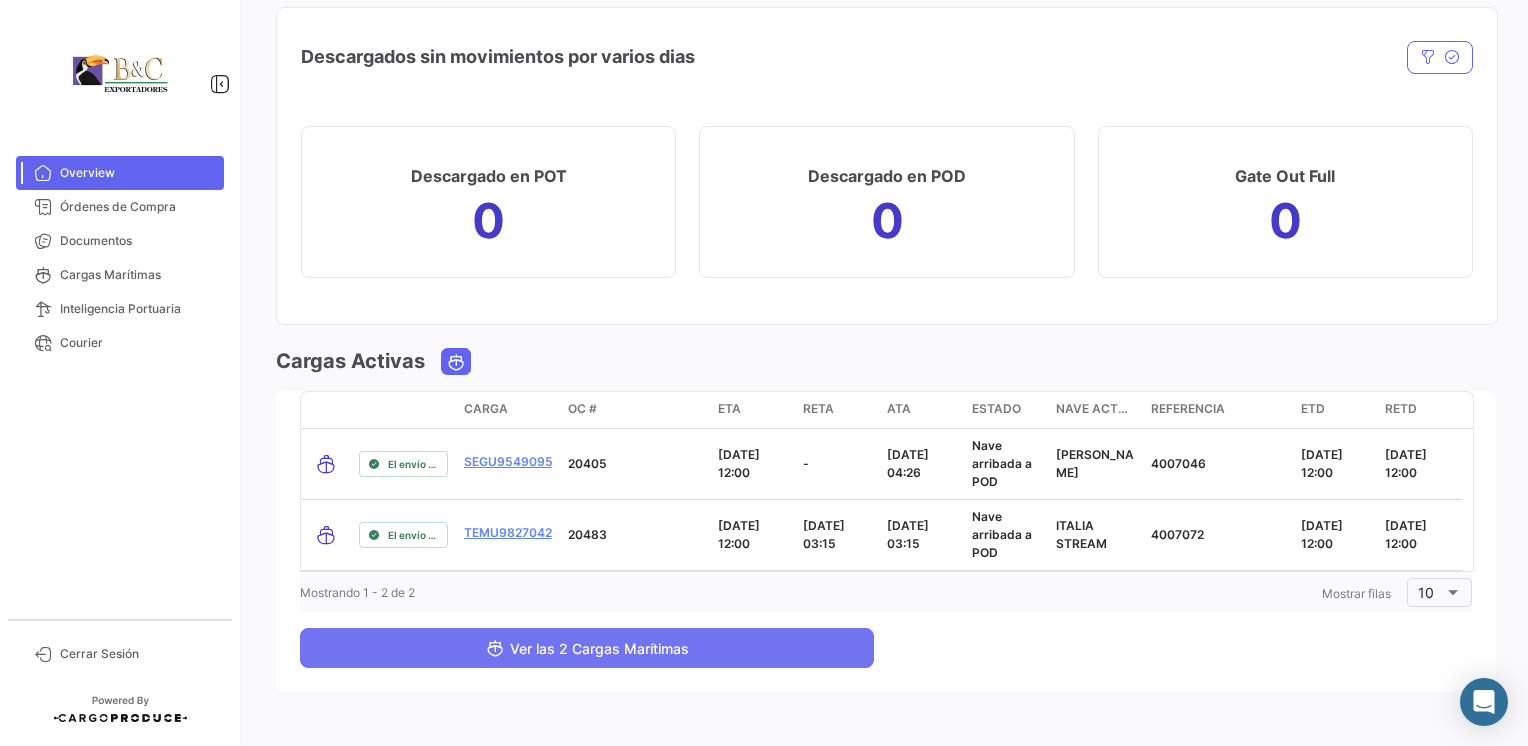 click on "Ver las 2 Cargas Marítimas" 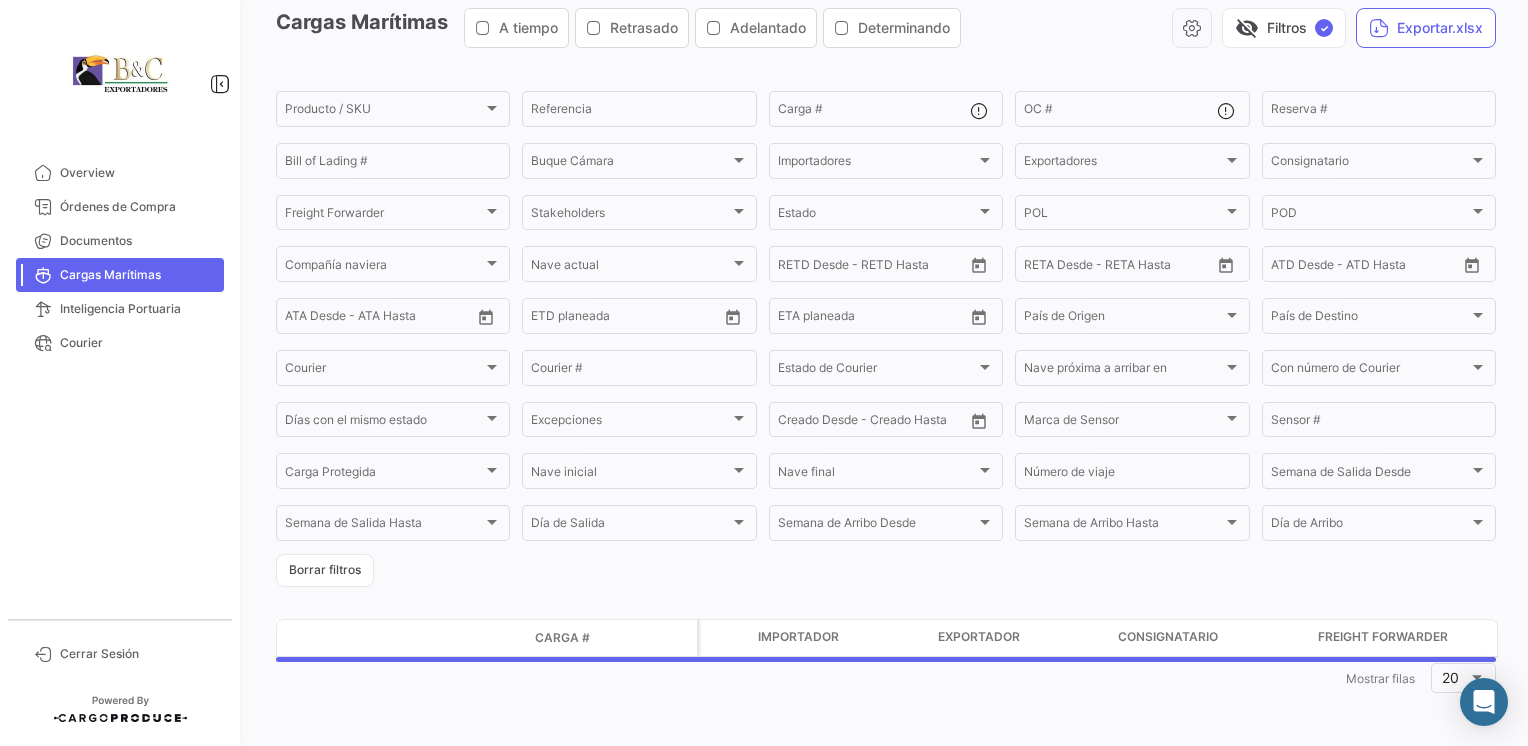 scroll, scrollTop: 0, scrollLeft: 0, axis: both 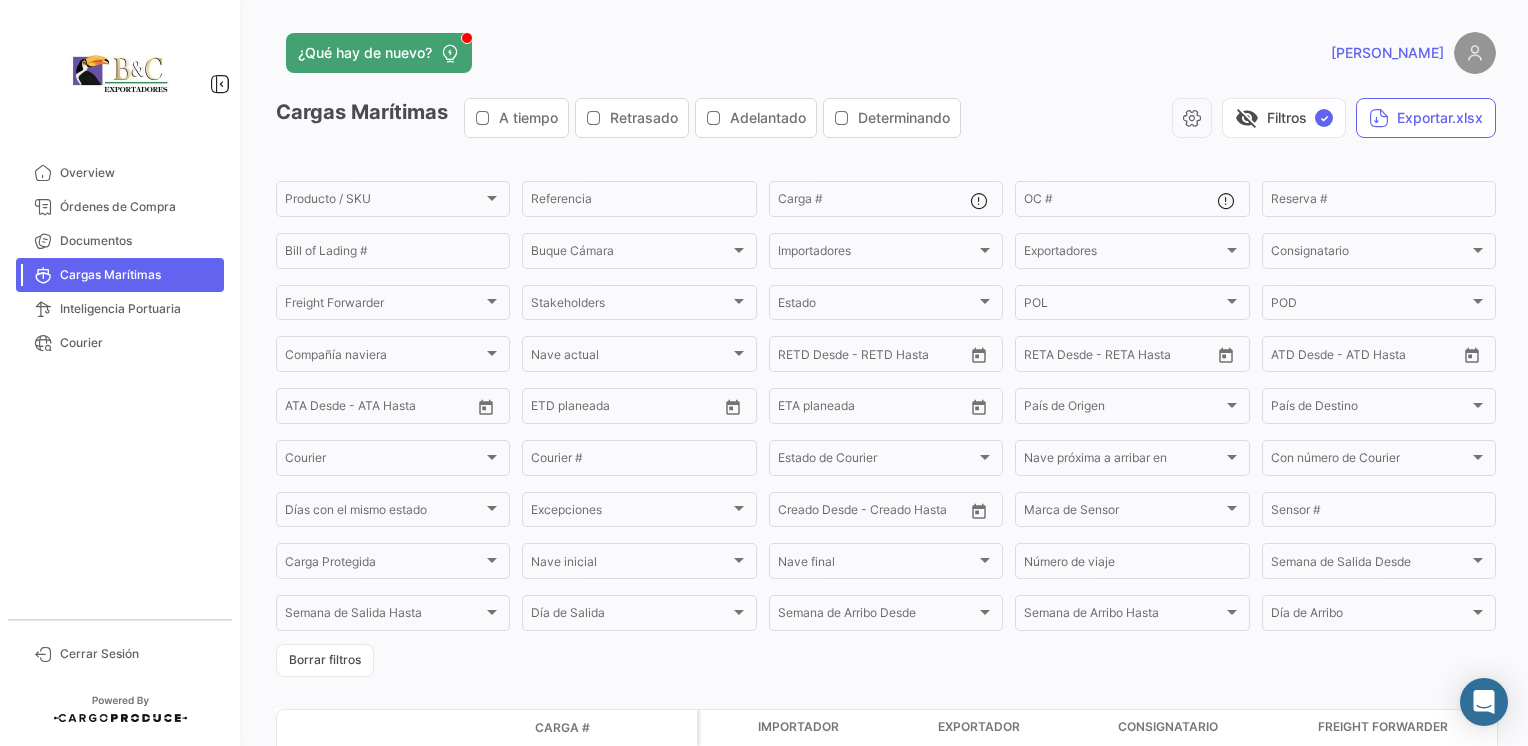 click on "¿Qué hay de nuevo?   [PERSON_NAME] Marítimas   A tiempo   Retrasado   Adelantado   Determinando   visibility_off   Filtros  ✓  Exportar.xlsx  Producto / SKU Producto / SKU  Referencia   Carga #   OC #  Reserva # Bill of Lading # Buque Cámara Buque Cámara Importadores Importadores Exportadores Exportadores Consignatario Consignatario Freight Forwarder Freight Forwarder Stakeholders Stakeholders Estado Estado POL POL POD POD Compañía naviera Compañía naviera Nave actual Nave actual Desde –  RETD Desde - RETD Hasta  Desde –  RETA Desde - RETA Hasta  ATD Desde –  ATD Desde - ATD Hasta  ATA Desde –  ATA Desde - ATA Hasta  Desde –  ETD planeada  Desde –  ETA planeada  País de Origen País de Origen País de Destino País de Destino Courier Courier Courier # Estado de Courier Estado de Courier Nave próxima a arribar en [GEOGRAPHIC_DATA] próxima a arribar en Con número de Courier Con número de Courier Días con el mismo estado Días con el mismo estado Excepciones Excepciones Creado Desde – Estado" 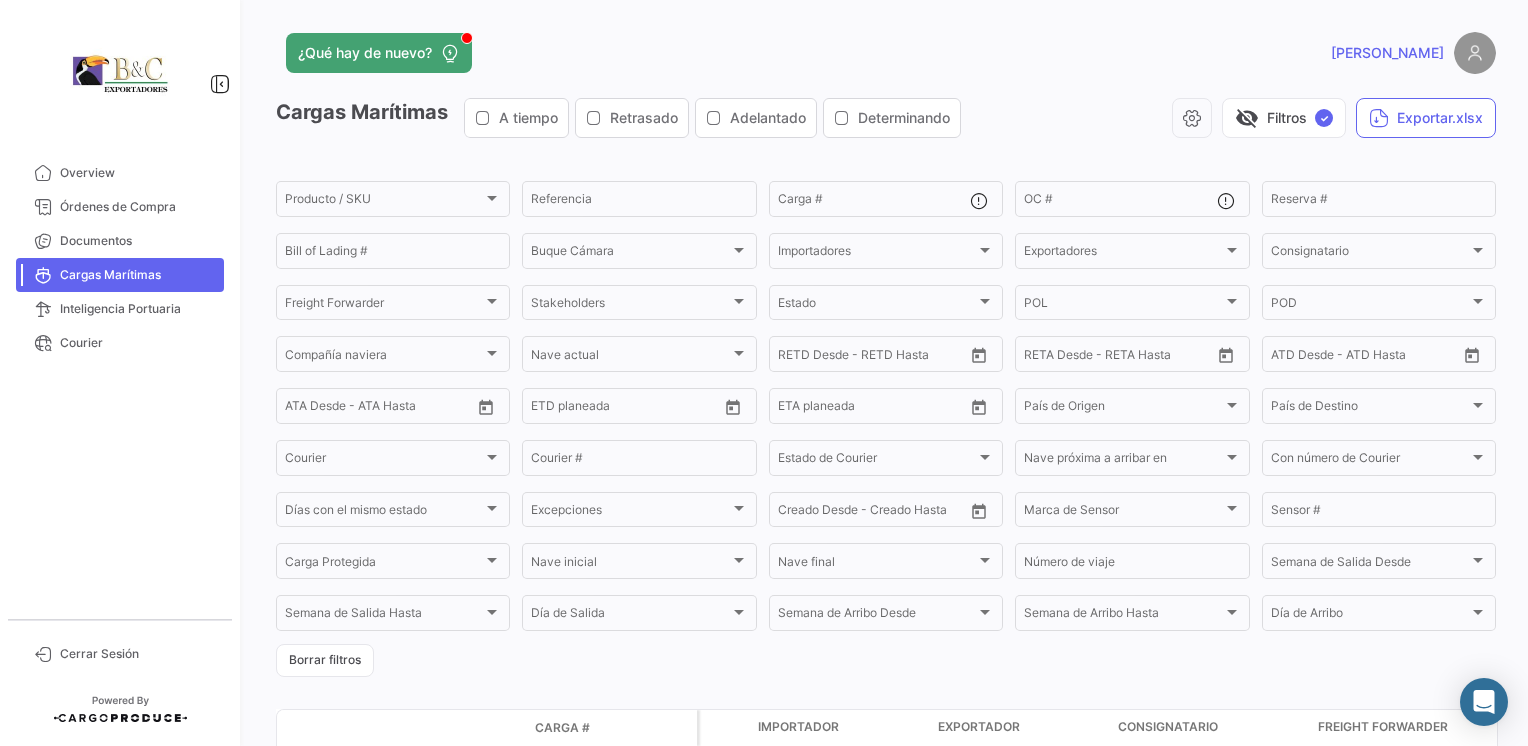 drag, startPoint x: 1516, startPoint y: 282, endPoint x: 1528, endPoint y: 399, distance: 117.61378 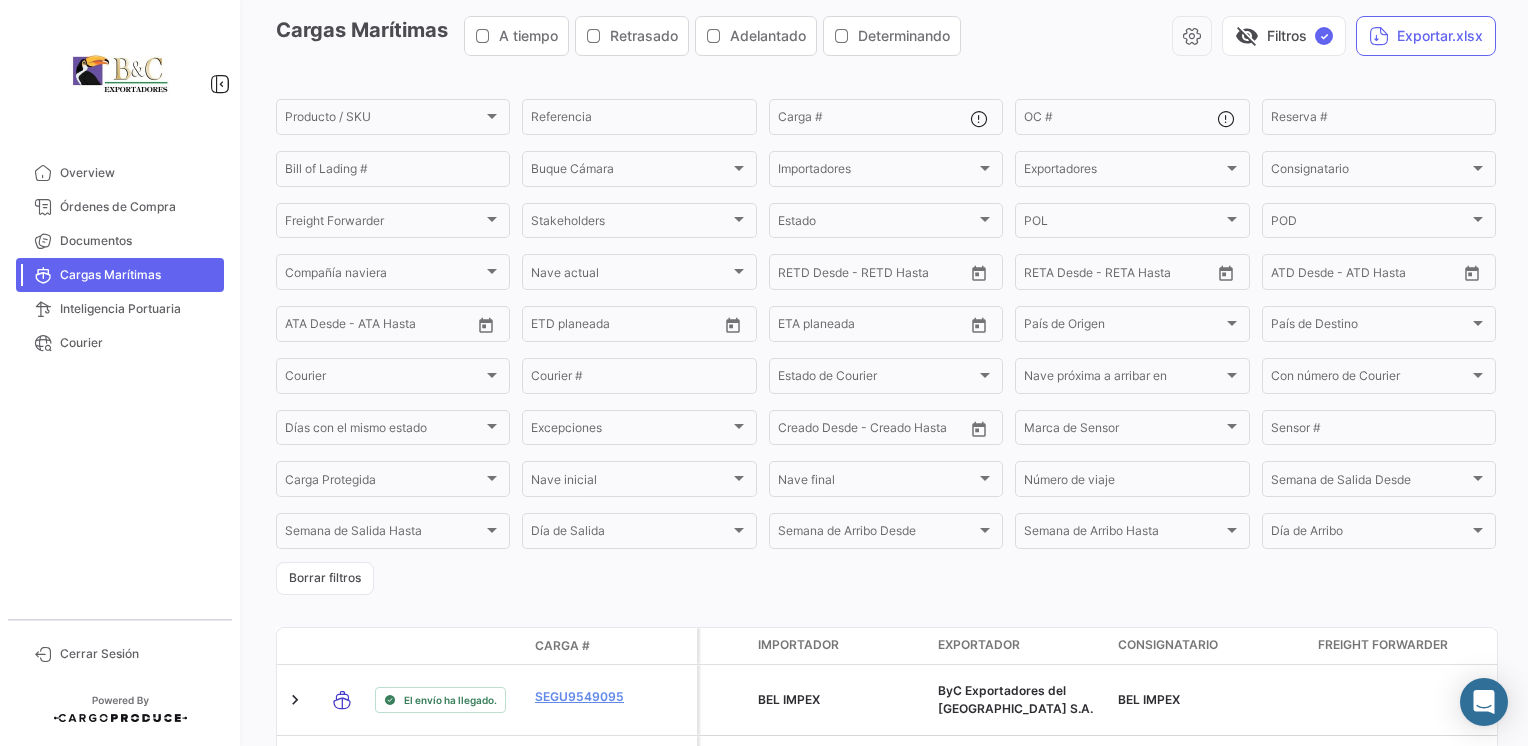 scroll, scrollTop: 232, scrollLeft: 0, axis: vertical 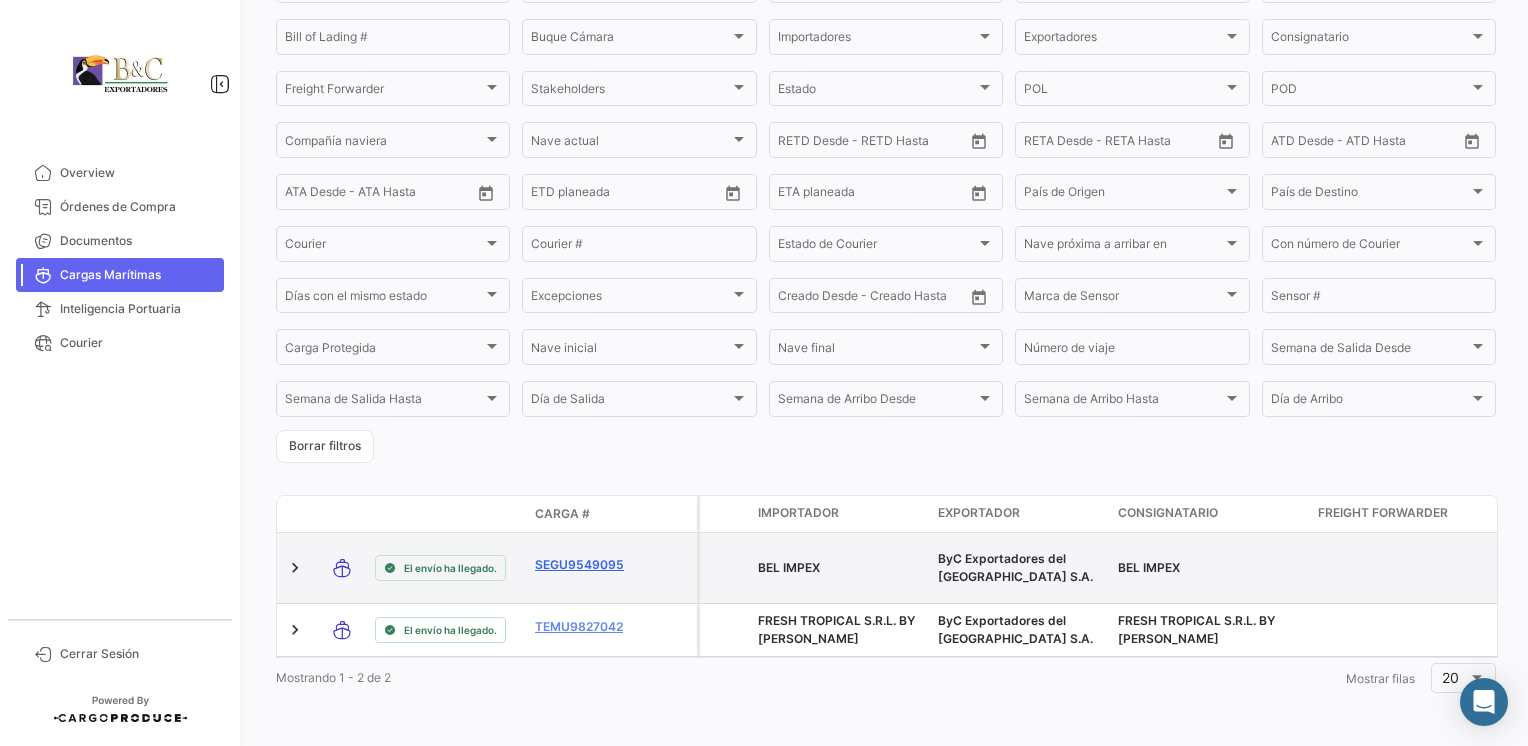 click on "SEGU9549095" 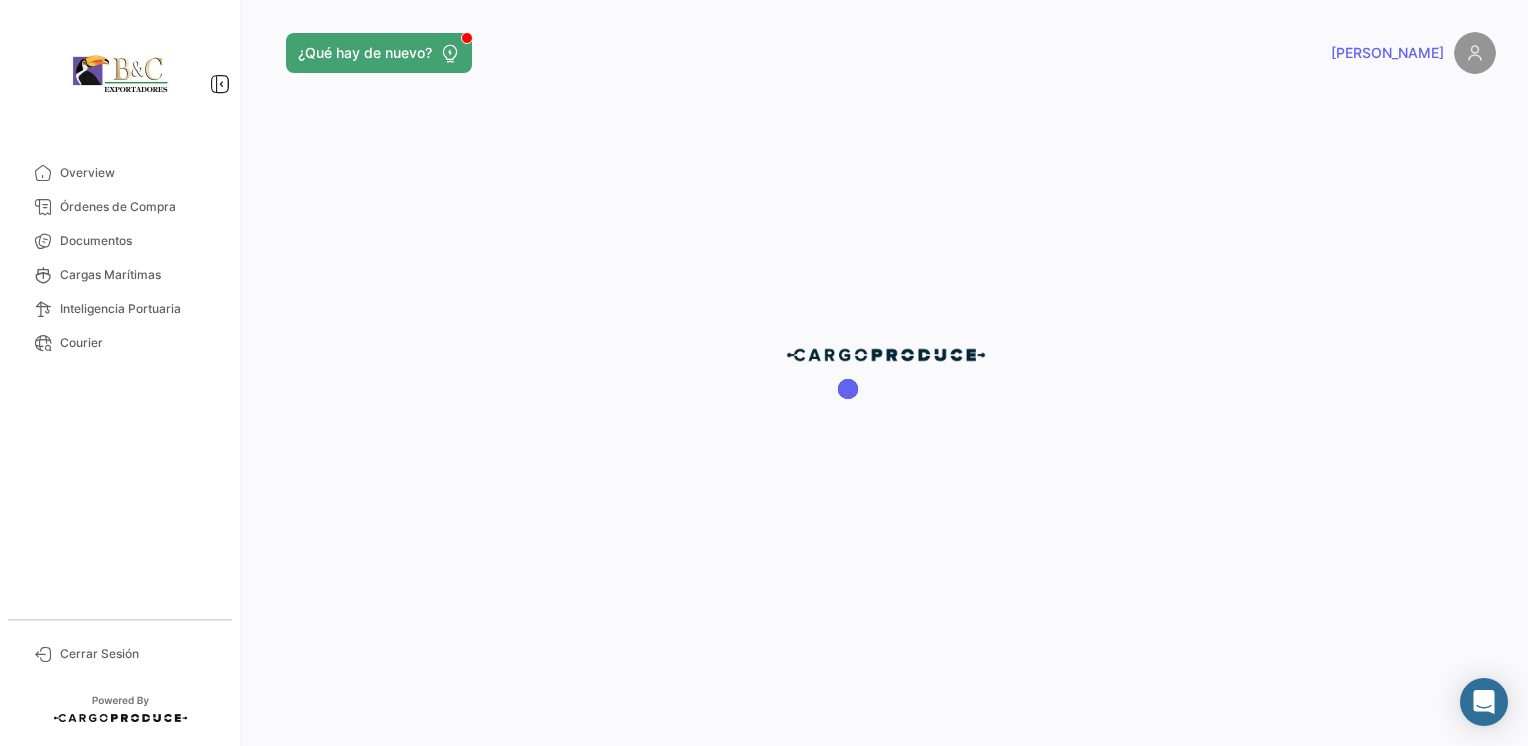 scroll, scrollTop: 0, scrollLeft: 0, axis: both 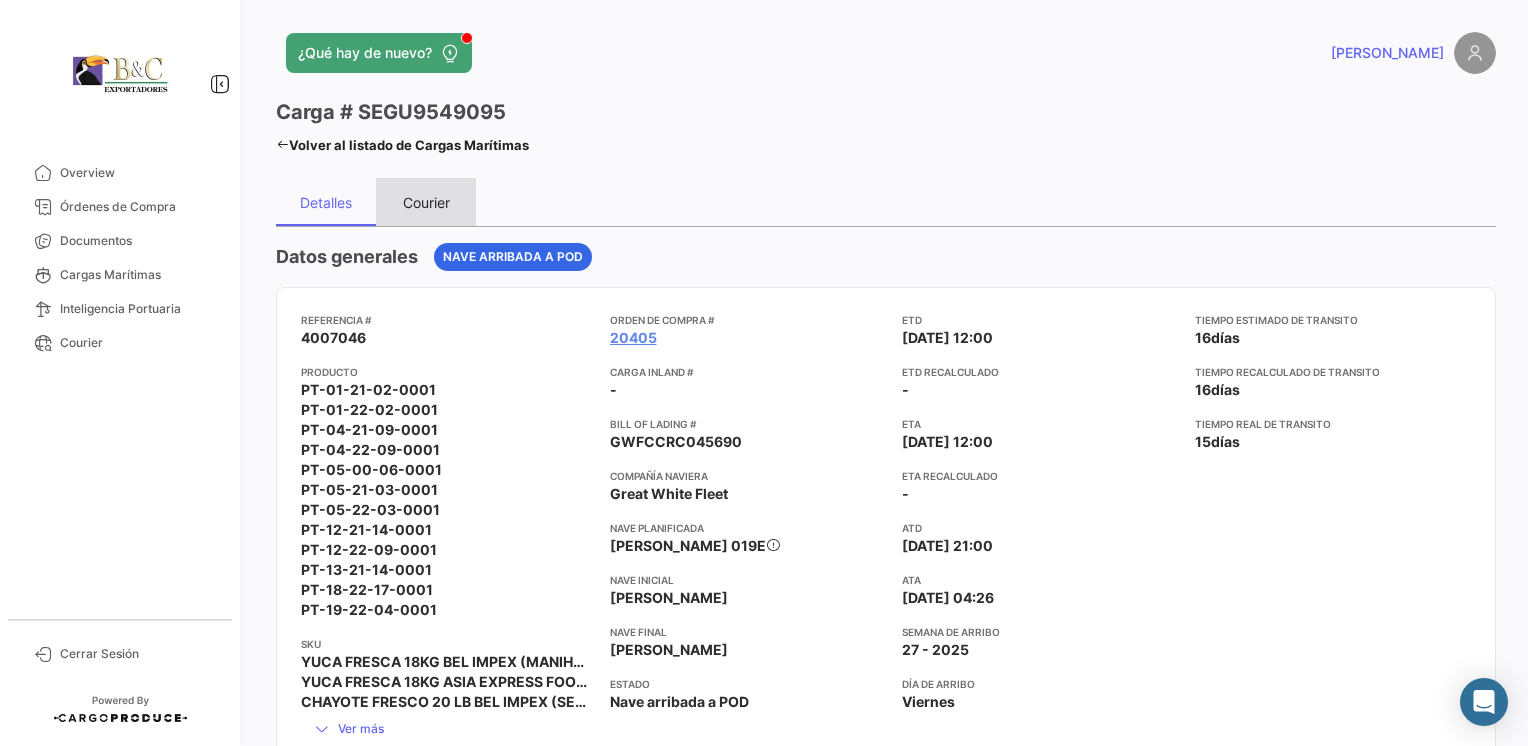 click on "Courier" at bounding box center [426, 202] 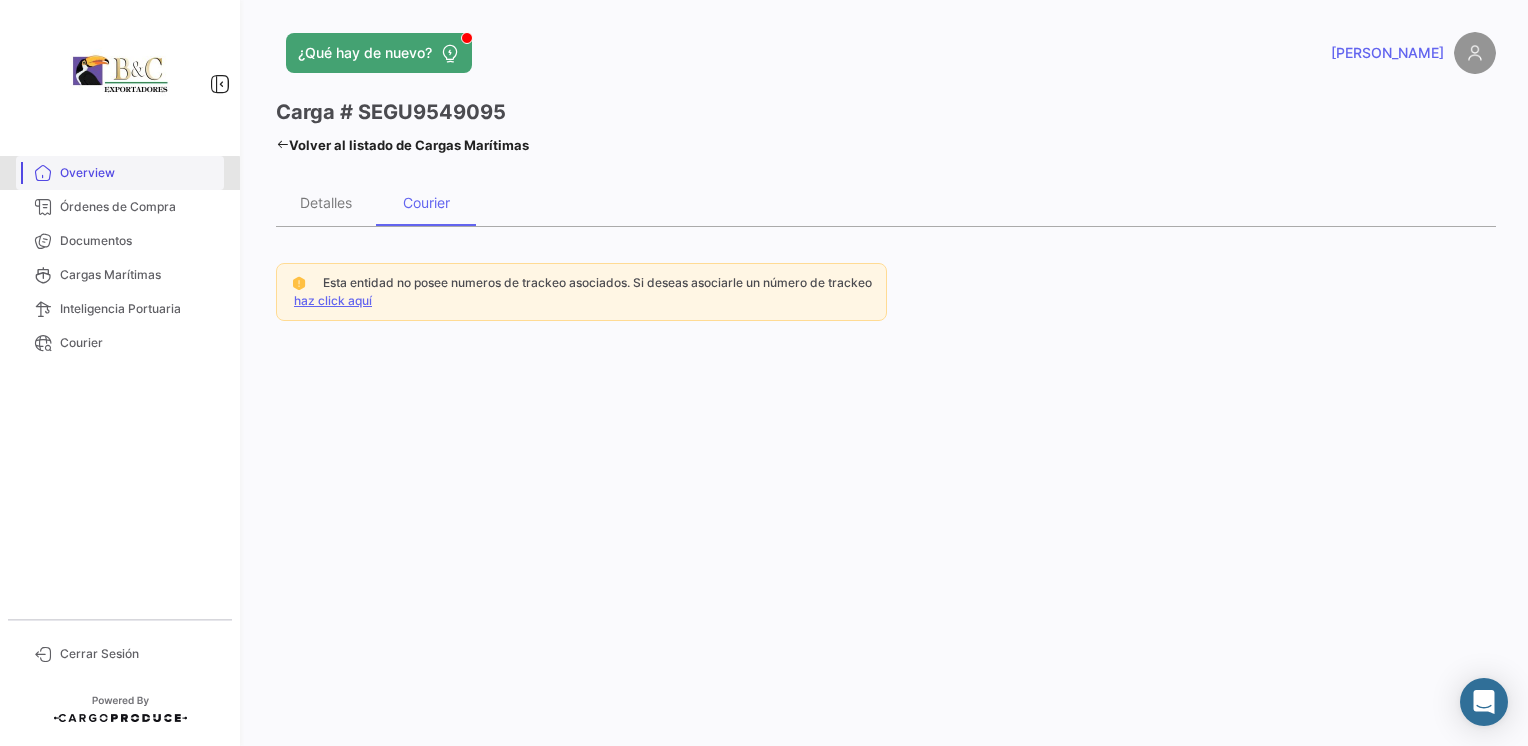 click on "Overview" at bounding box center (120, 173) 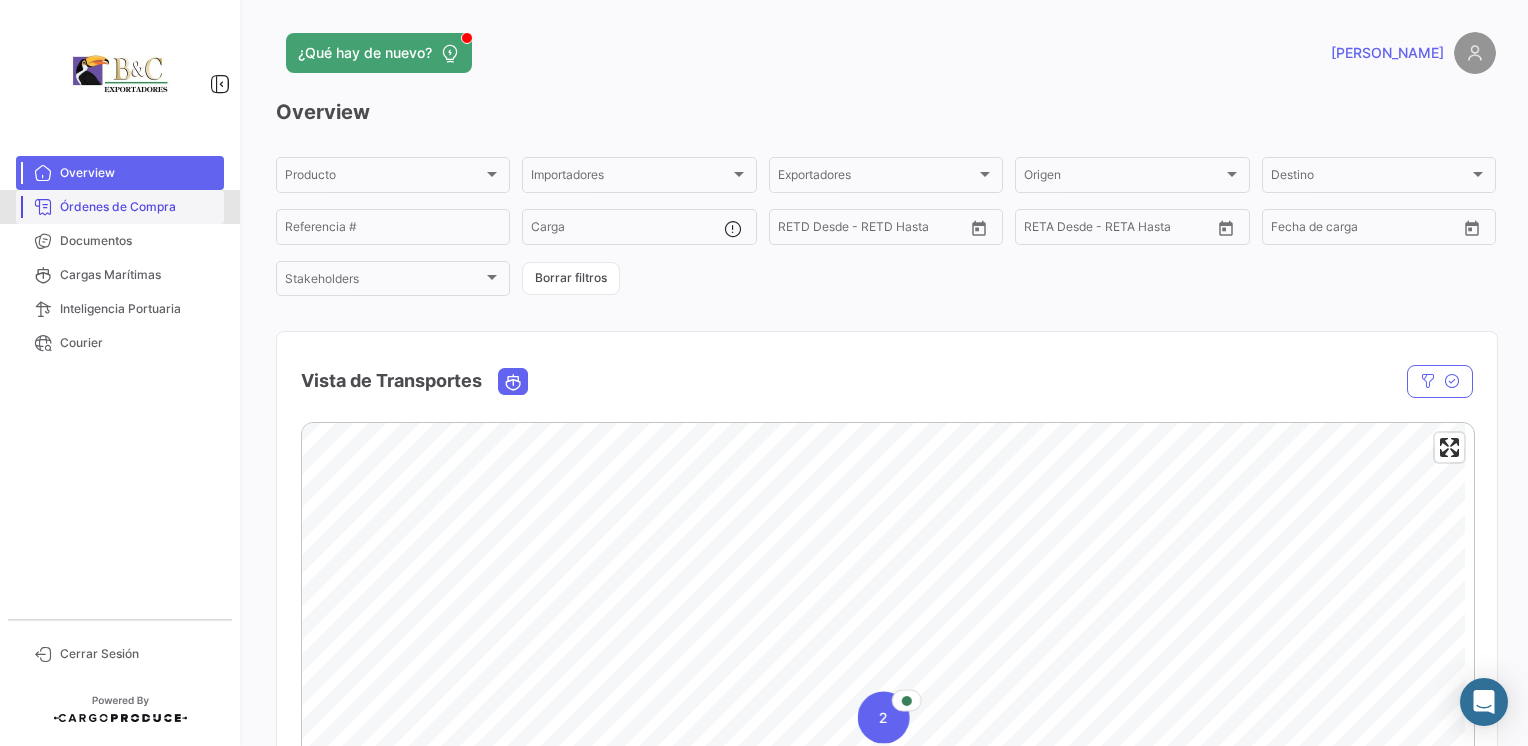 click on "Órdenes de Compra" at bounding box center (138, 207) 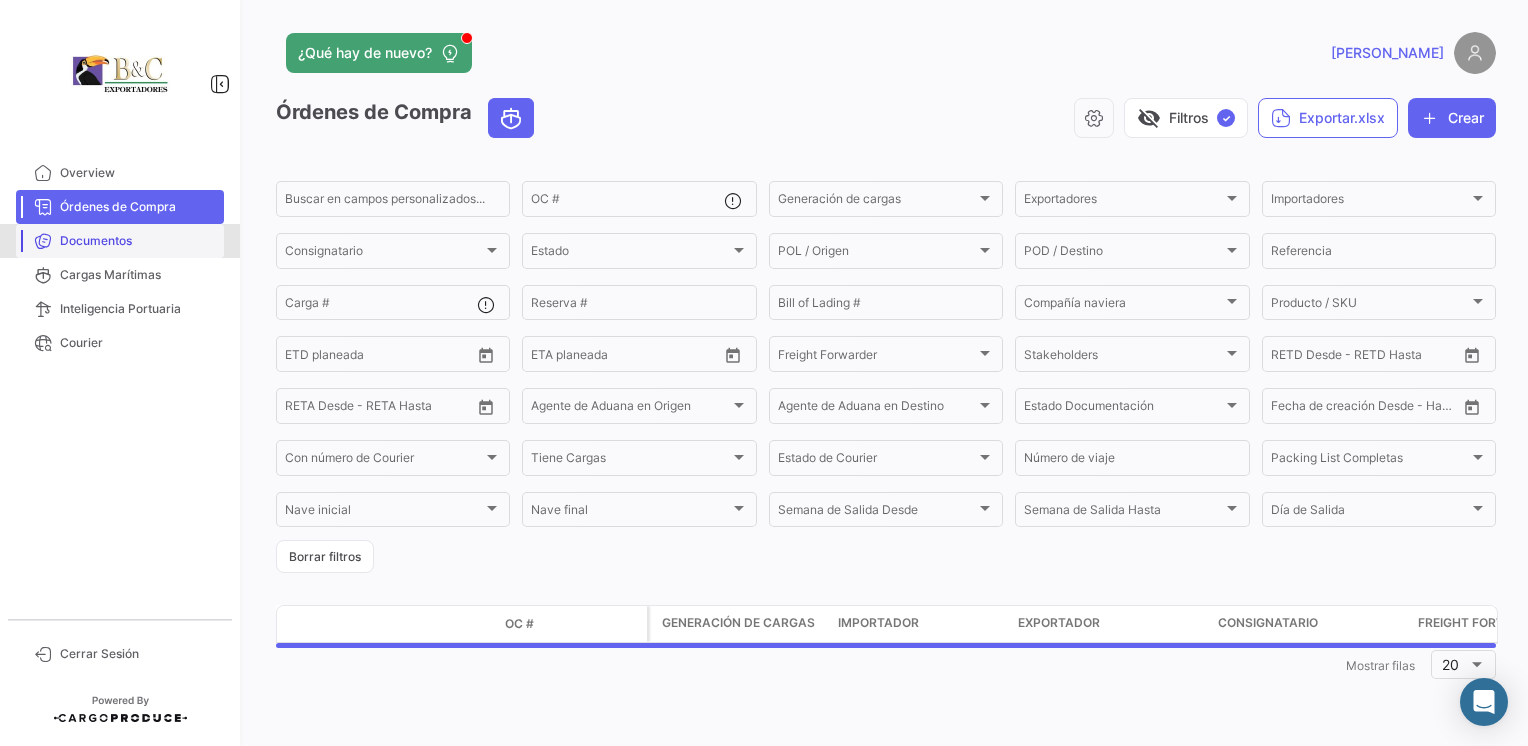 click on "Documentos" at bounding box center [138, 241] 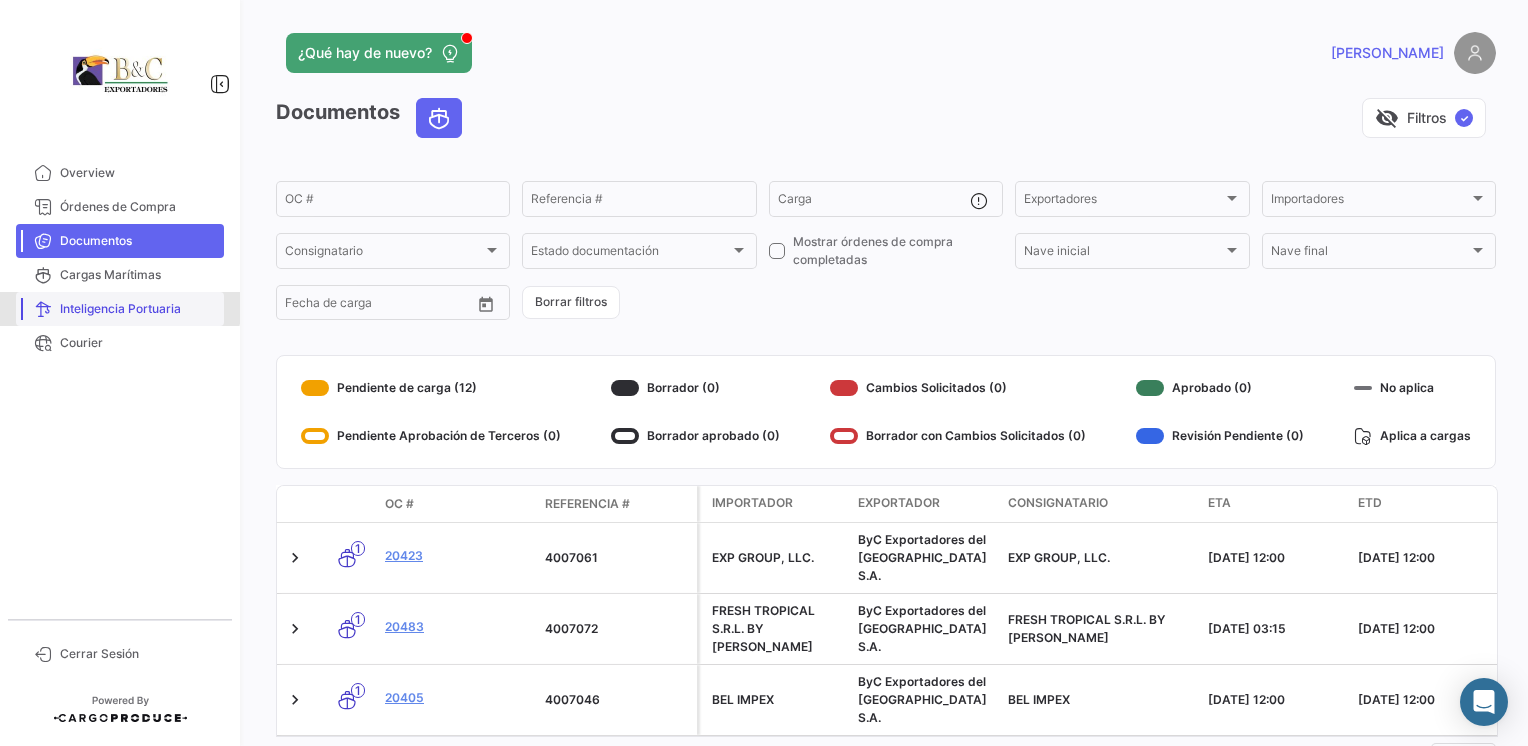 click on "Inteligencia Portuaria" at bounding box center [120, 309] 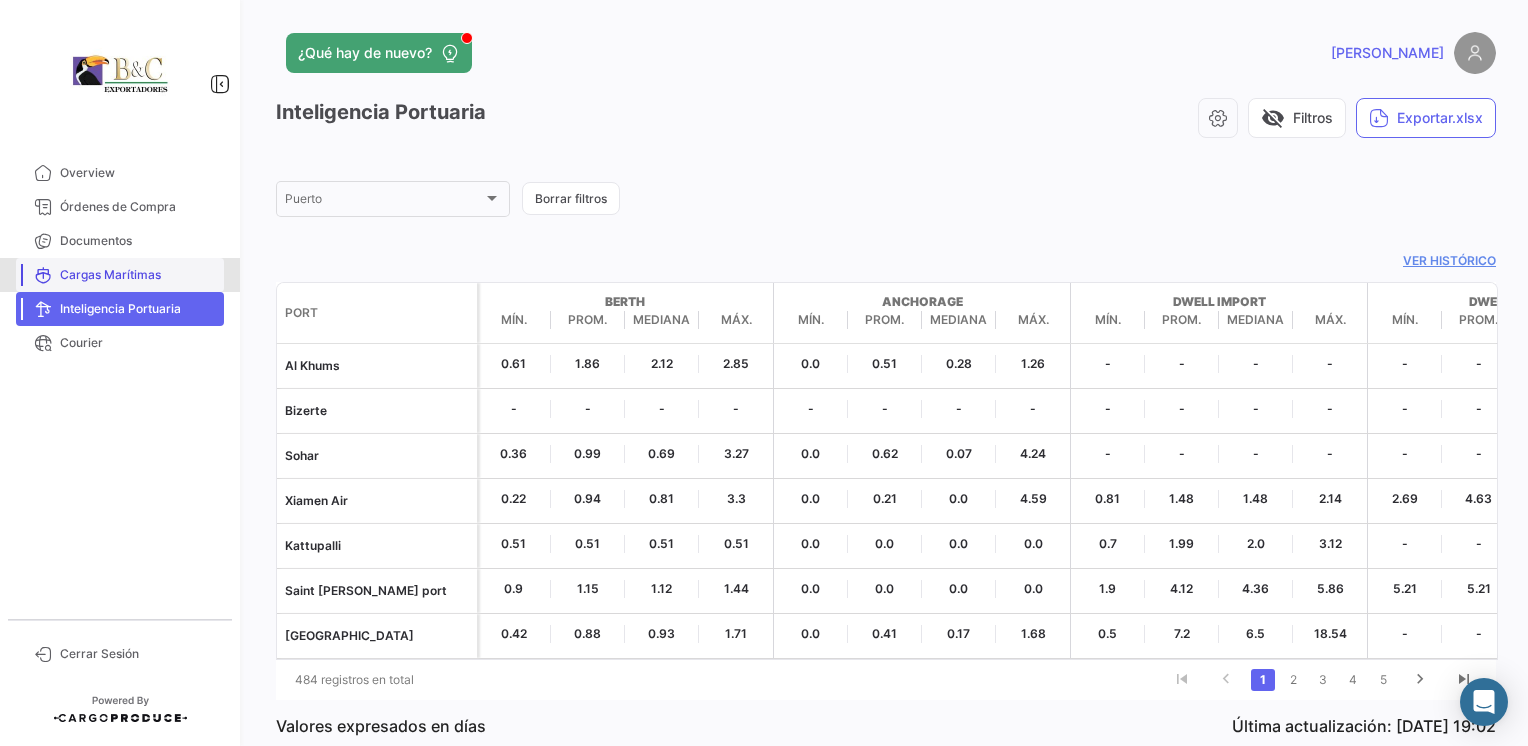 click on "Cargas Marítimas" at bounding box center [120, 275] 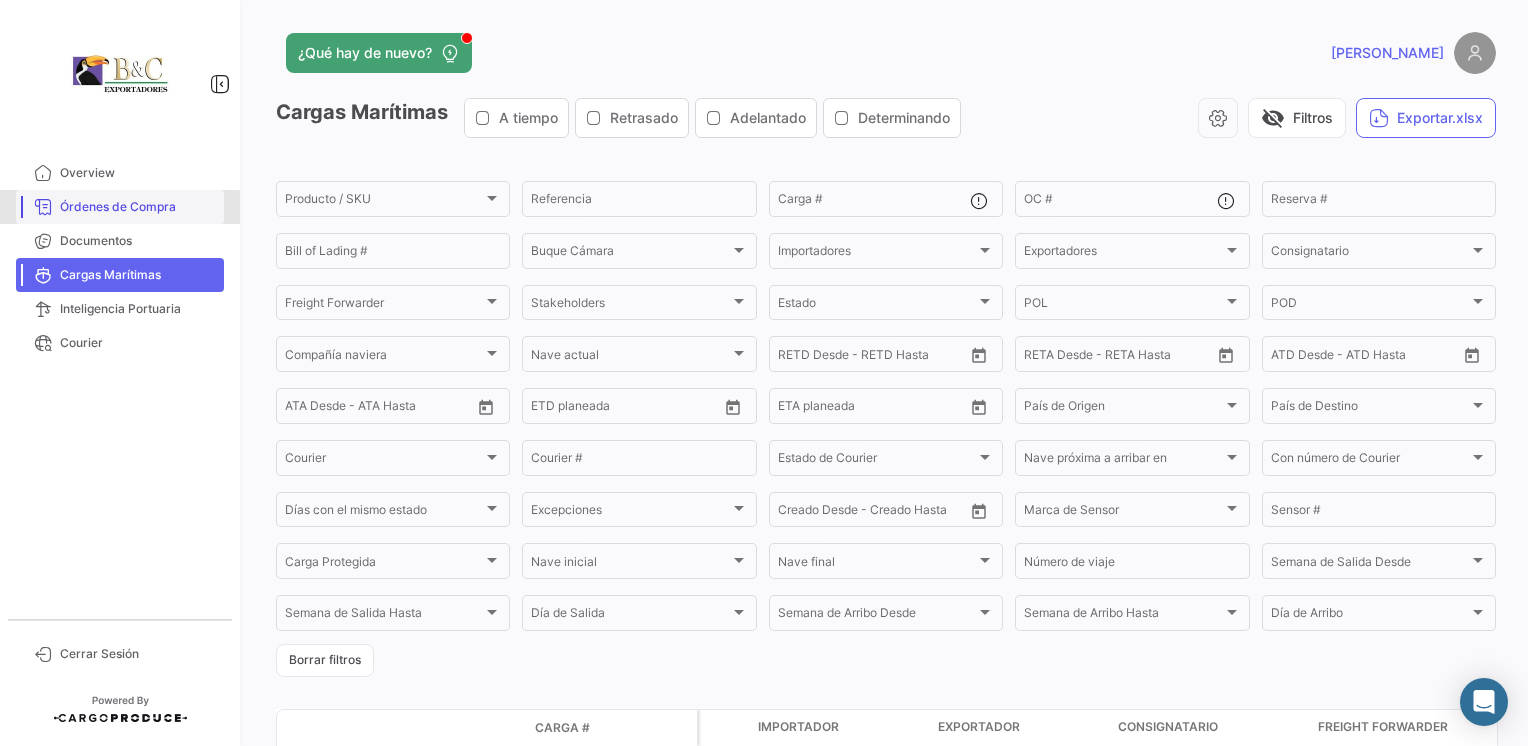 click on "Órdenes de Compra" at bounding box center [138, 207] 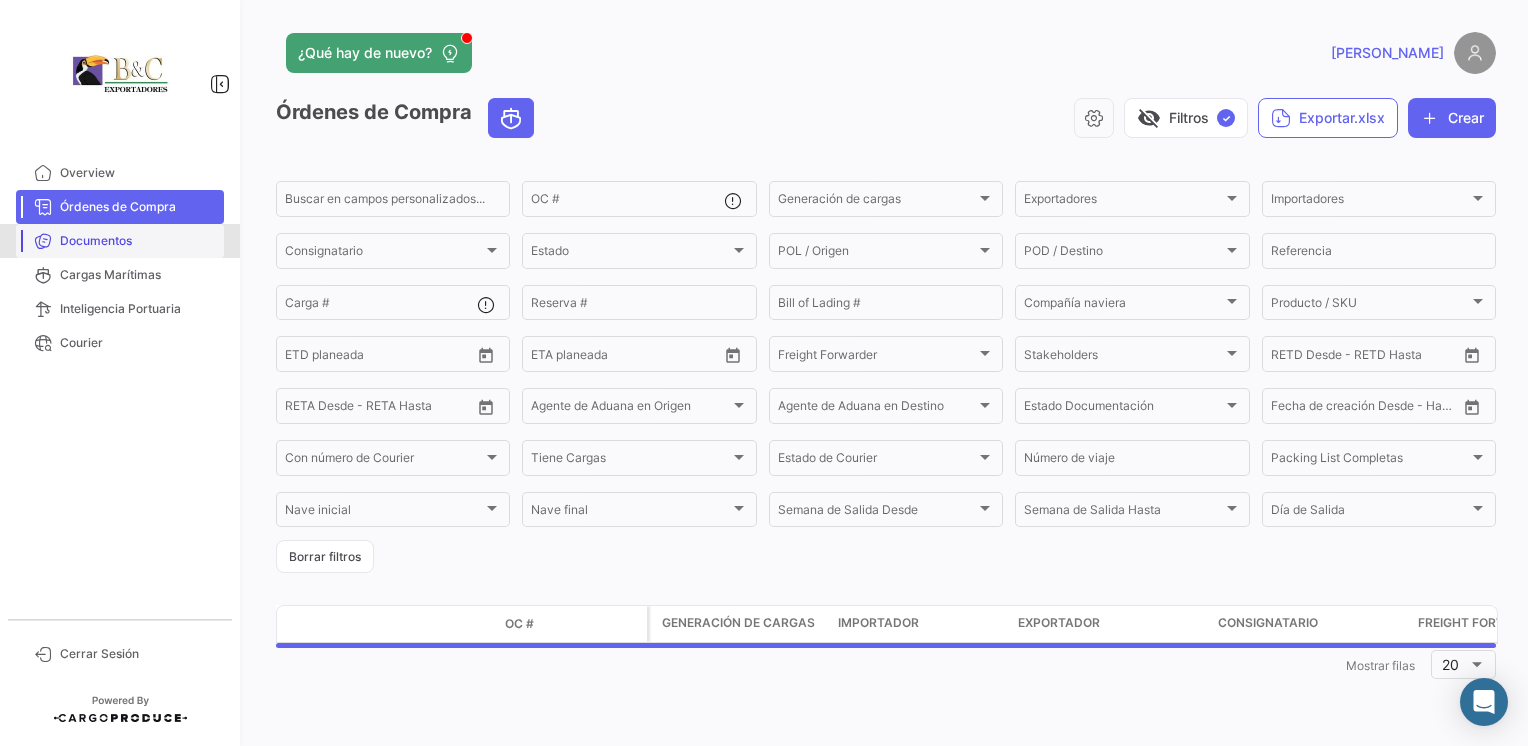 click on "Documentos" at bounding box center [138, 241] 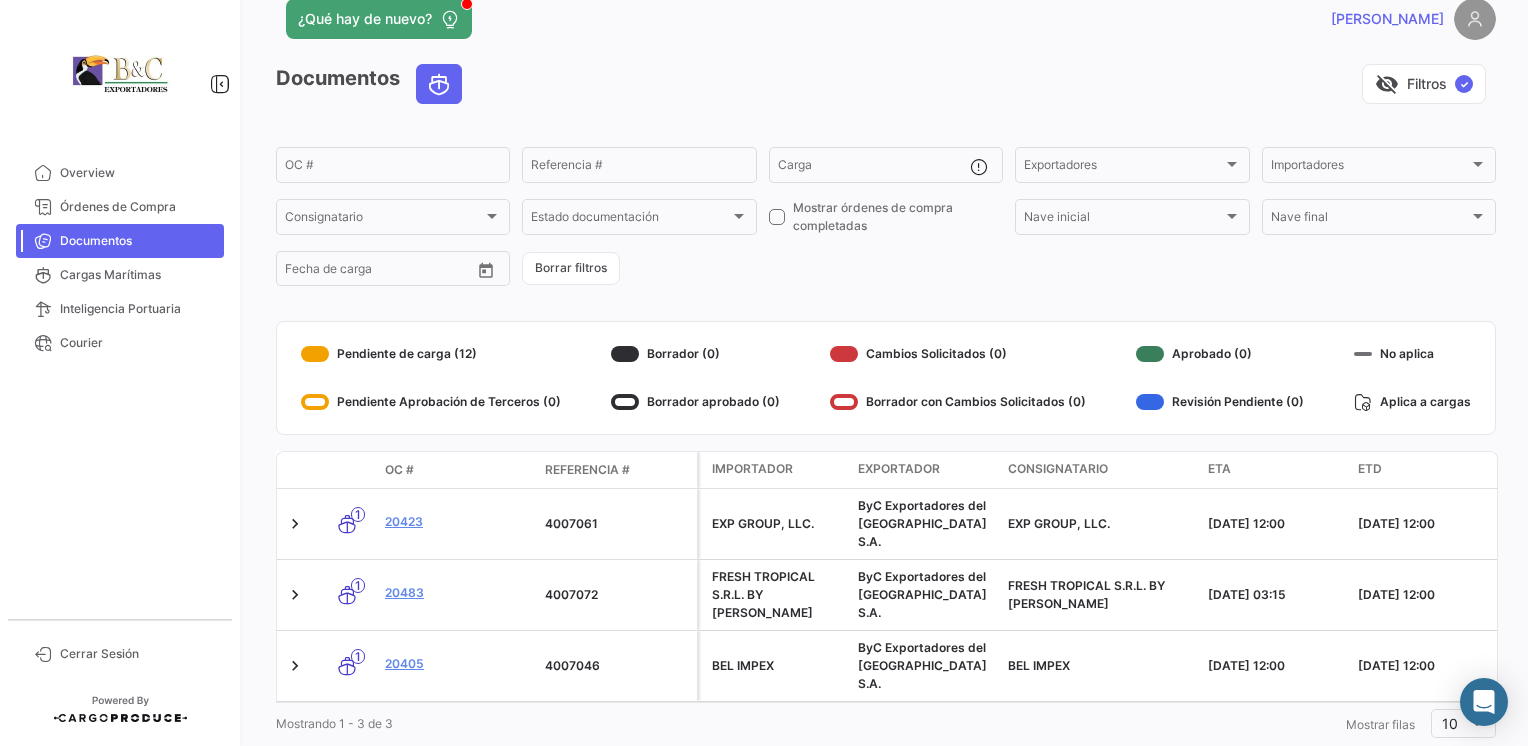 scroll, scrollTop: 40, scrollLeft: 0, axis: vertical 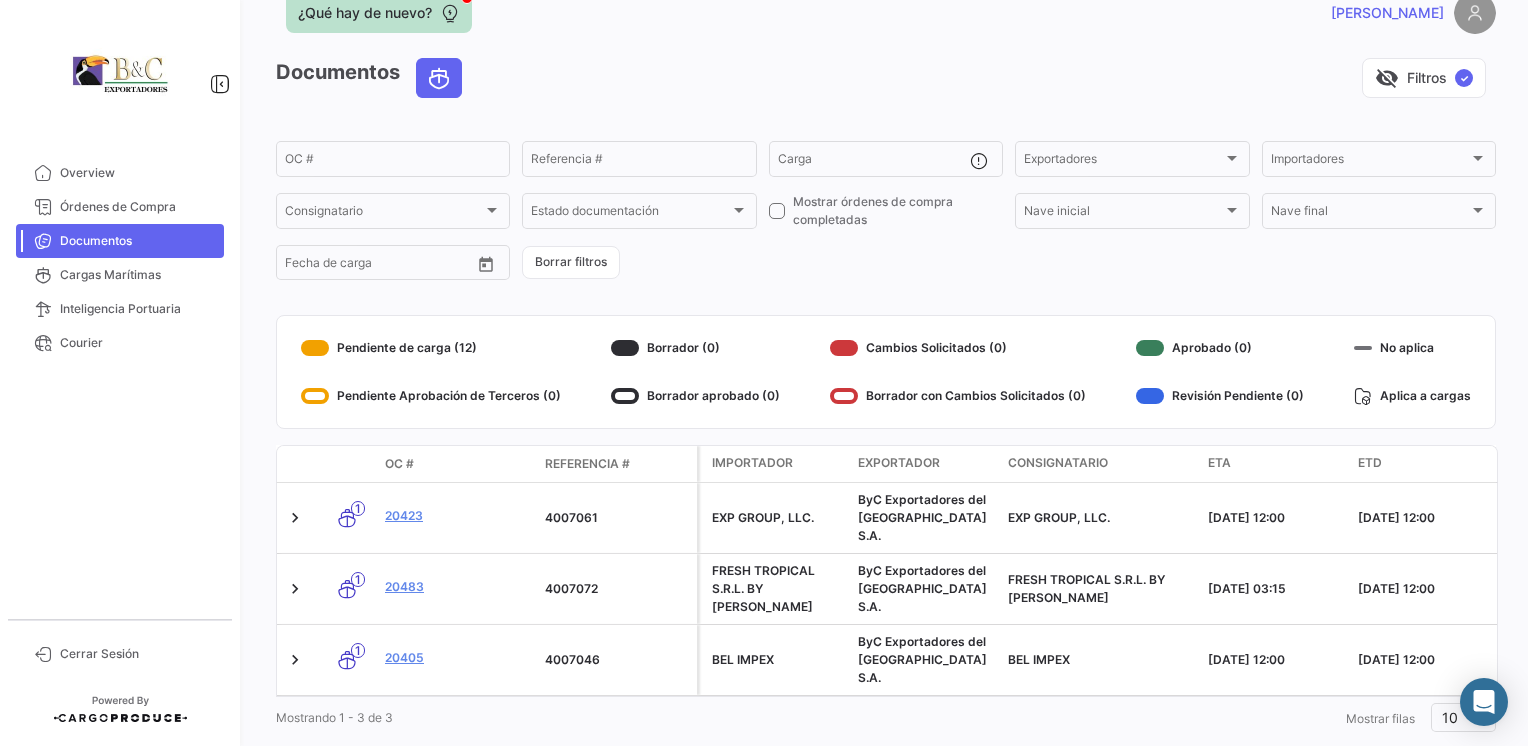 click on "¿Qué hay de nuevo?" 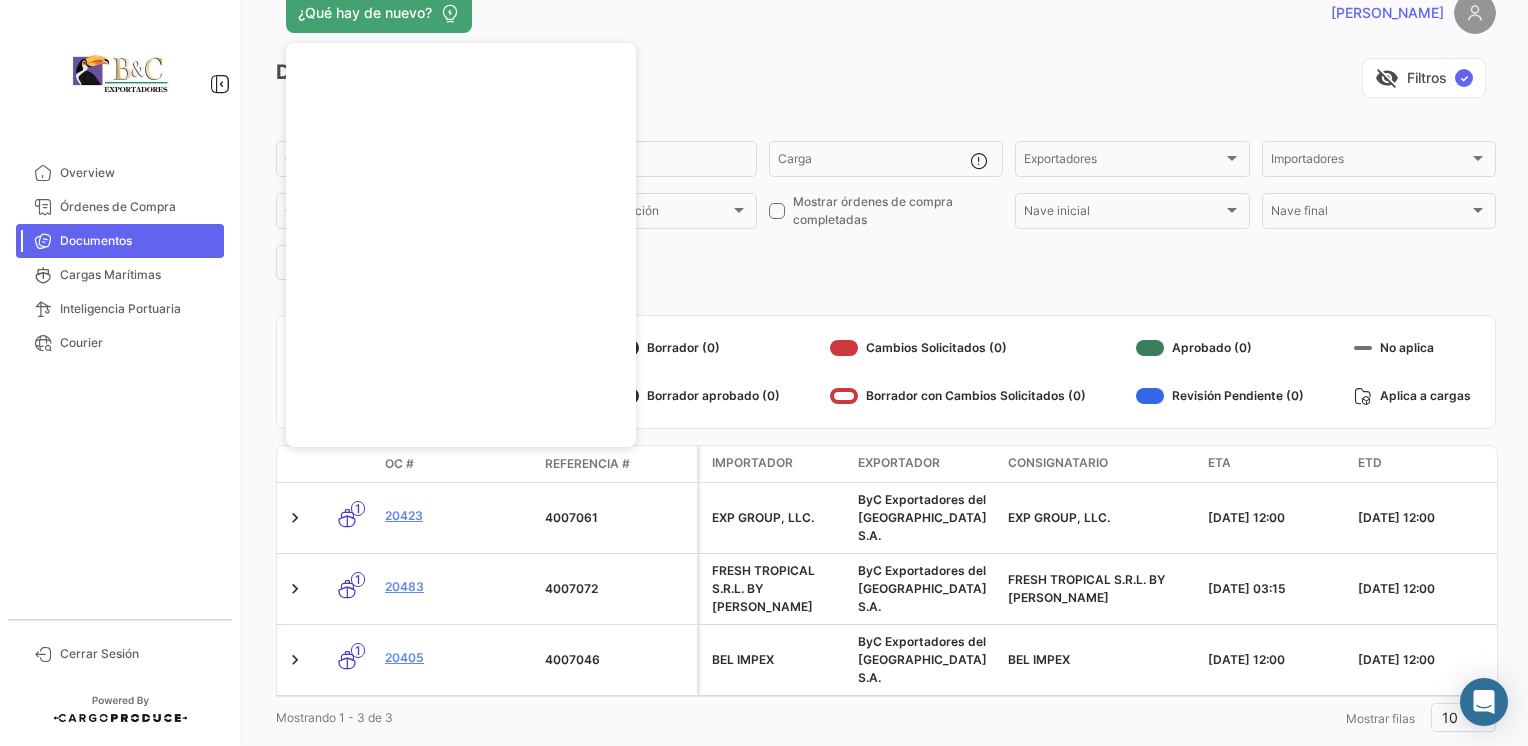 type 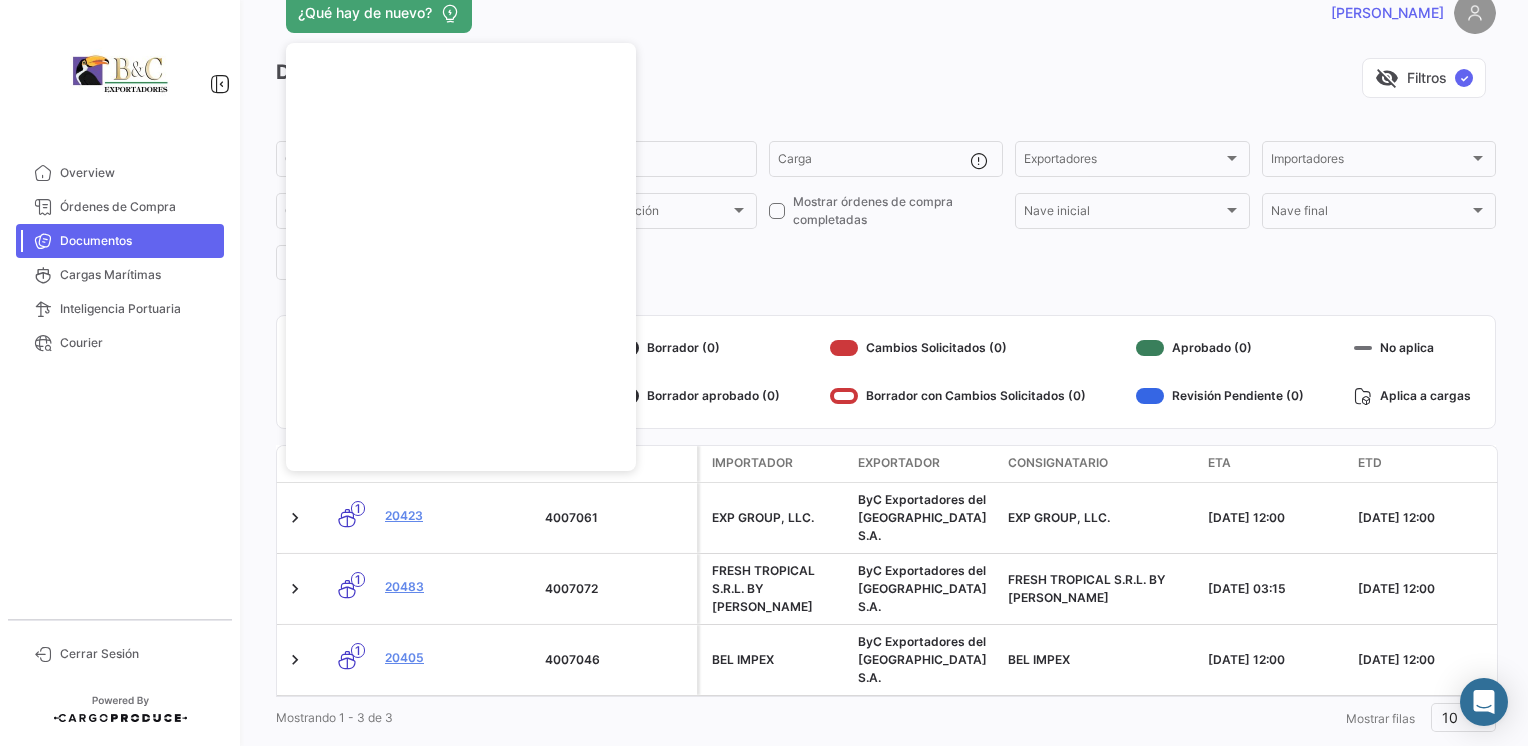 click on "¿Qué hay de nuevo?   [PERSON_NAME]" 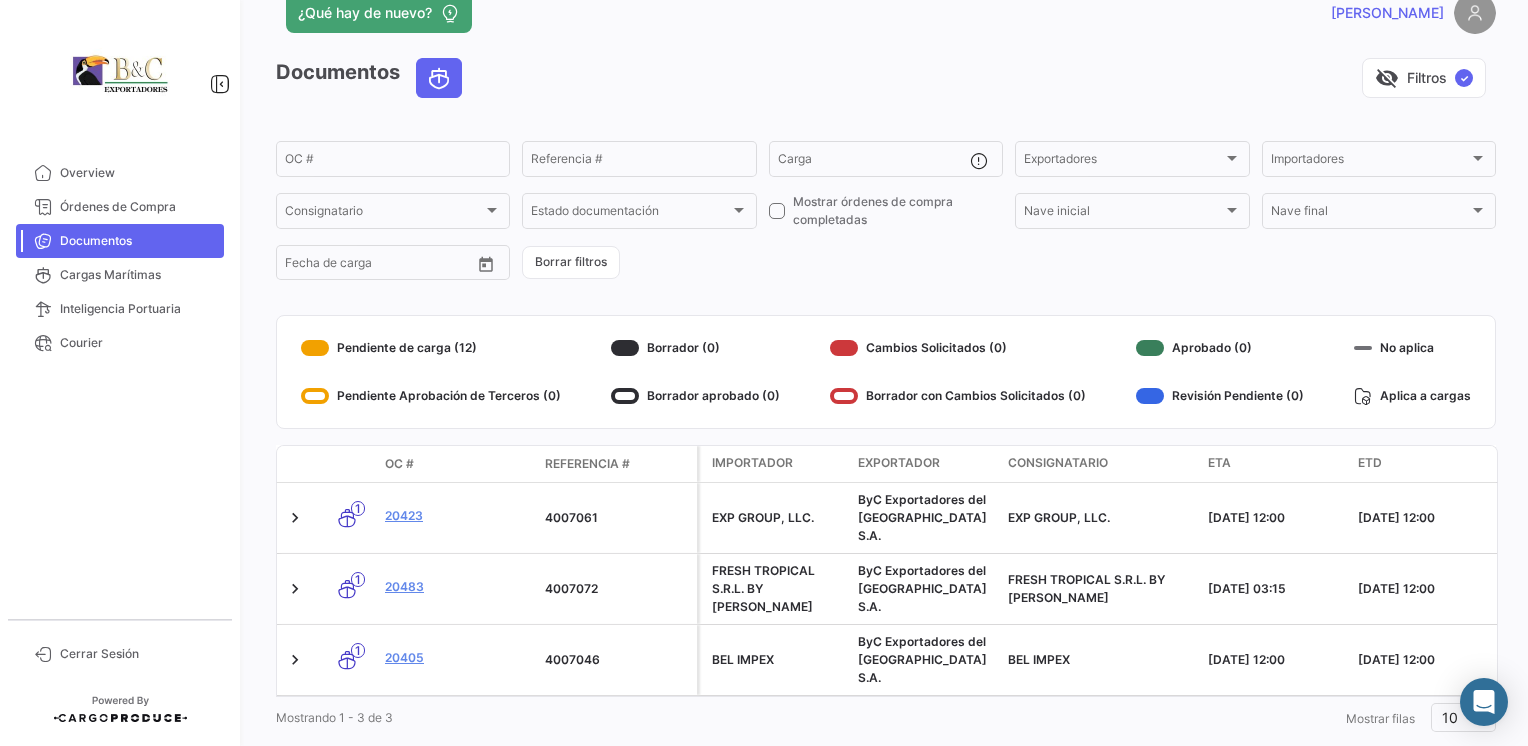click 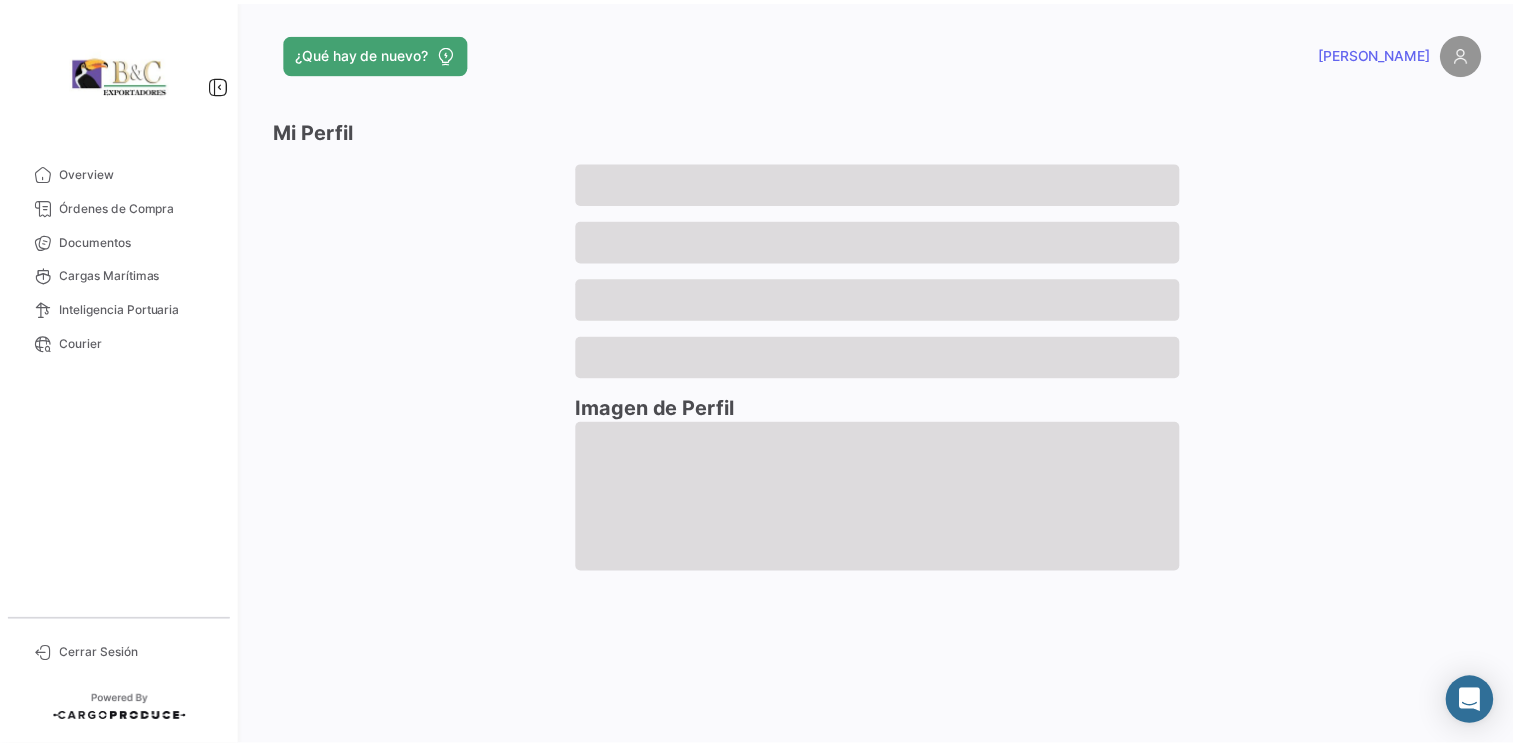 scroll, scrollTop: 0, scrollLeft: 0, axis: both 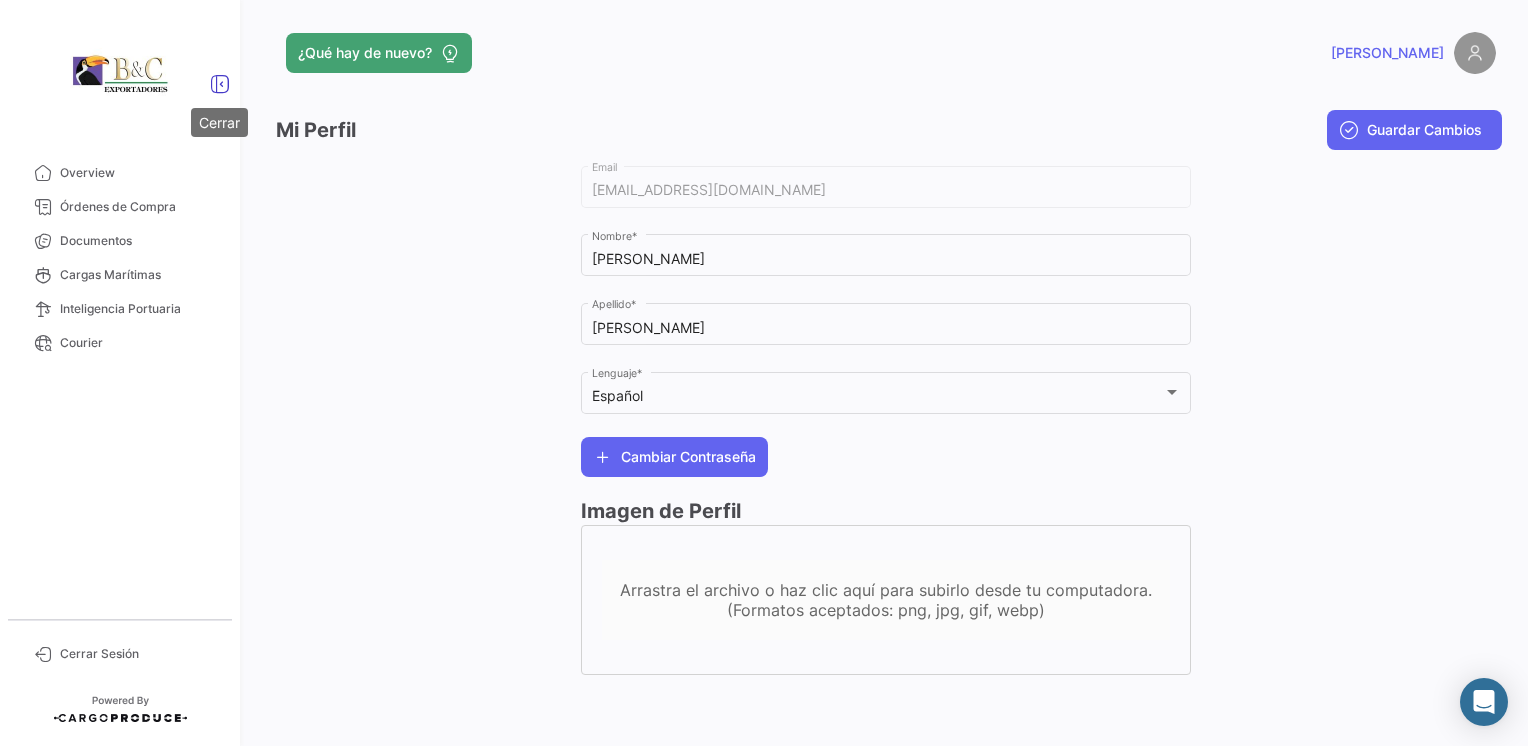click at bounding box center [220, 84] 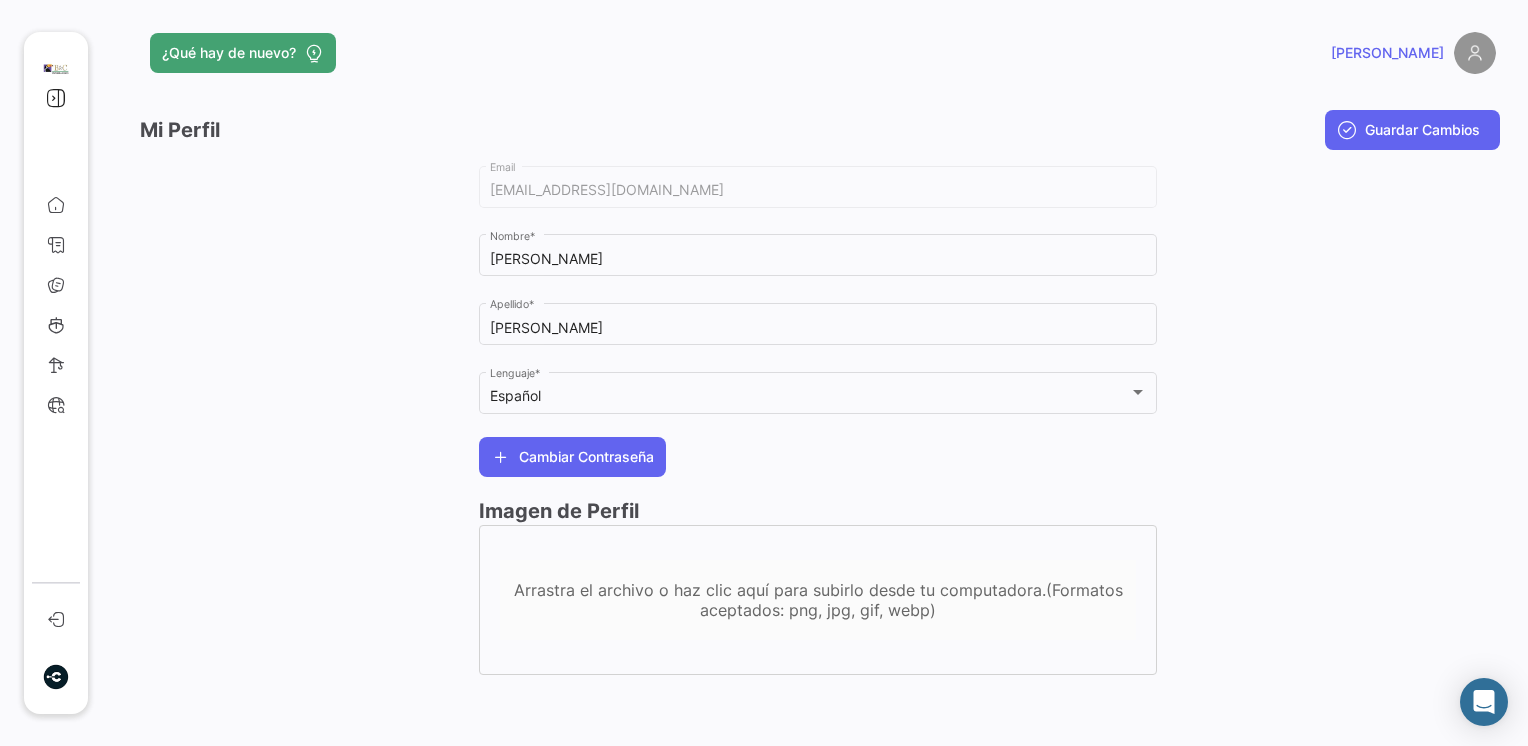 click 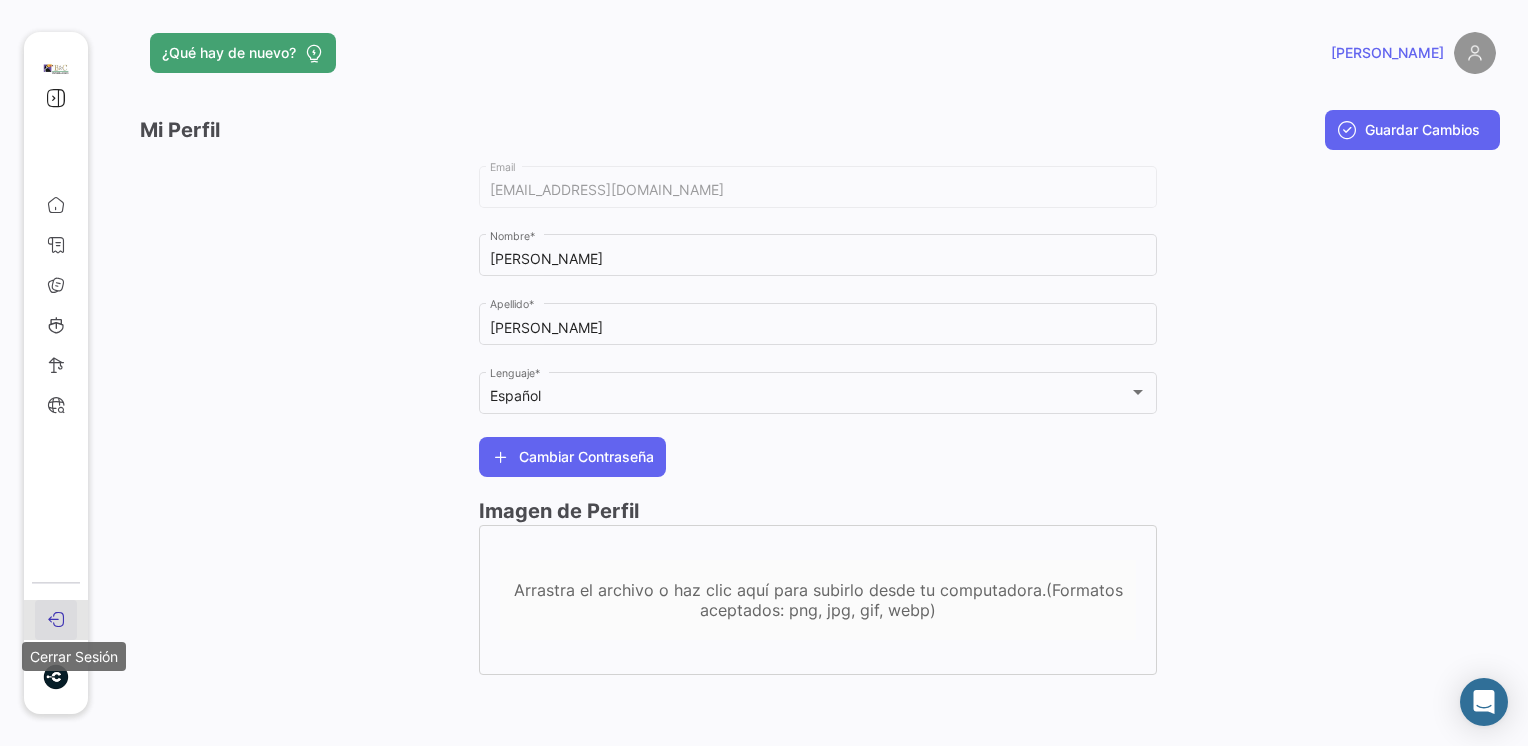 click at bounding box center (56, 619) 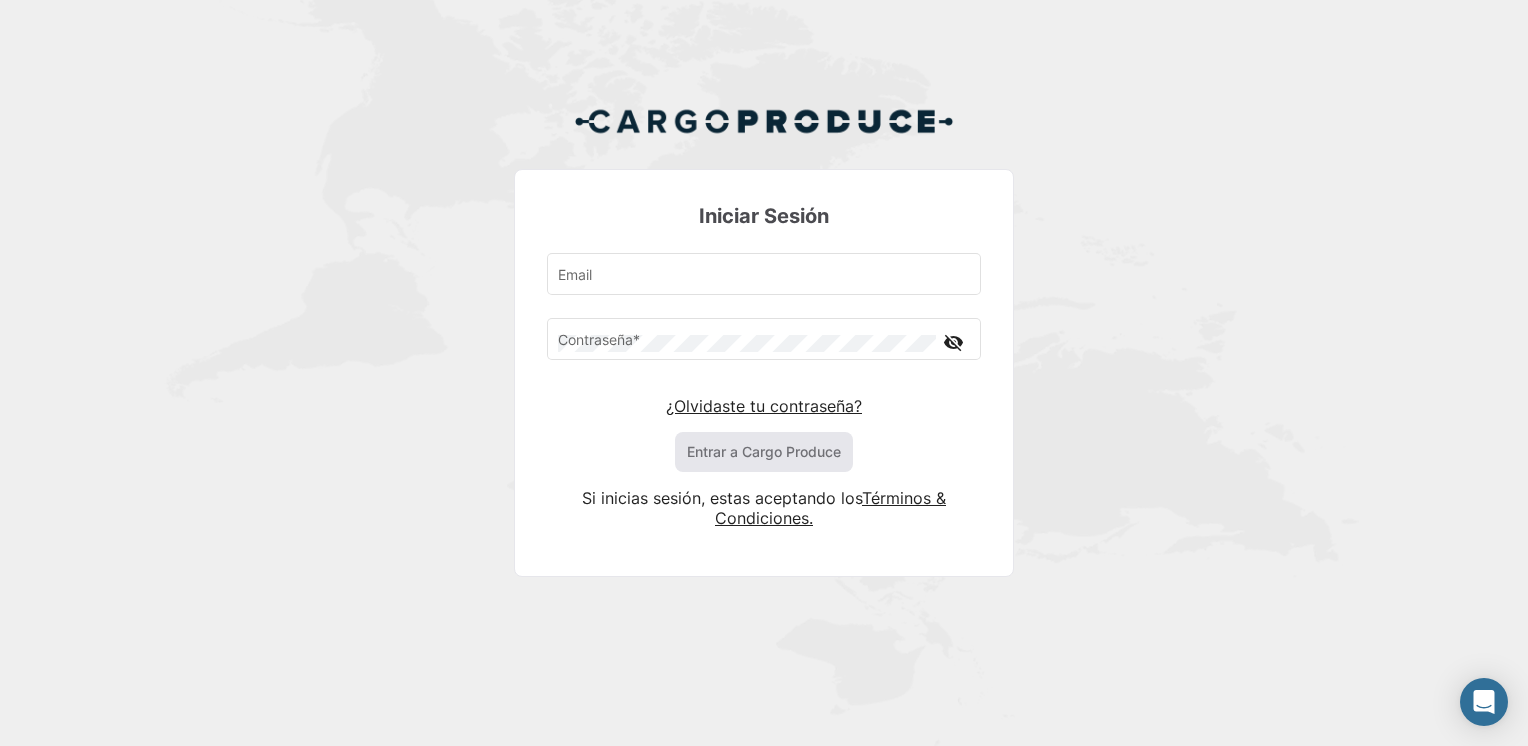 type on "[EMAIL_ADDRESS][DOMAIN_NAME]" 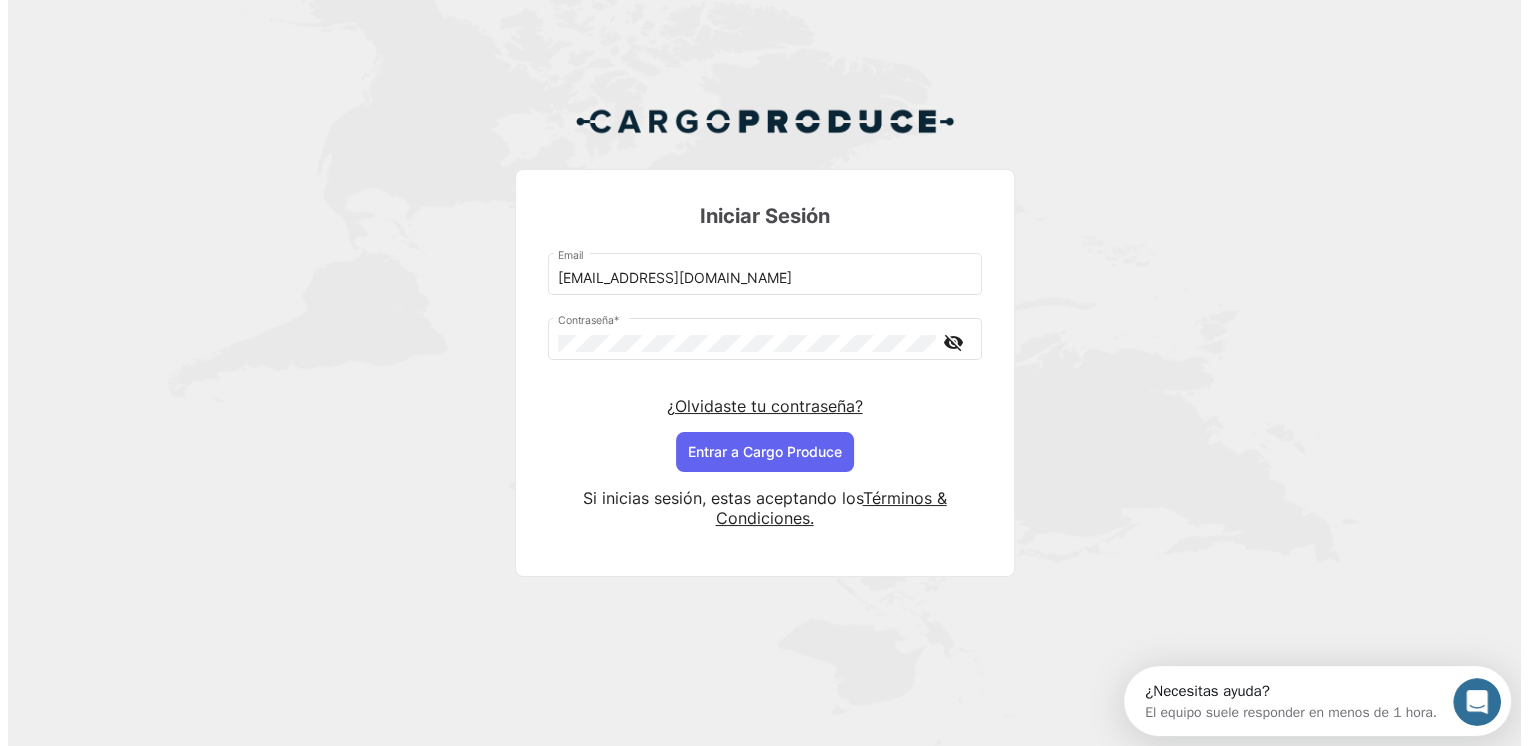 scroll, scrollTop: 0, scrollLeft: 0, axis: both 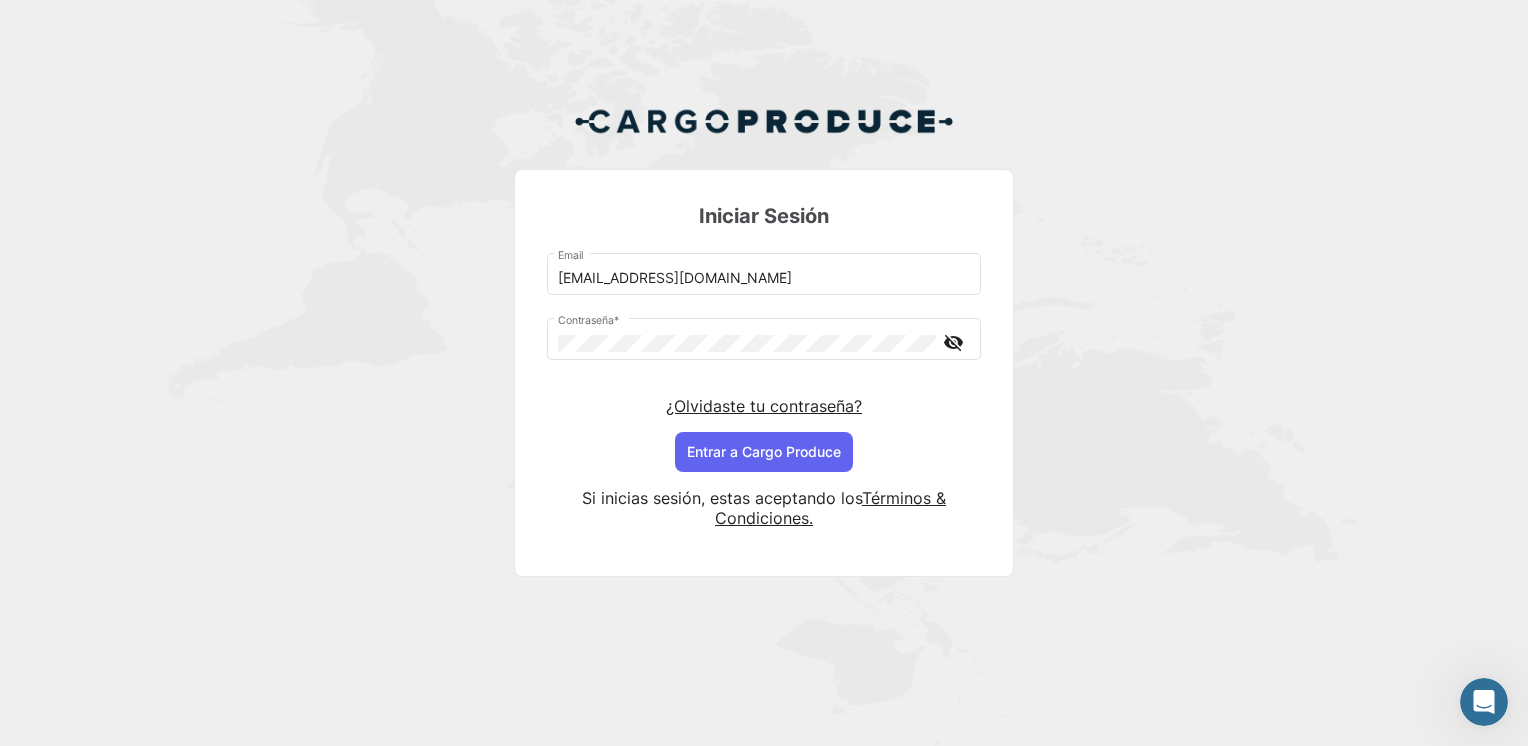 drag, startPoint x: 1516, startPoint y: 90, endPoint x: 1518, endPoint y: 117, distance: 27.073973 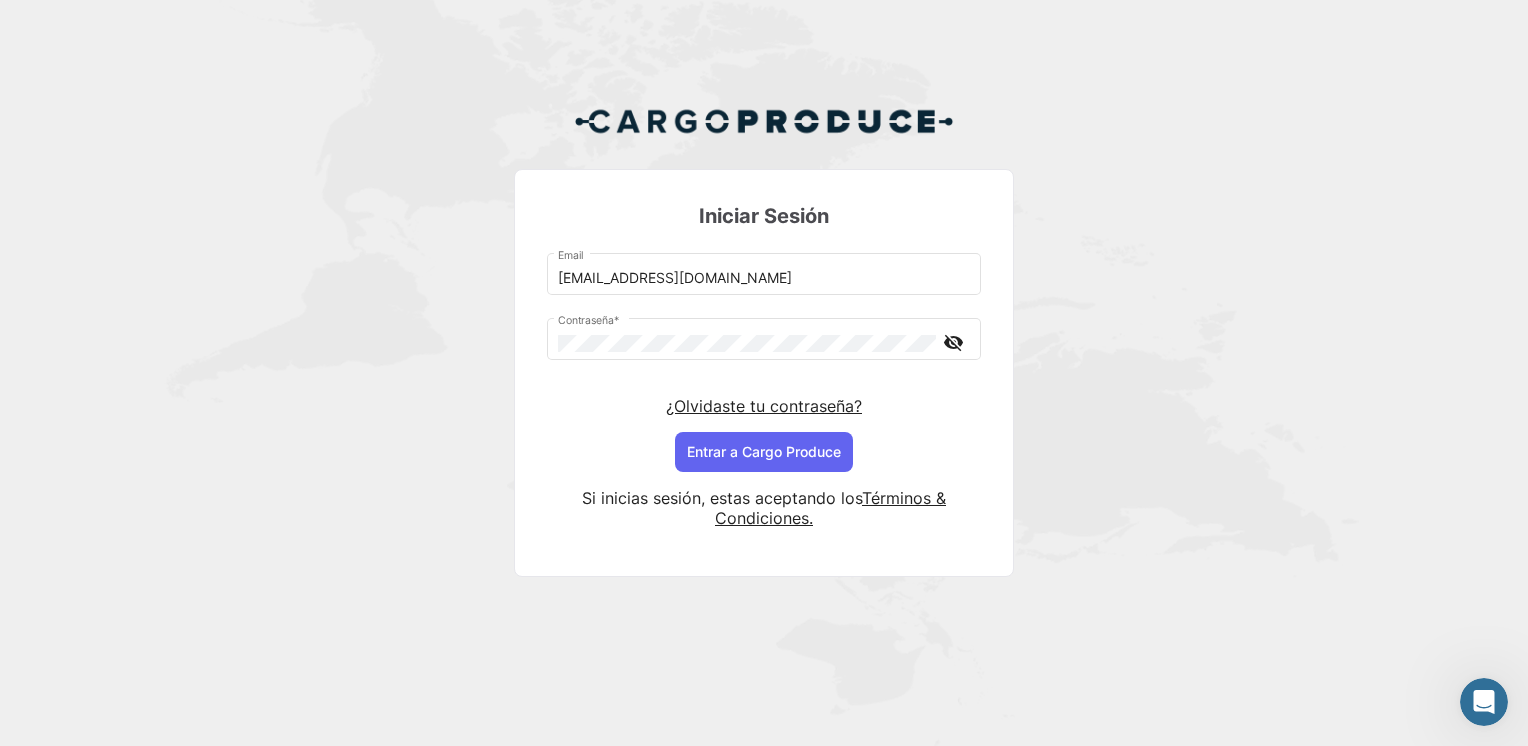 click on "Iniciar Sesión [EMAIL_ADDRESS][DOMAIN_NAME]  Email   Contraseña   * visibility_off  ¿Olvidaste tu contraseña?   Entrar a  Cargo Produce   Si inicias sesión, estas aceptando los    Términos & Condiciones." 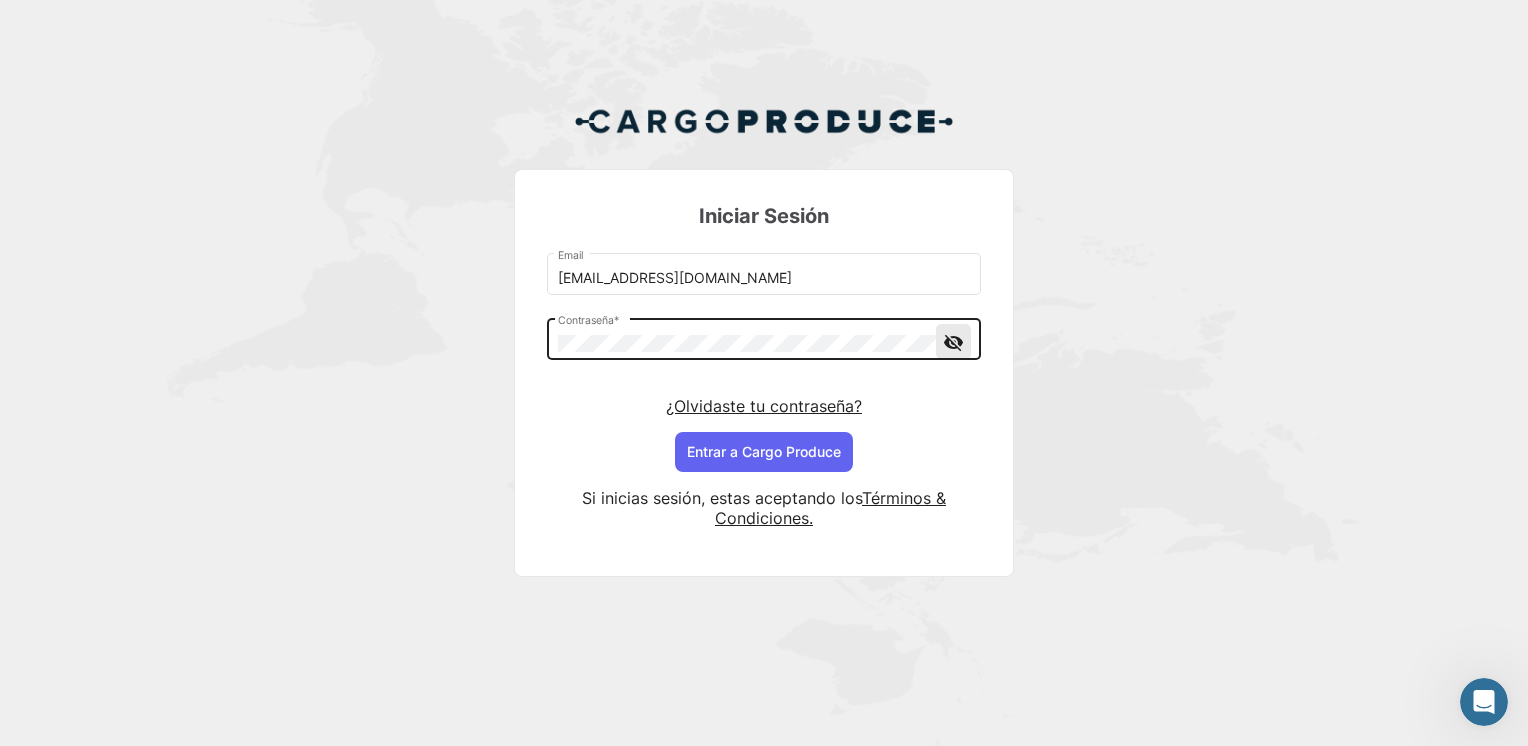 click on "visibility_off" 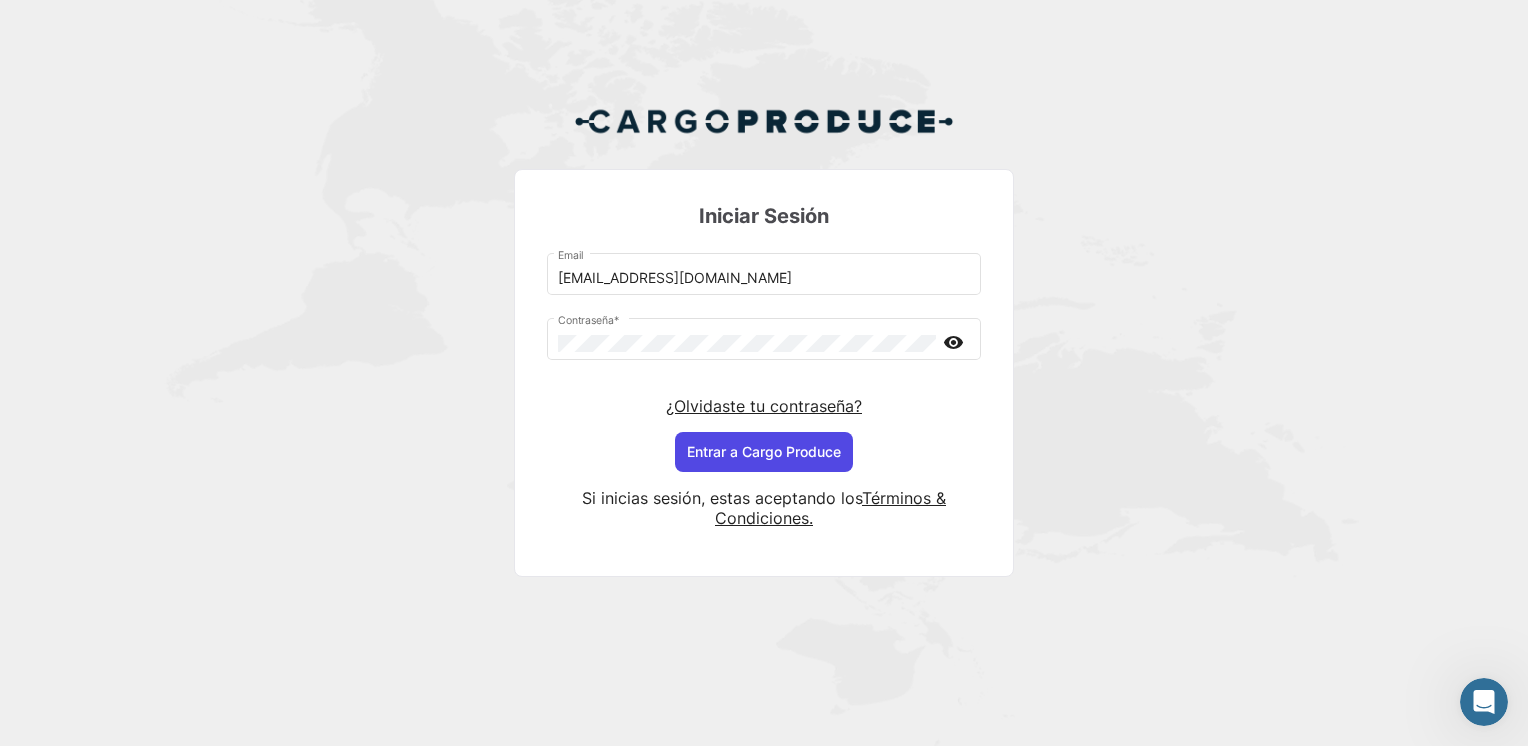 click on "Entrar a  Cargo Produce" 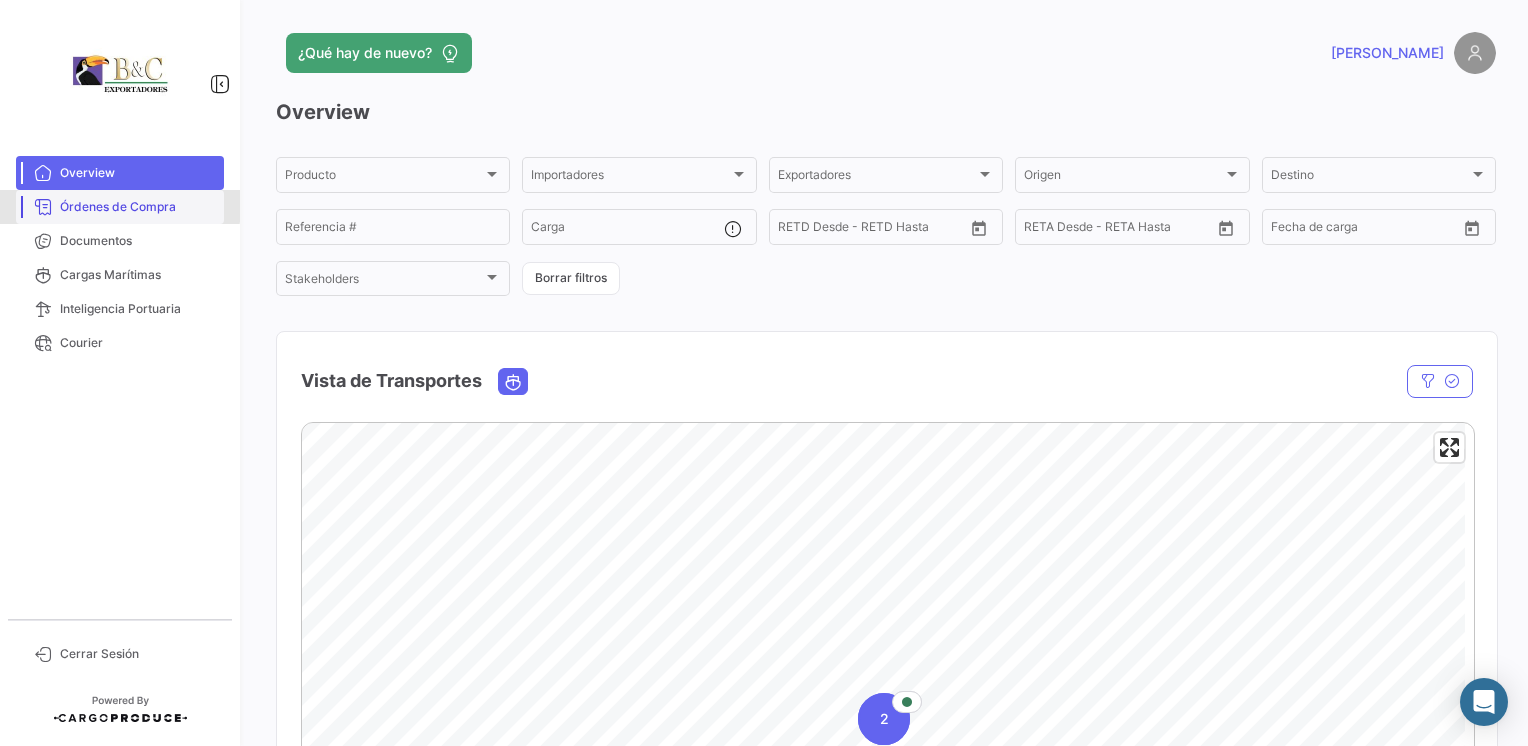 click on "Órdenes de Compra" at bounding box center [138, 207] 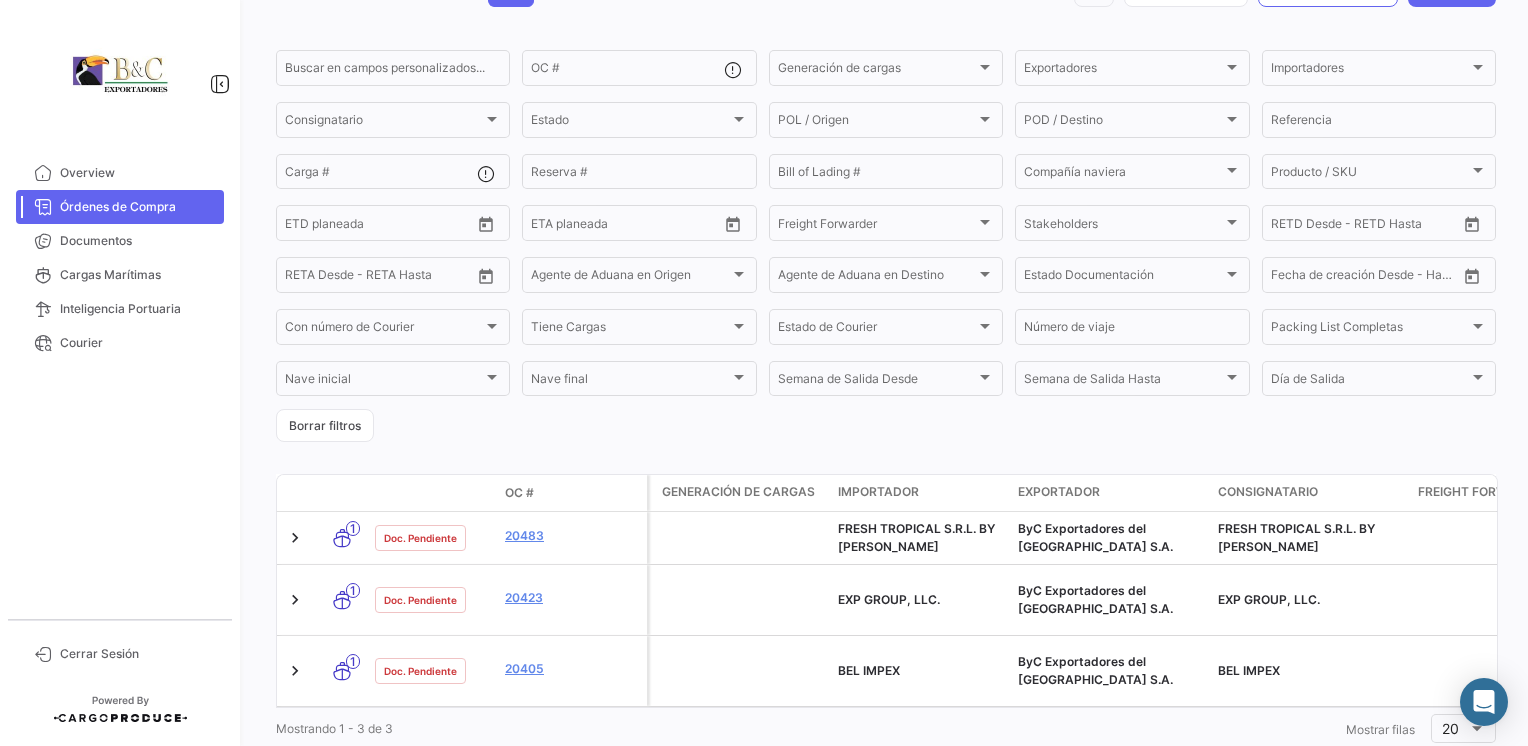 scroll, scrollTop: 75, scrollLeft: 0, axis: vertical 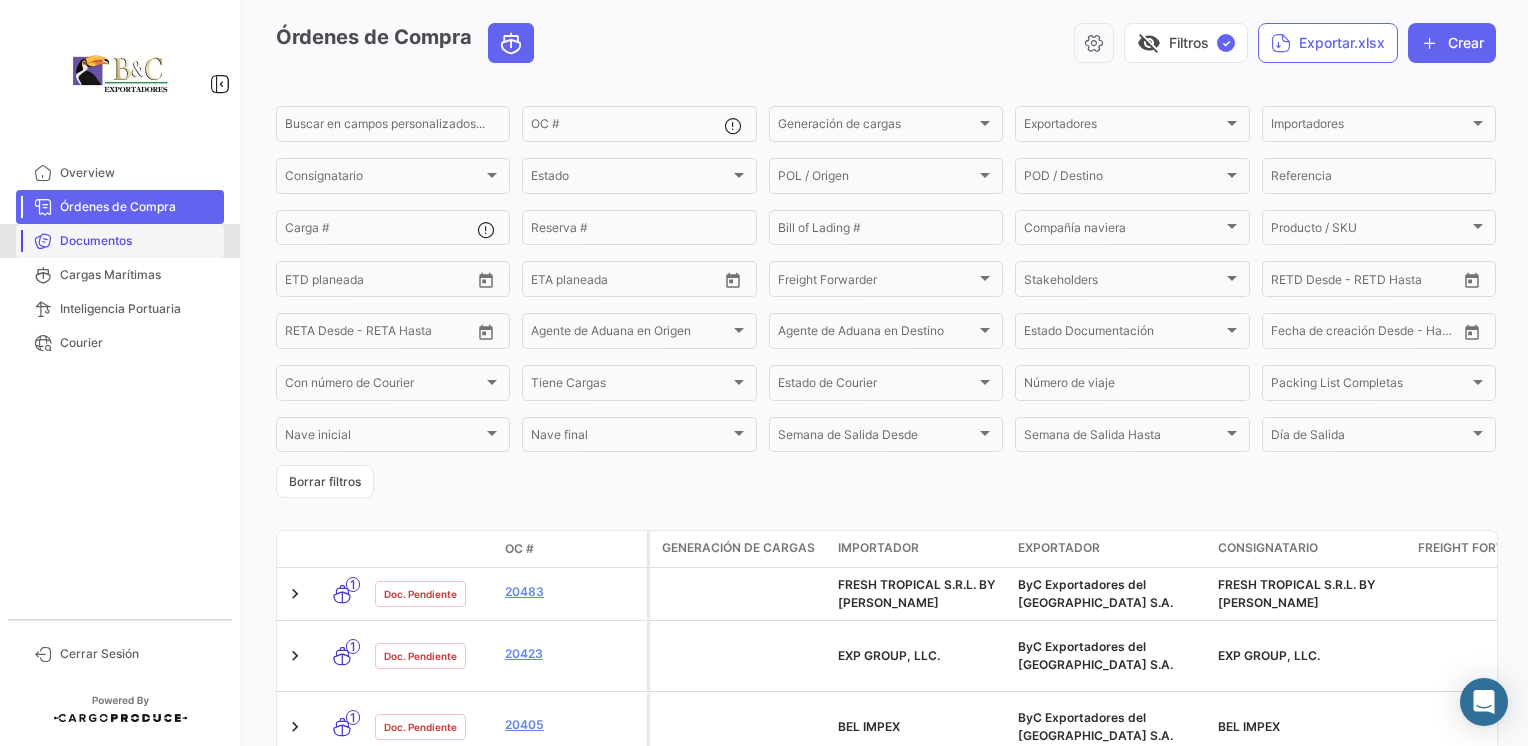 click on "Documentos" at bounding box center [138, 241] 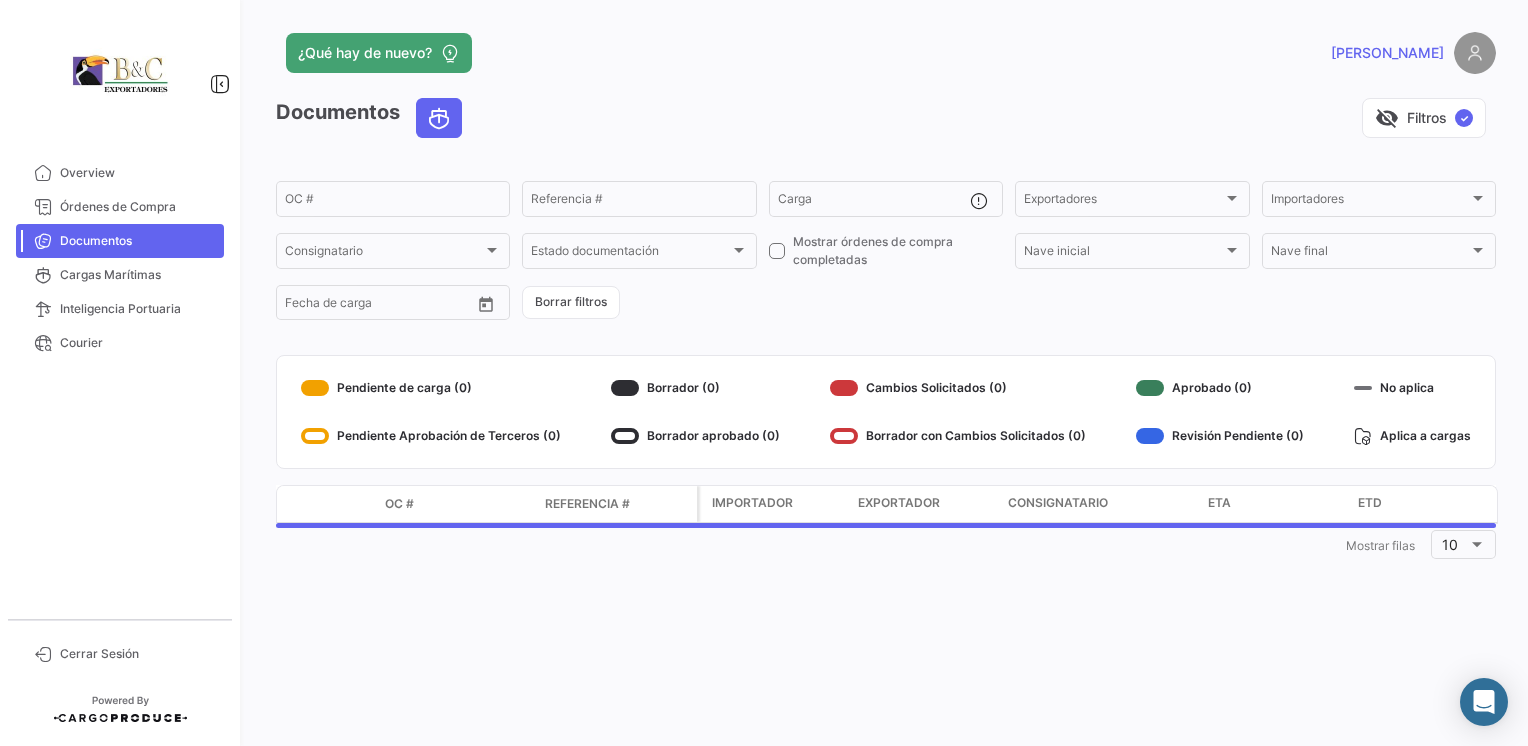 scroll, scrollTop: 0, scrollLeft: 0, axis: both 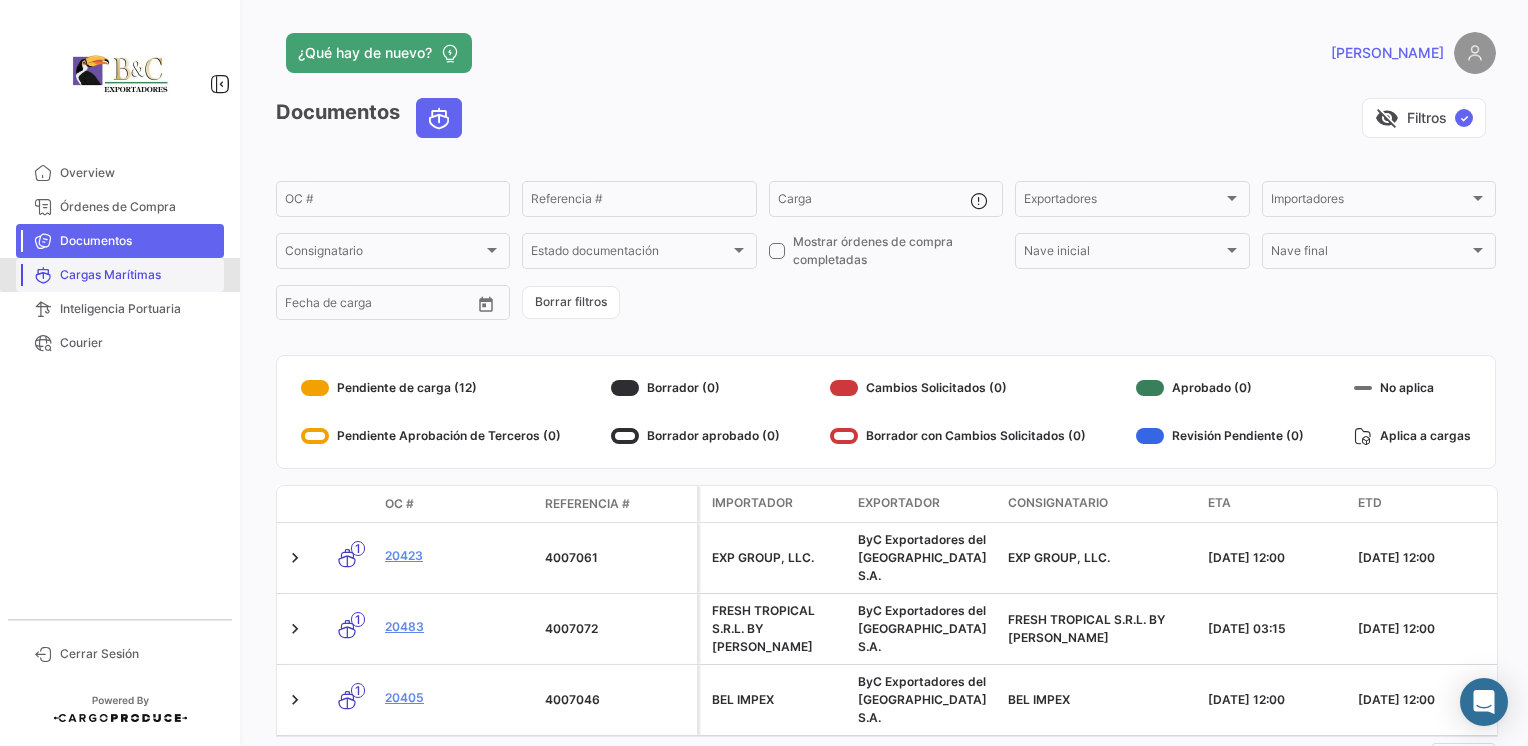click on "Cargas Marítimas" at bounding box center [138, 275] 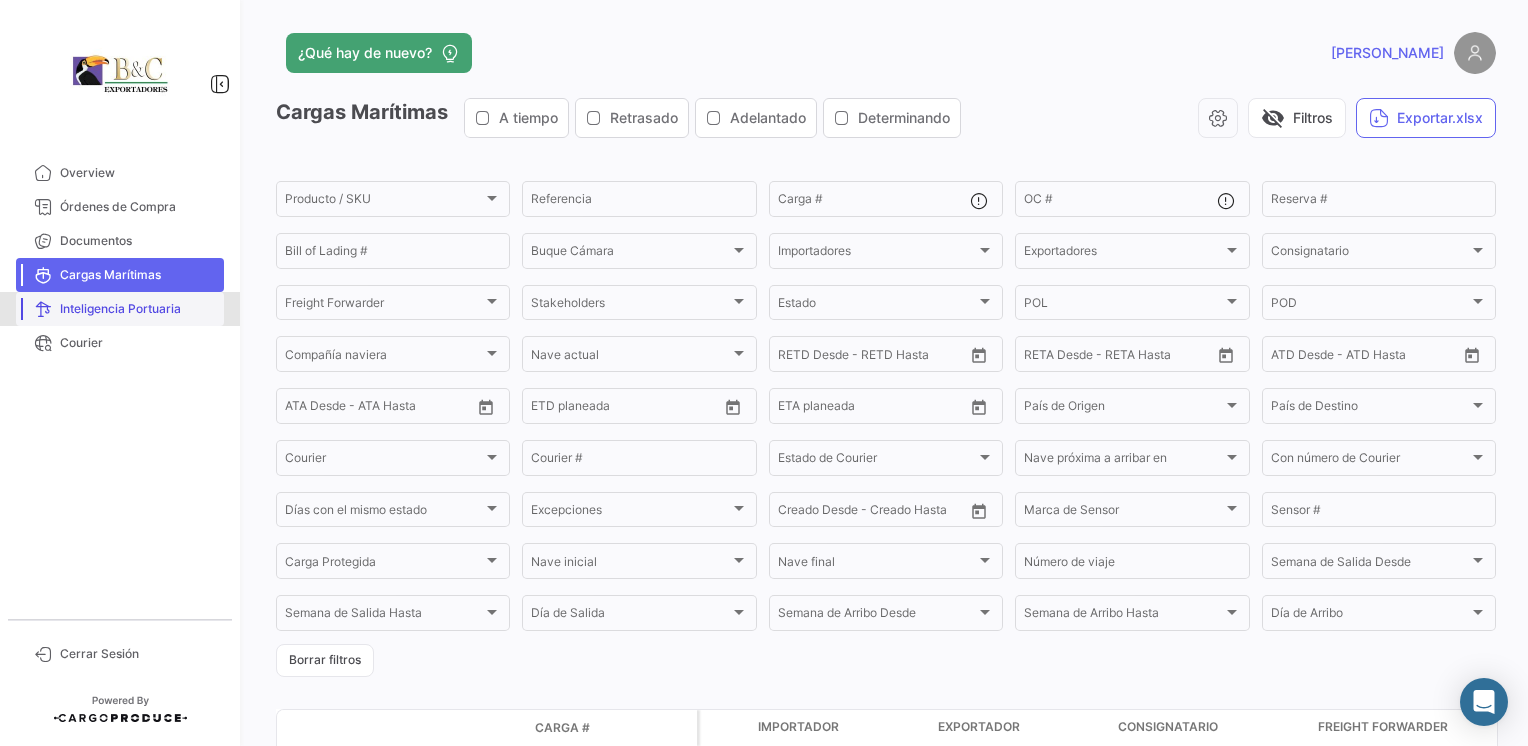 click on "Inteligencia Portuaria" at bounding box center (138, 309) 